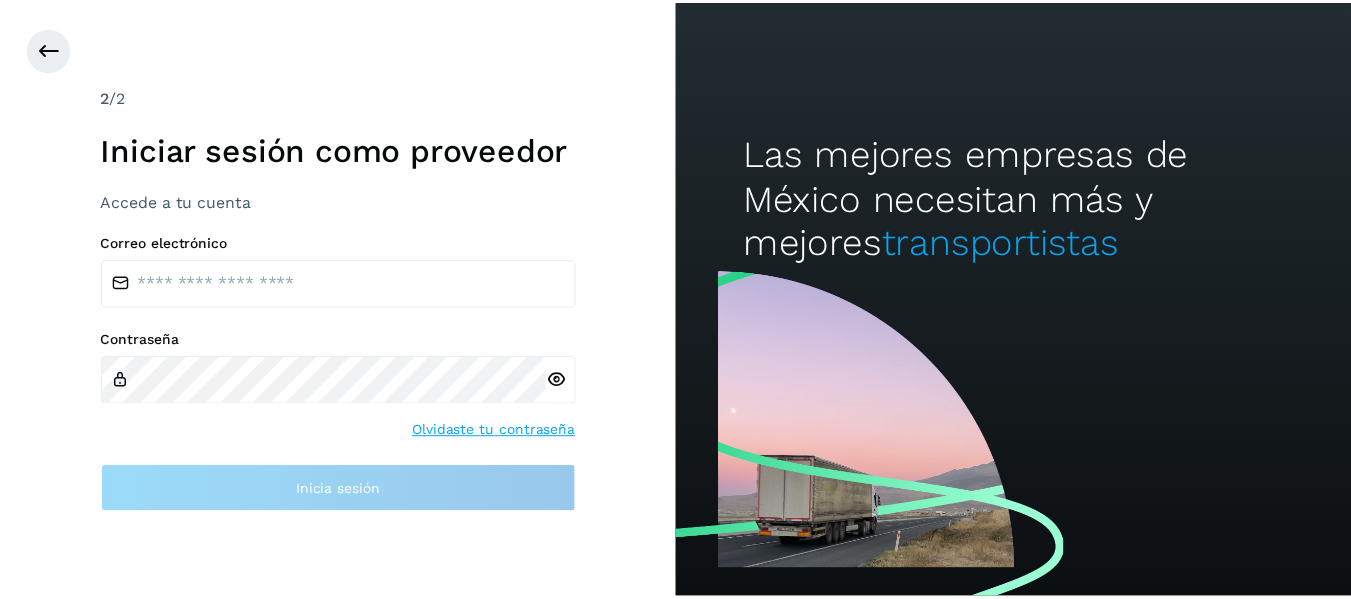 scroll, scrollTop: 0, scrollLeft: 0, axis: both 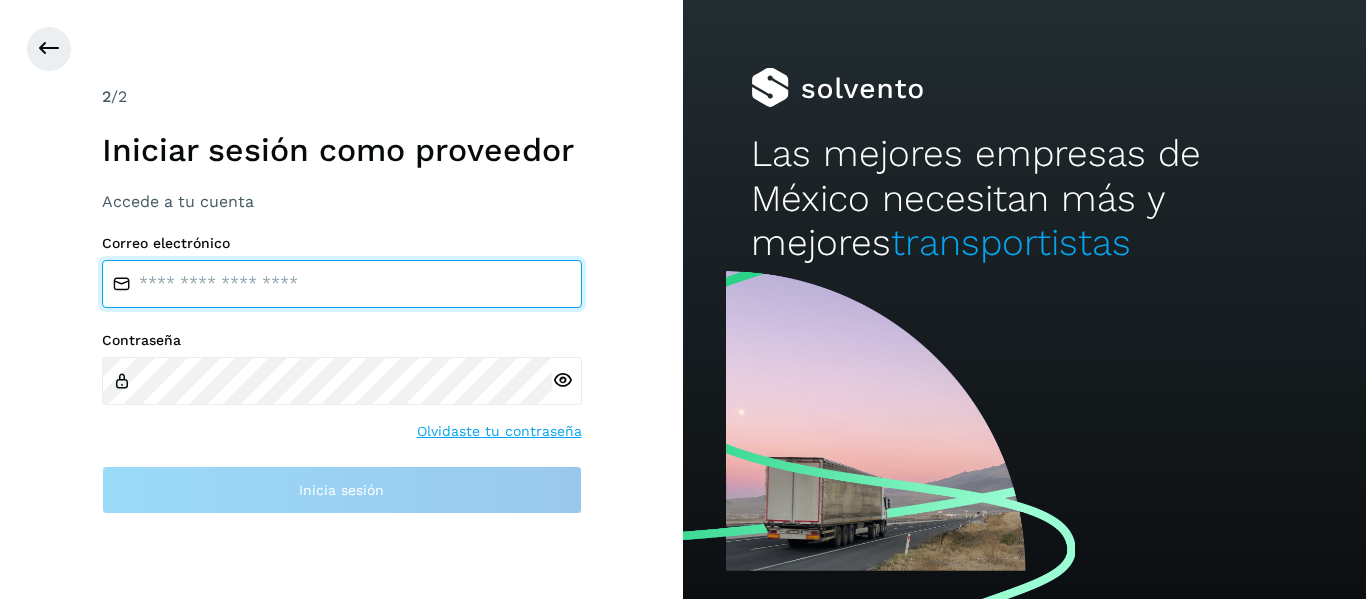 type on "**********" 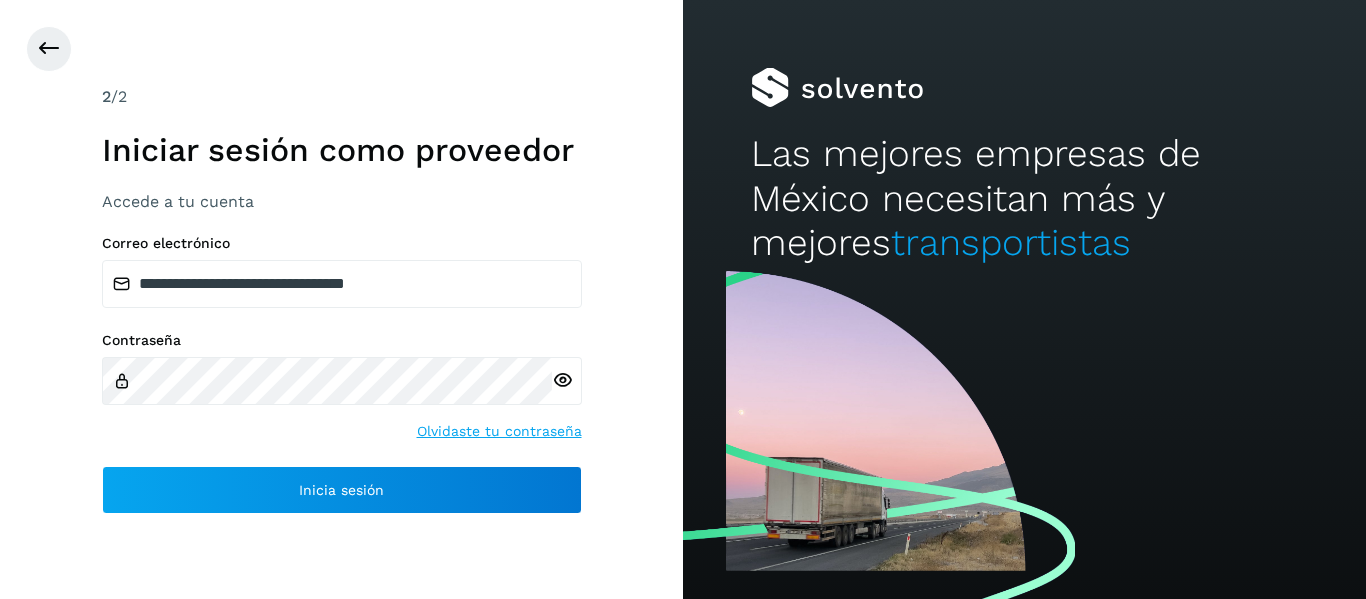 drag, startPoint x: 0, startPoint y: 646, endPoint x: 0, endPoint y: 10, distance: 636 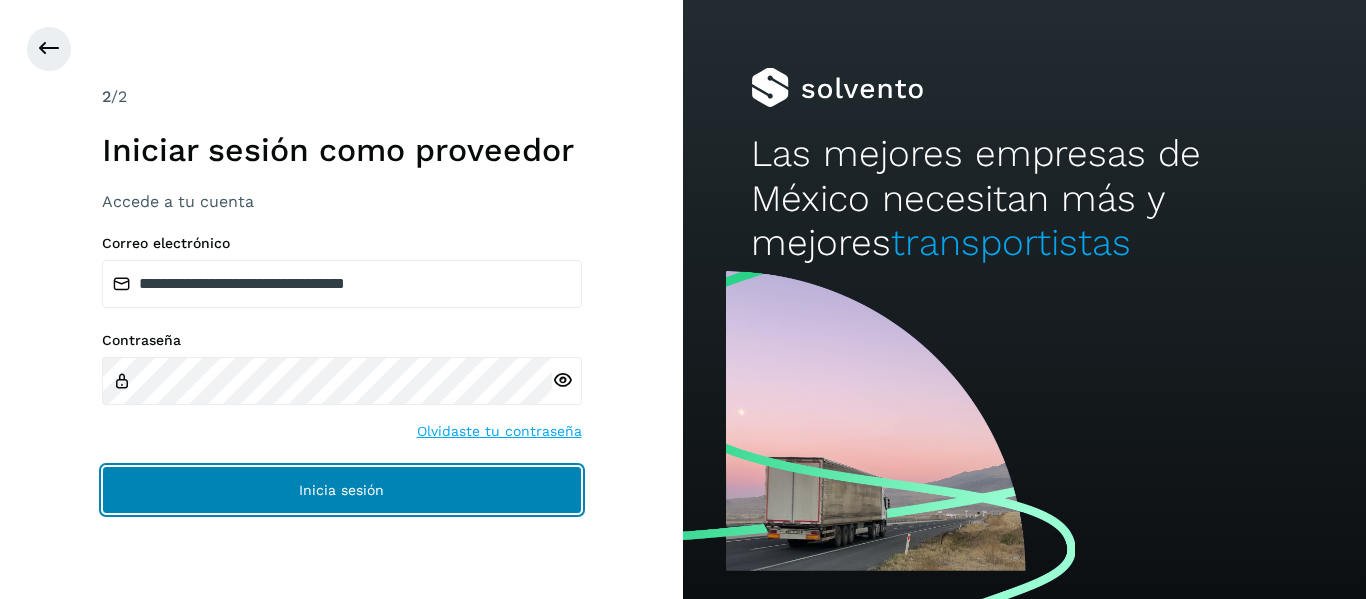 click on "Inicia sesión" at bounding box center (342, 490) 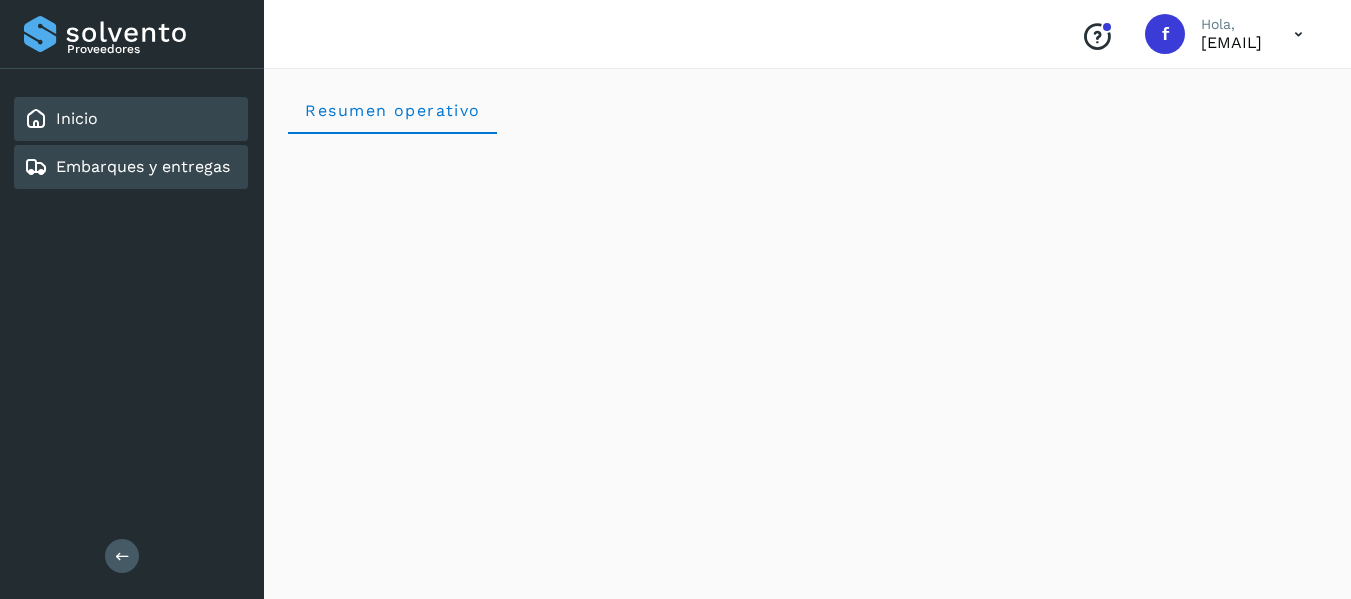 click on "Embarques y entregas" at bounding box center (143, 166) 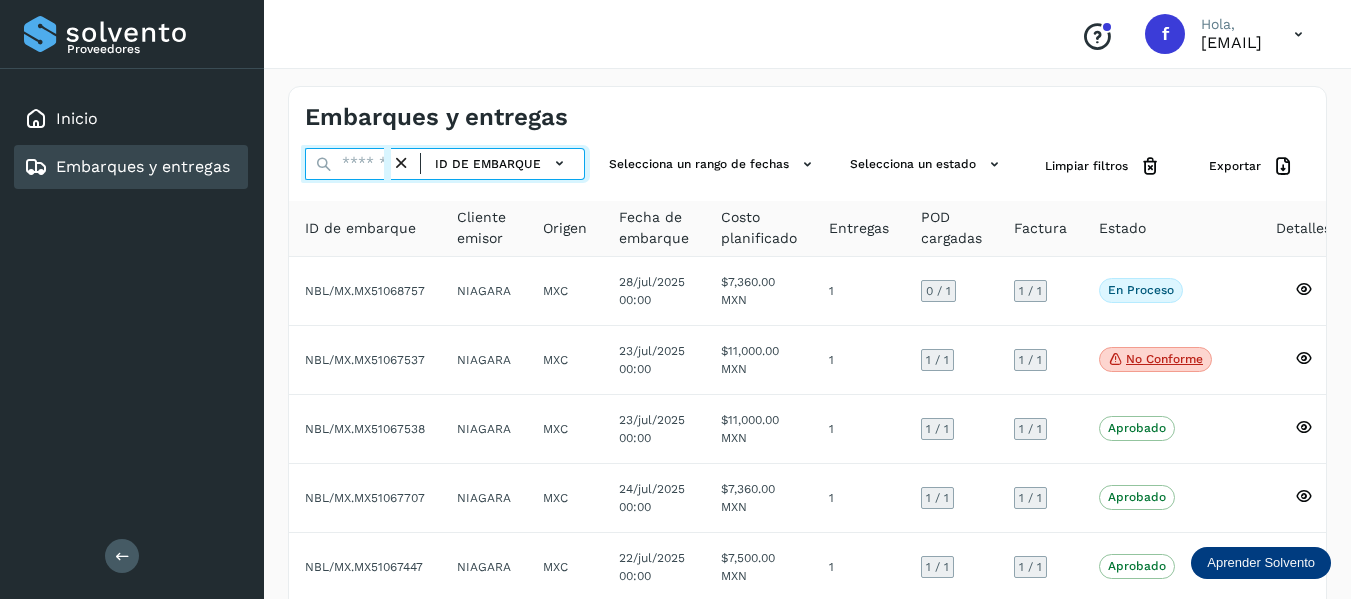 click at bounding box center (348, 164) 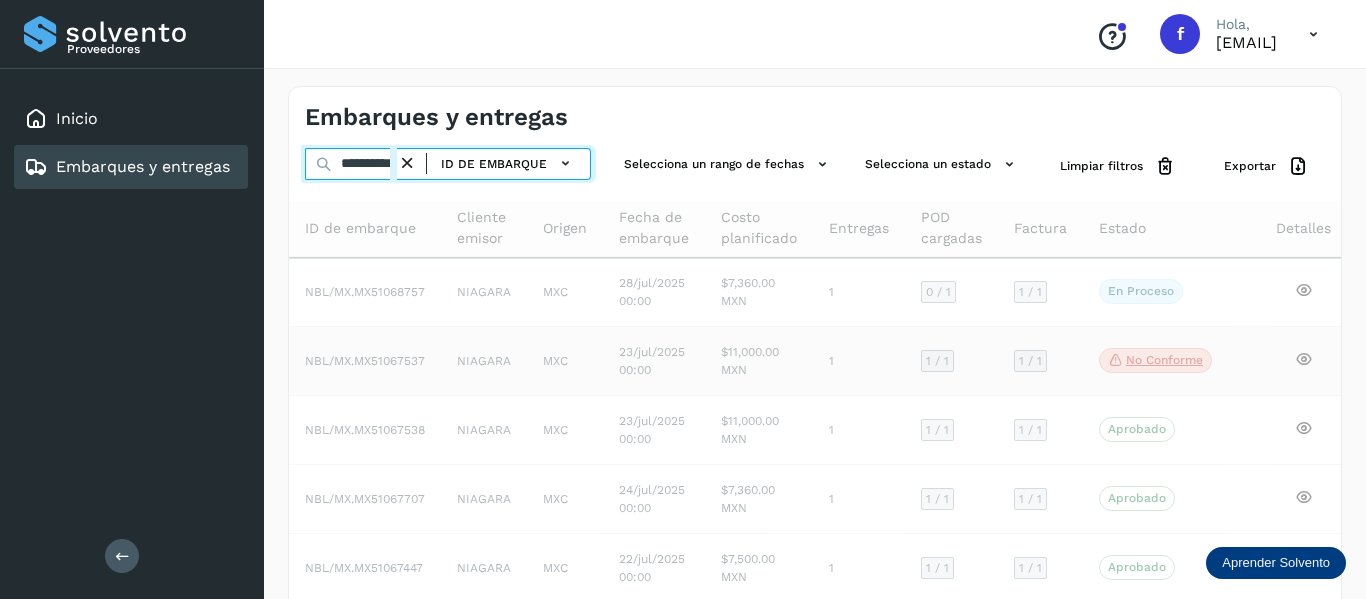 scroll, scrollTop: 0, scrollLeft: 17, axis: horizontal 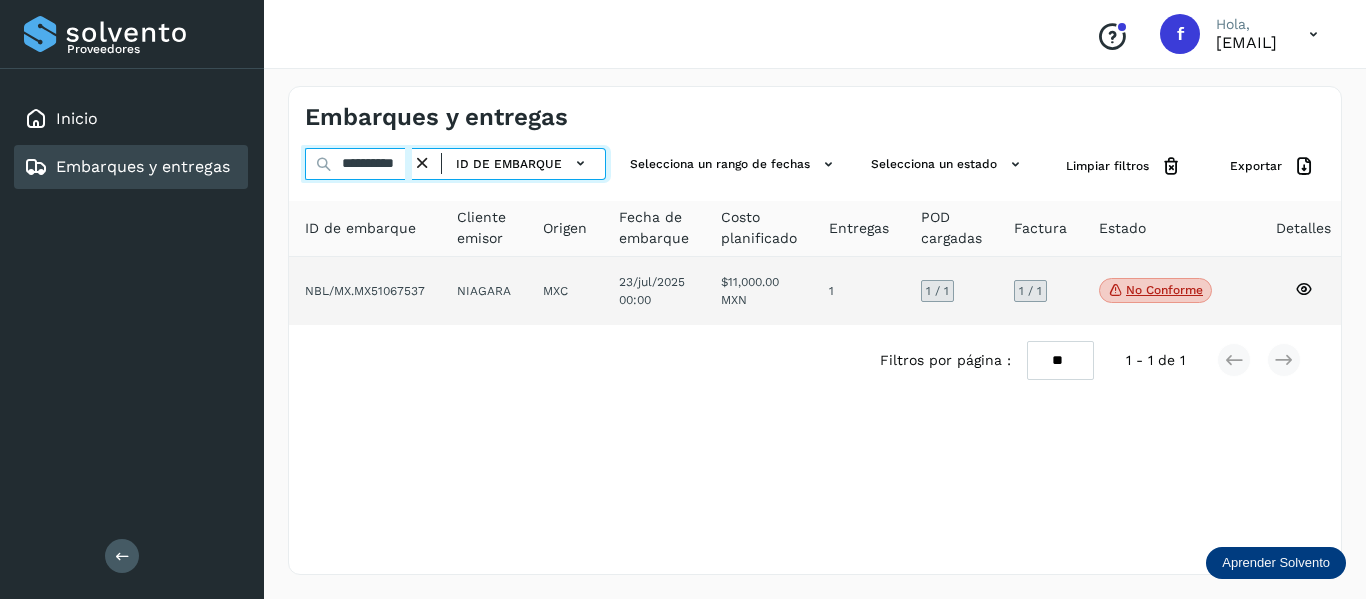 type on "**********" 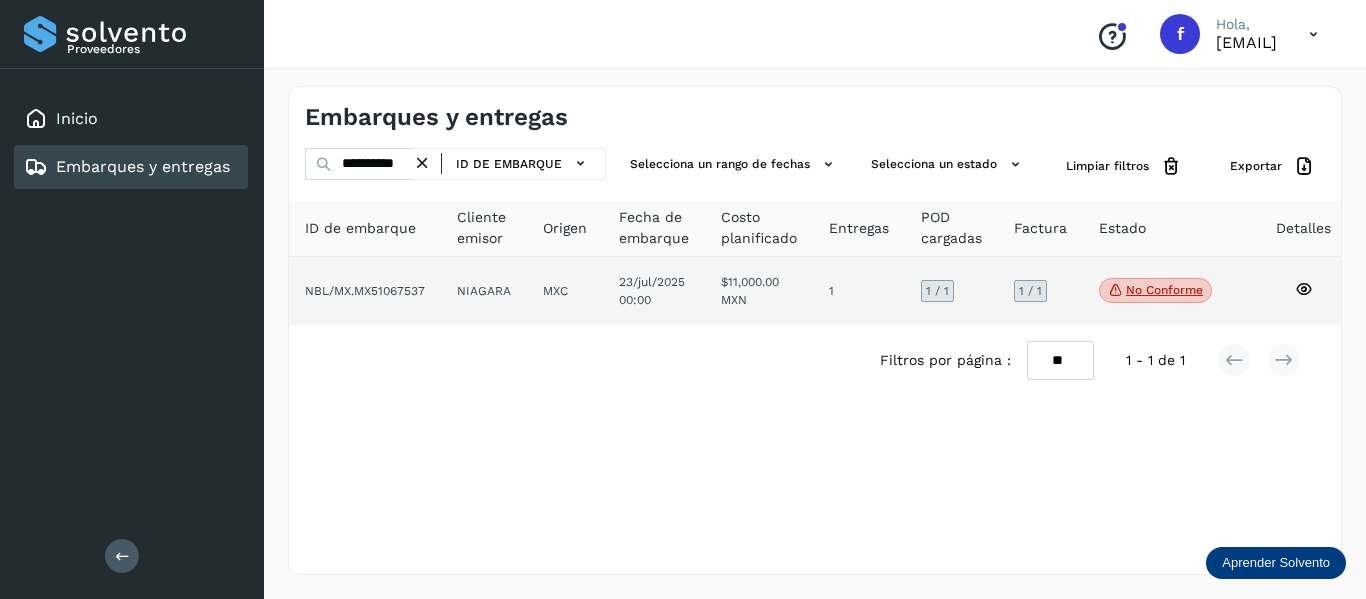 click 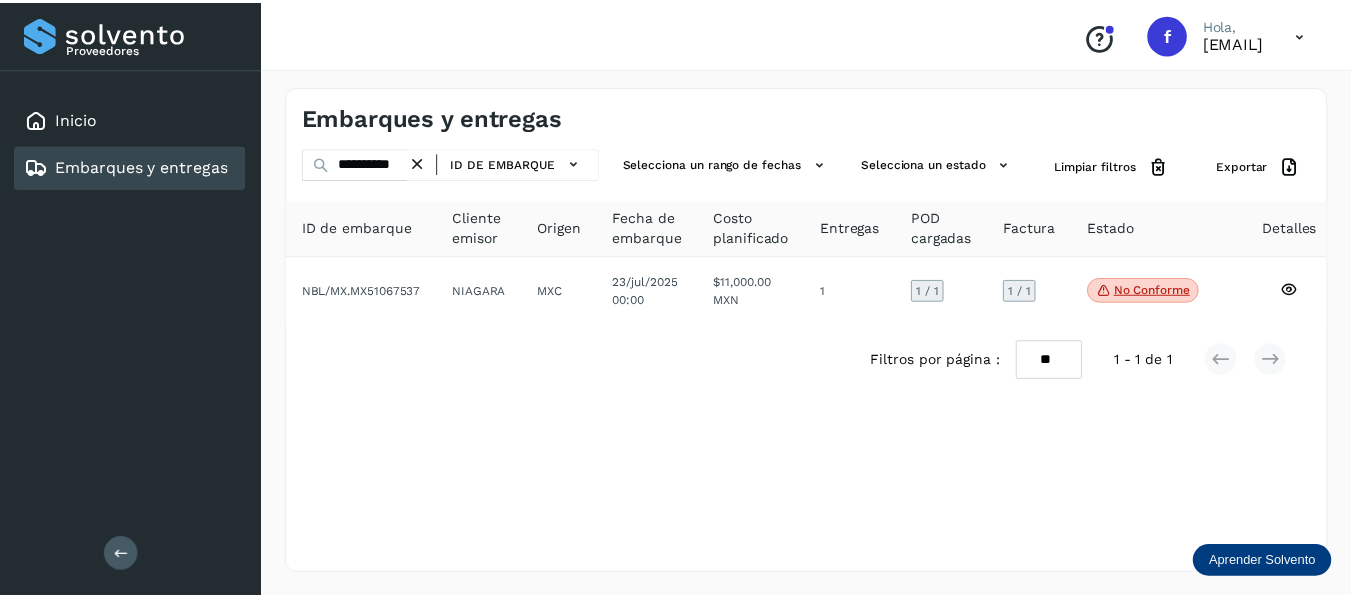 scroll, scrollTop: 0, scrollLeft: 0, axis: both 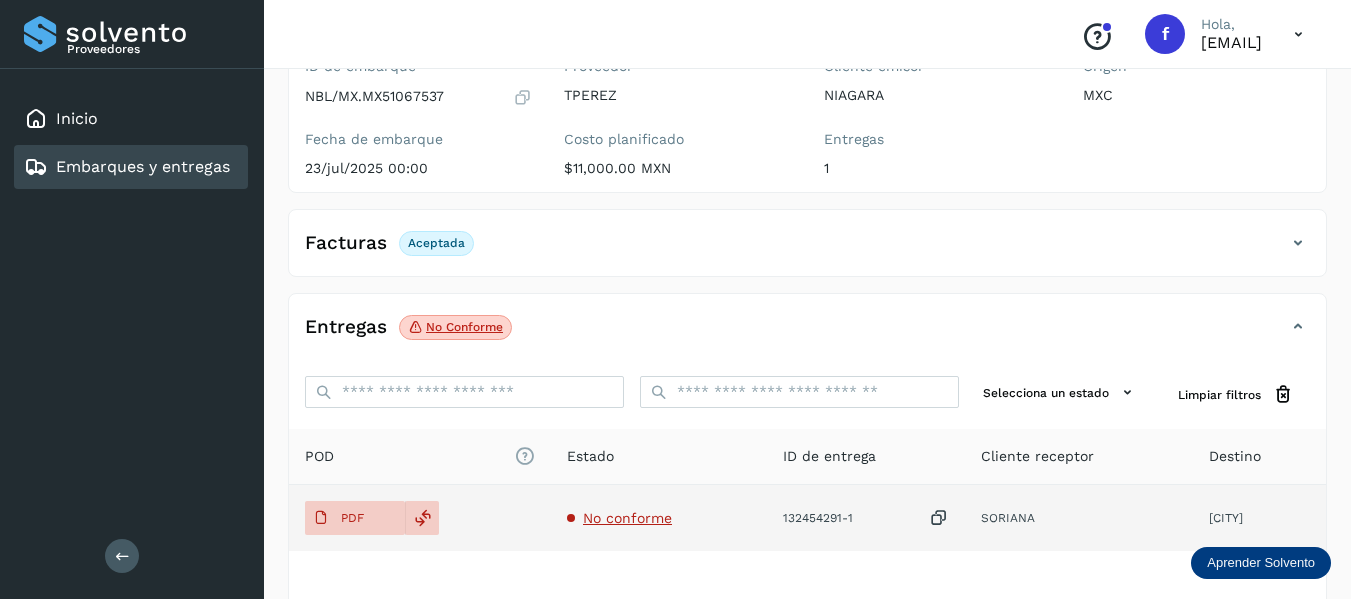 click on "No conforme" at bounding box center (627, 518) 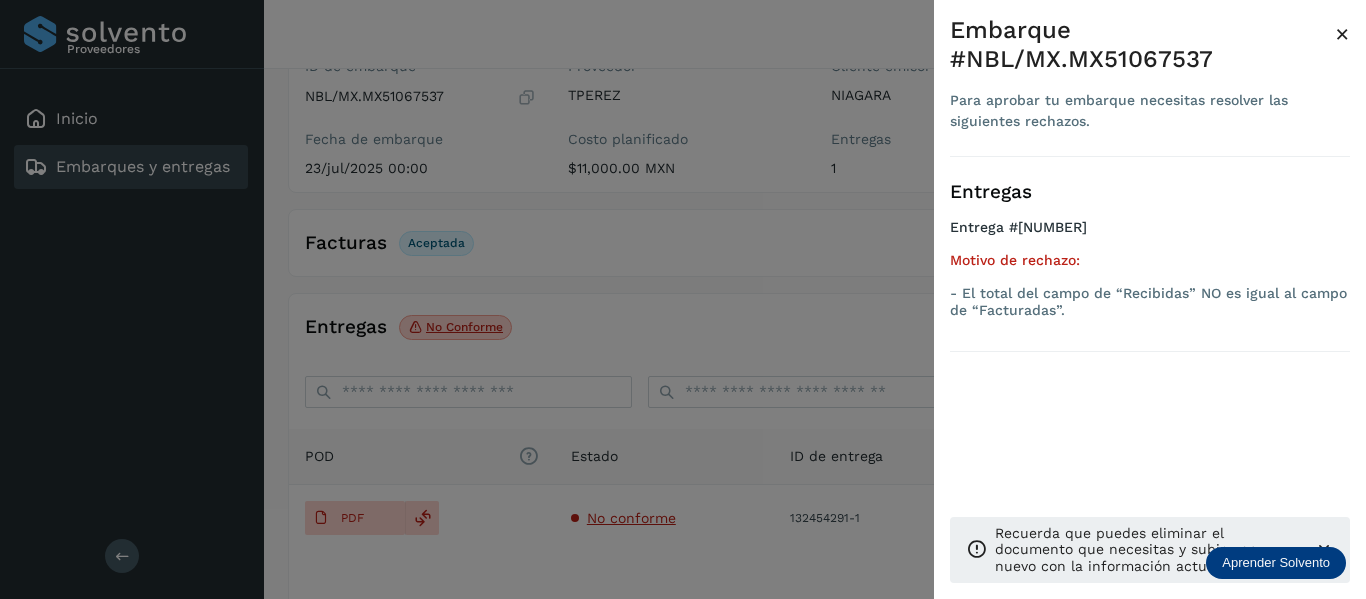 click on "Embarque #NBL/MX.MX51067537 Para aprobar tu embarque necesitas resolver las siguientes rechazos. × Entregas Entrega #132454291-1 Motivo de rechazo: - El total del campo de “Recibidas” NO es igual al campo de “Facturadas”. Recuerda que puedes eliminar el documento que necesitas y subir uno nuevo con la información actualizada." at bounding box center (1150, 315) 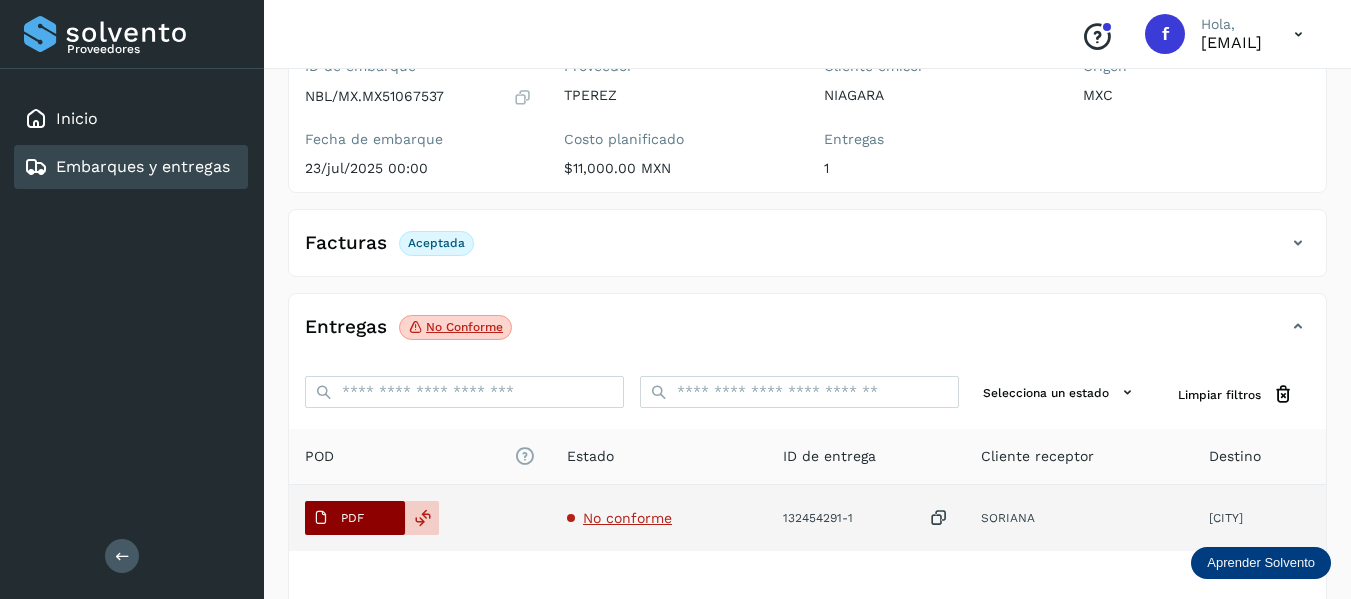 click on "PDF" at bounding box center (352, 518) 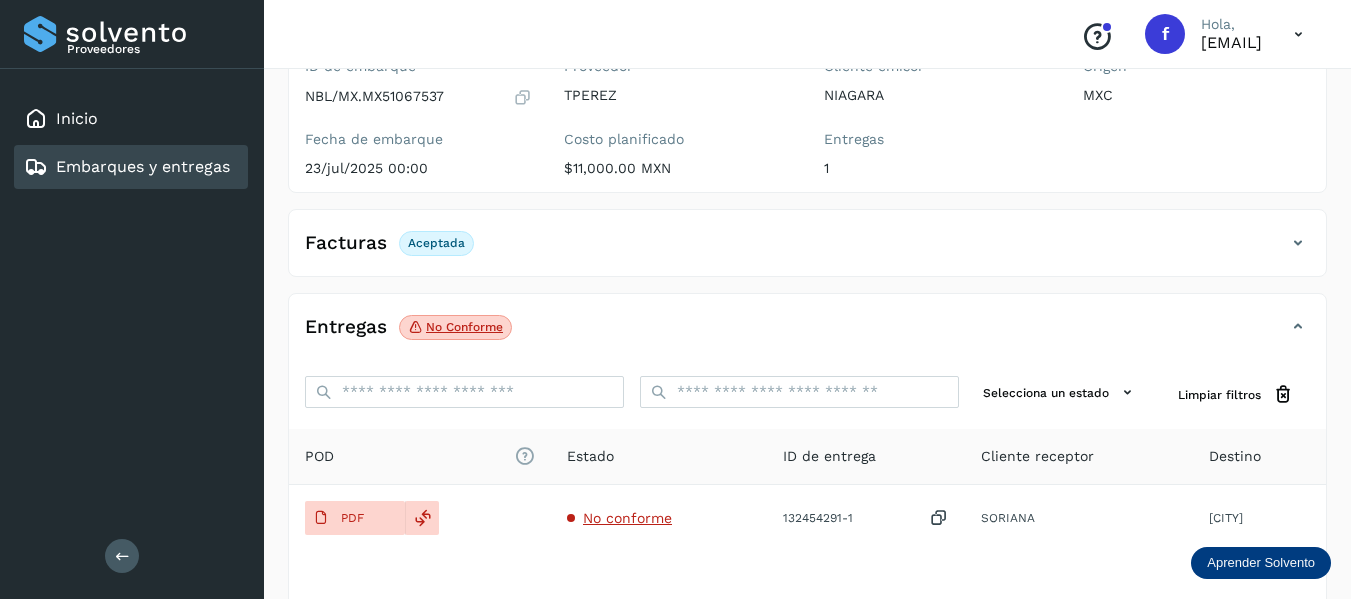 click at bounding box center [522, 97] 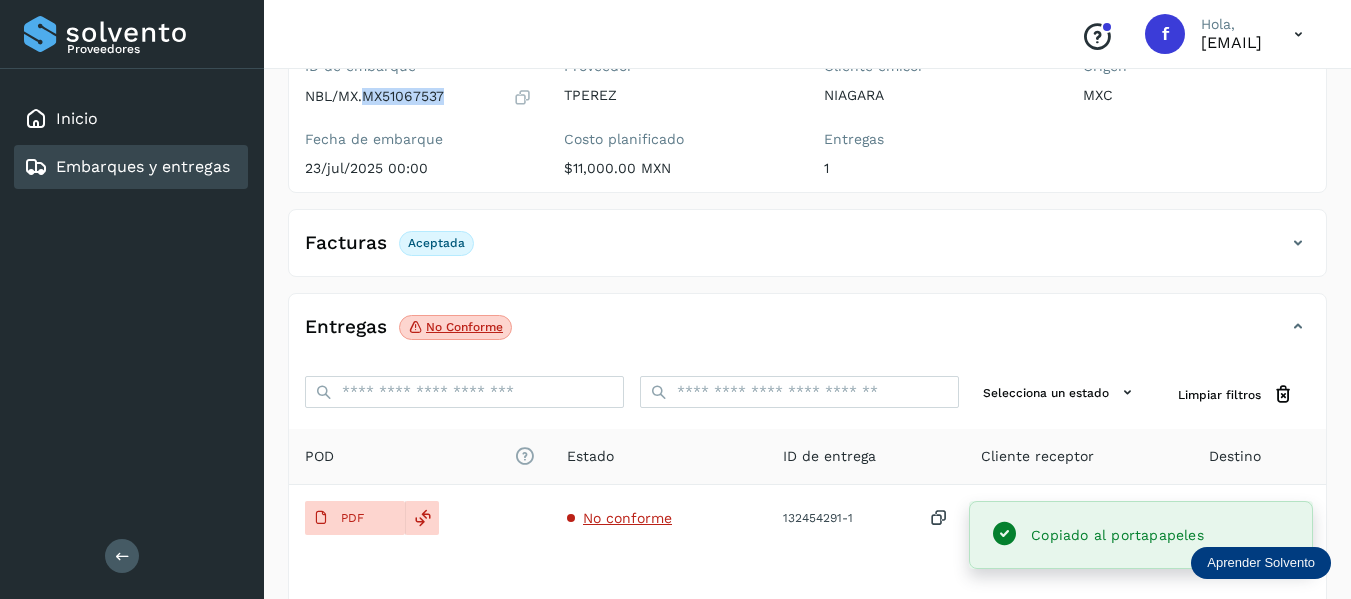drag, startPoint x: 368, startPoint y: 89, endPoint x: 470, endPoint y: 101, distance: 102.70345 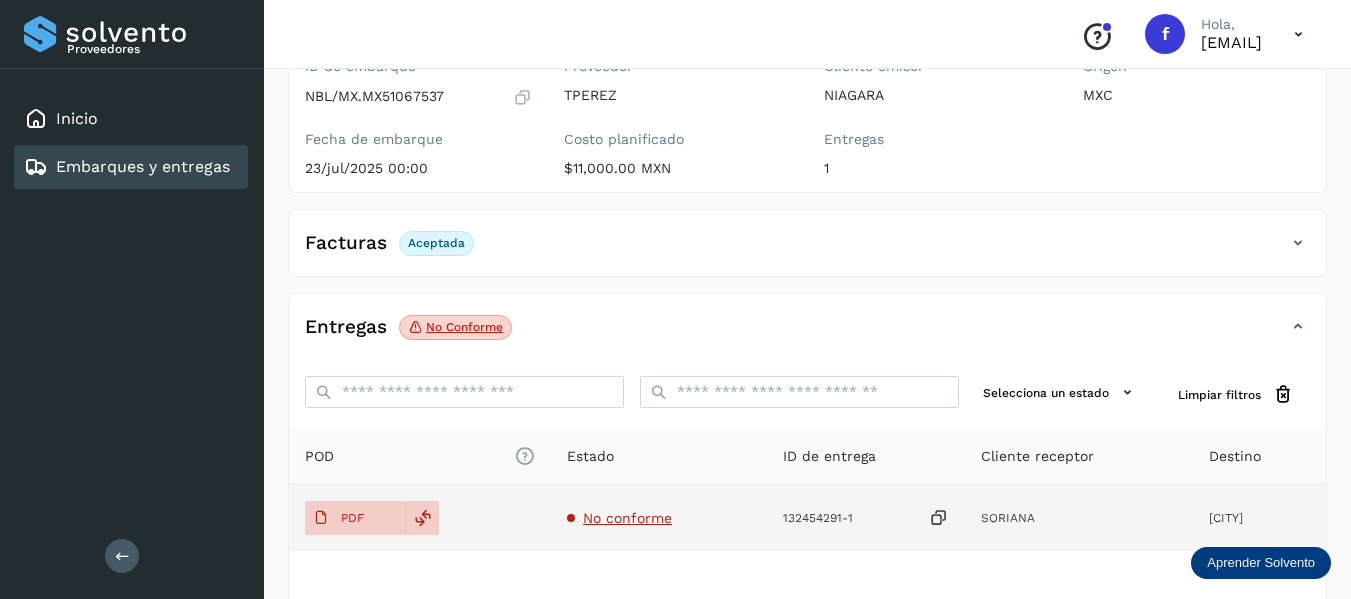 click on "No conforme" at bounding box center (627, 518) 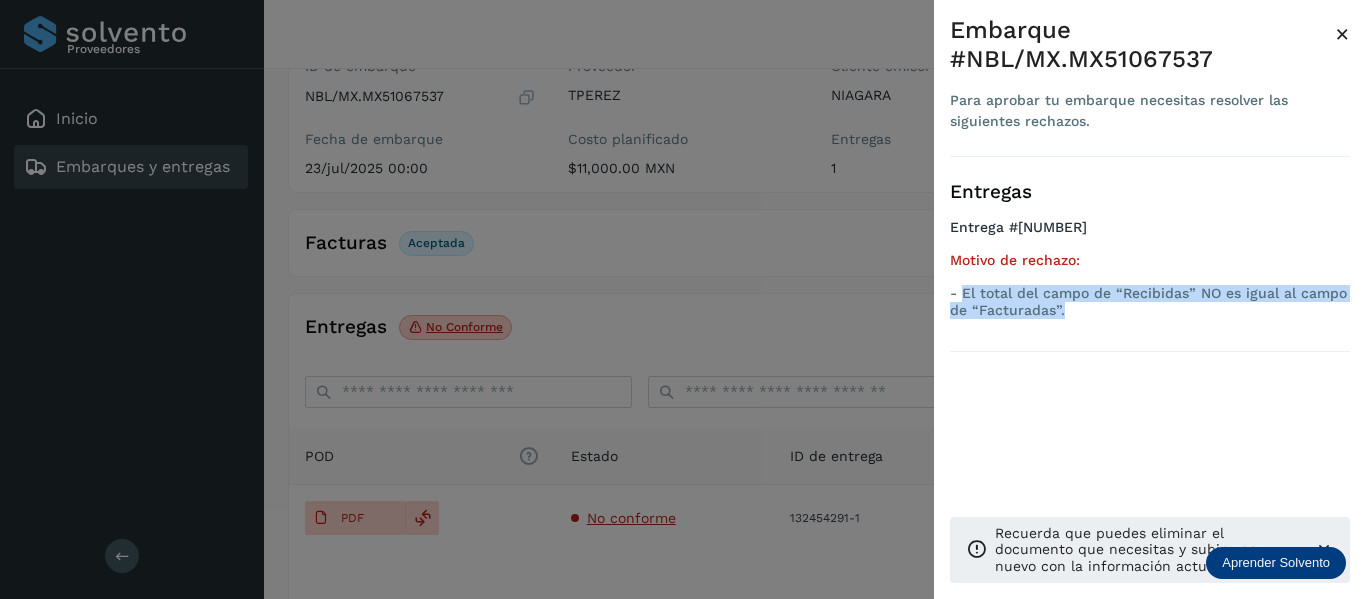 drag, startPoint x: 961, startPoint y: 292, endPoint x: 1088, endPoint y: 305, distance: 127.66362 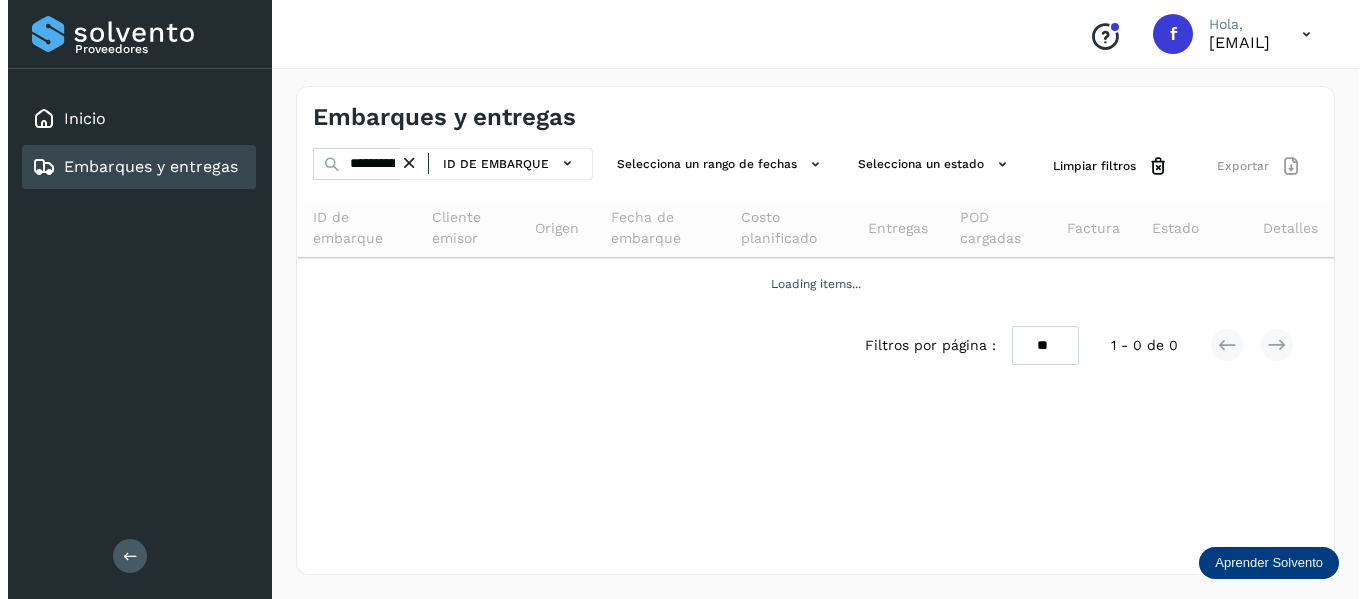 scroll, scrollTop: 0, scrollLeft: 0, axis: both 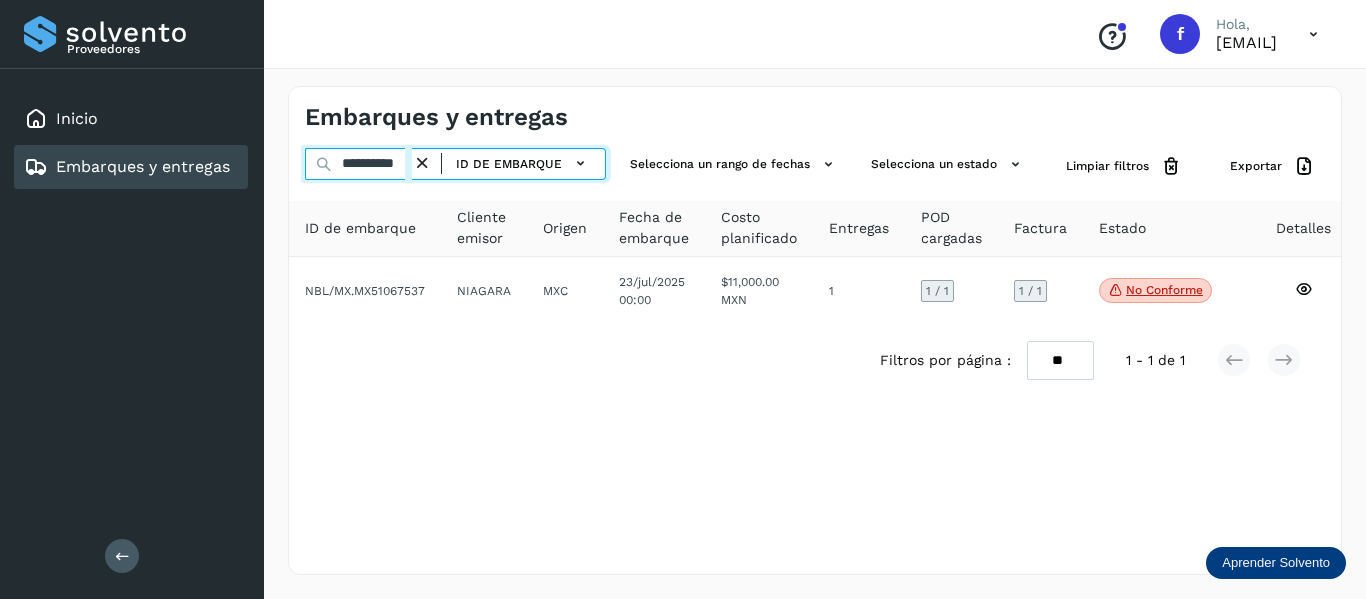 drag, startPoint x: 338, startPoint y: 157, endPoint x: 522, endPoint y: 186, distance: 186.2713 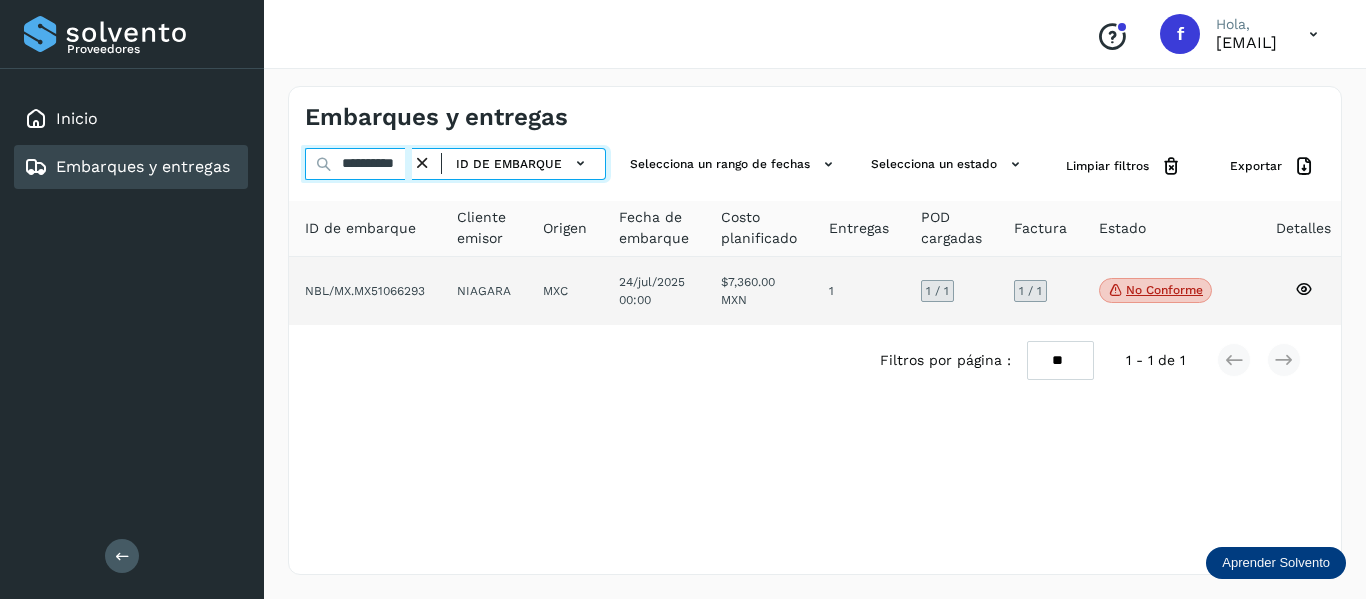 type on "**********" 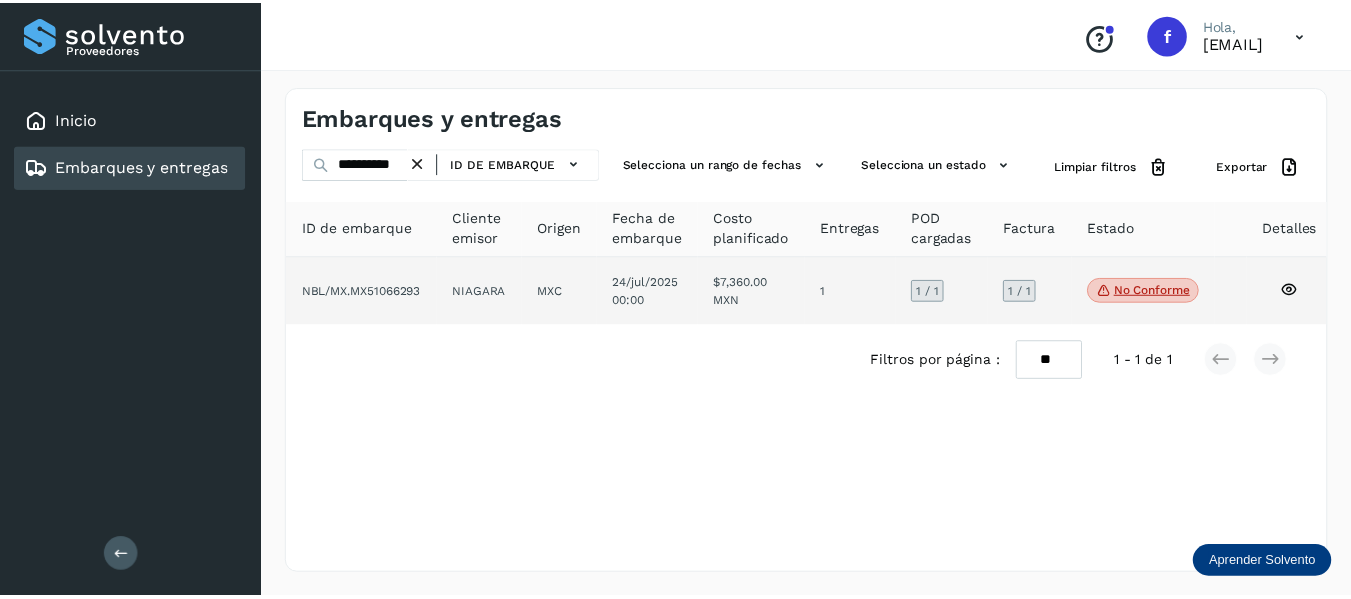 scroll, scrollTop: 0, scrollLeft: 0, axis: both 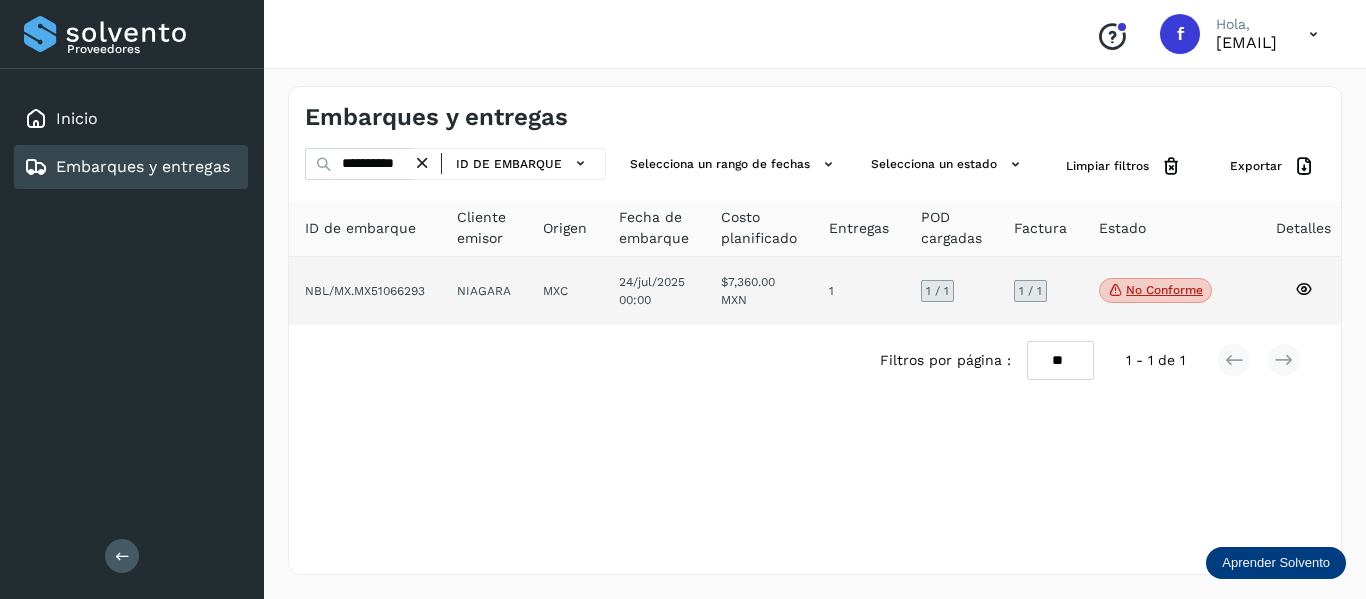 click 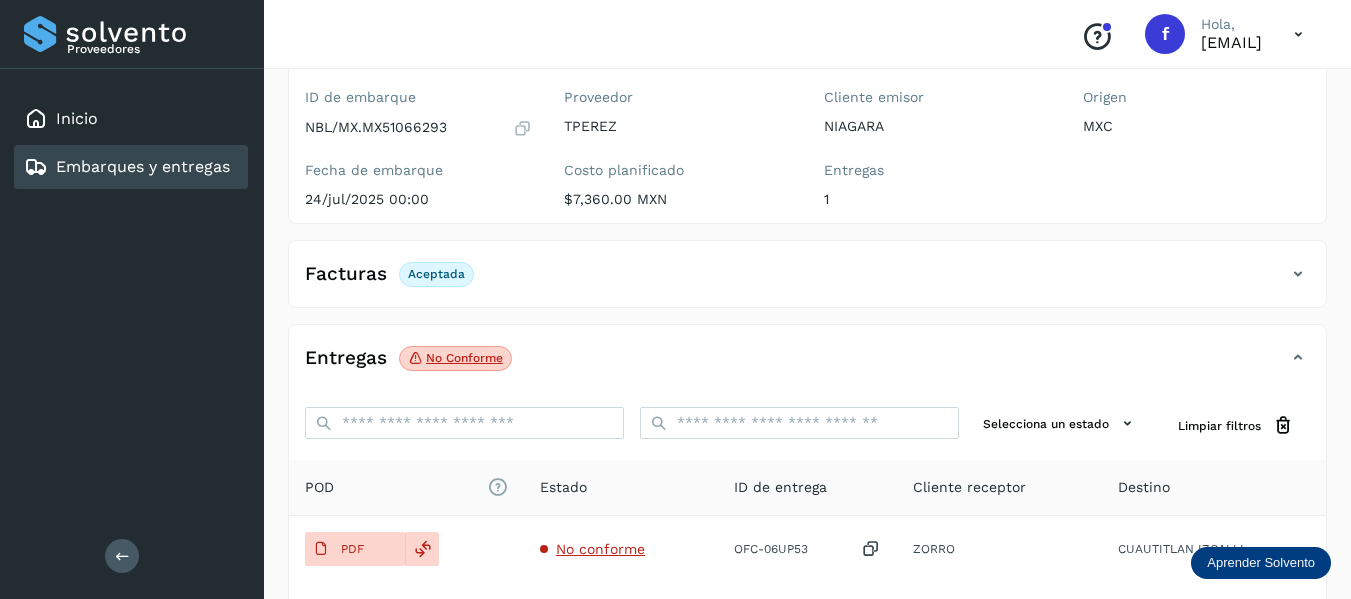 scroll, scrollTop: 200, scrollLeft: 0, axis: vertical 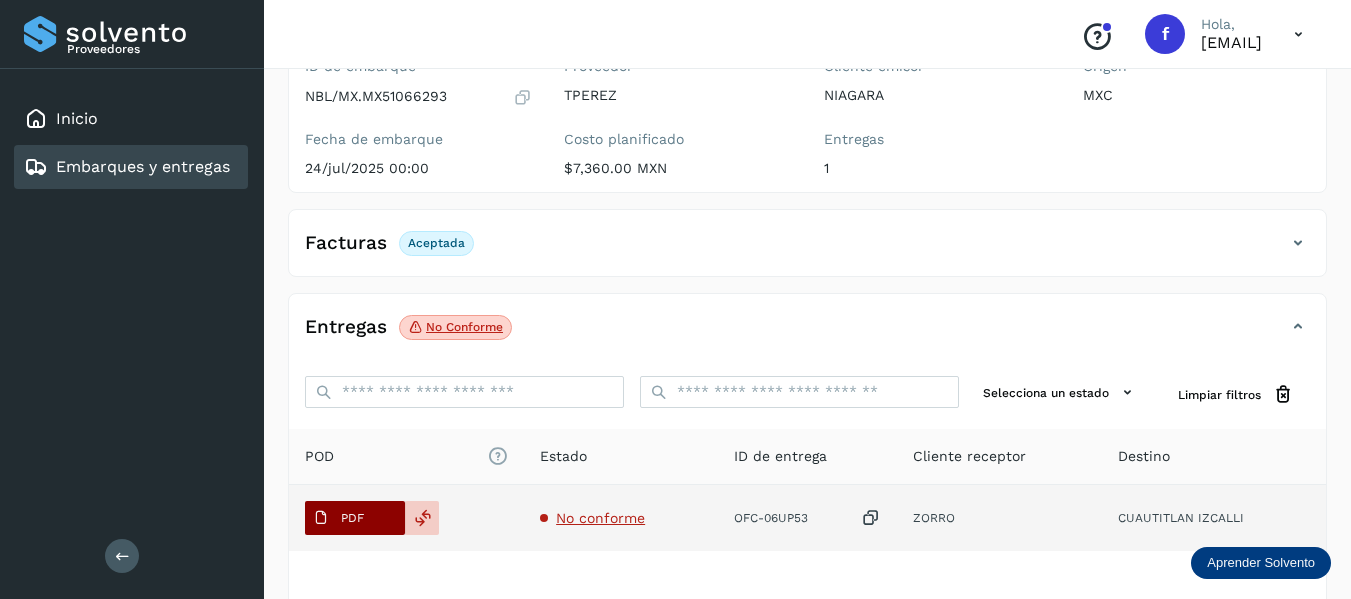 click on "PDF" at bounding box center (338, 518) 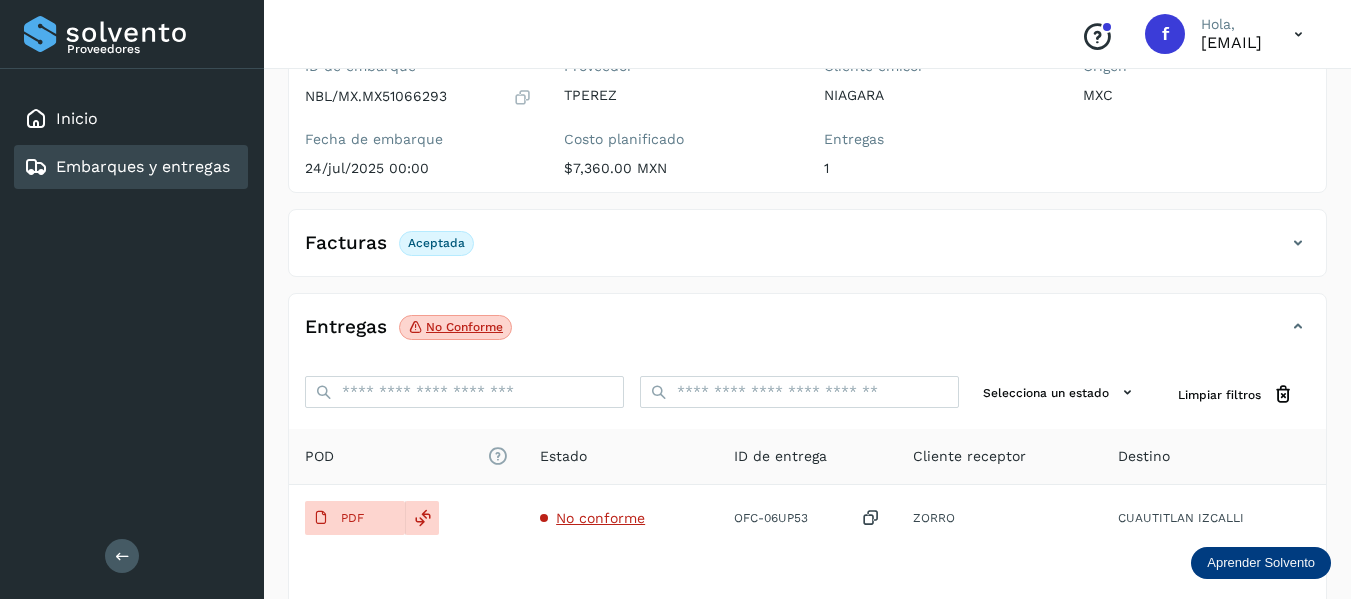 click on "Embarques y entregas" at bounding box center [143, 166] 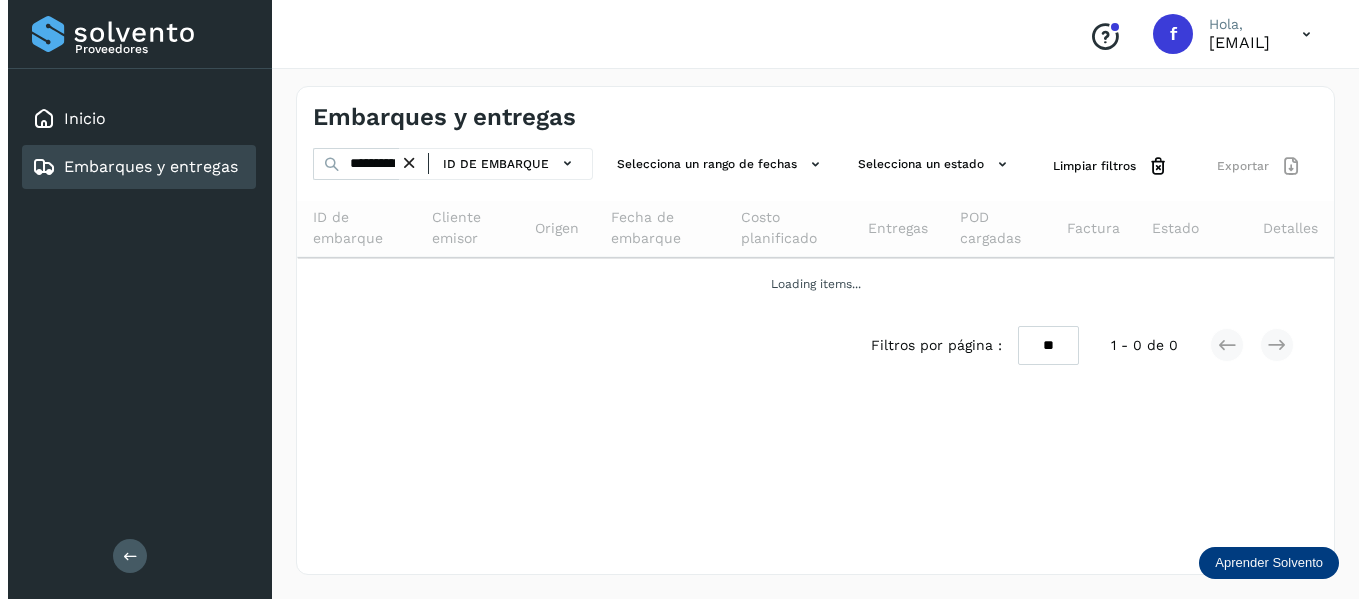 scroll, scrollTop: 0, scrollLeft: 0, axis: both 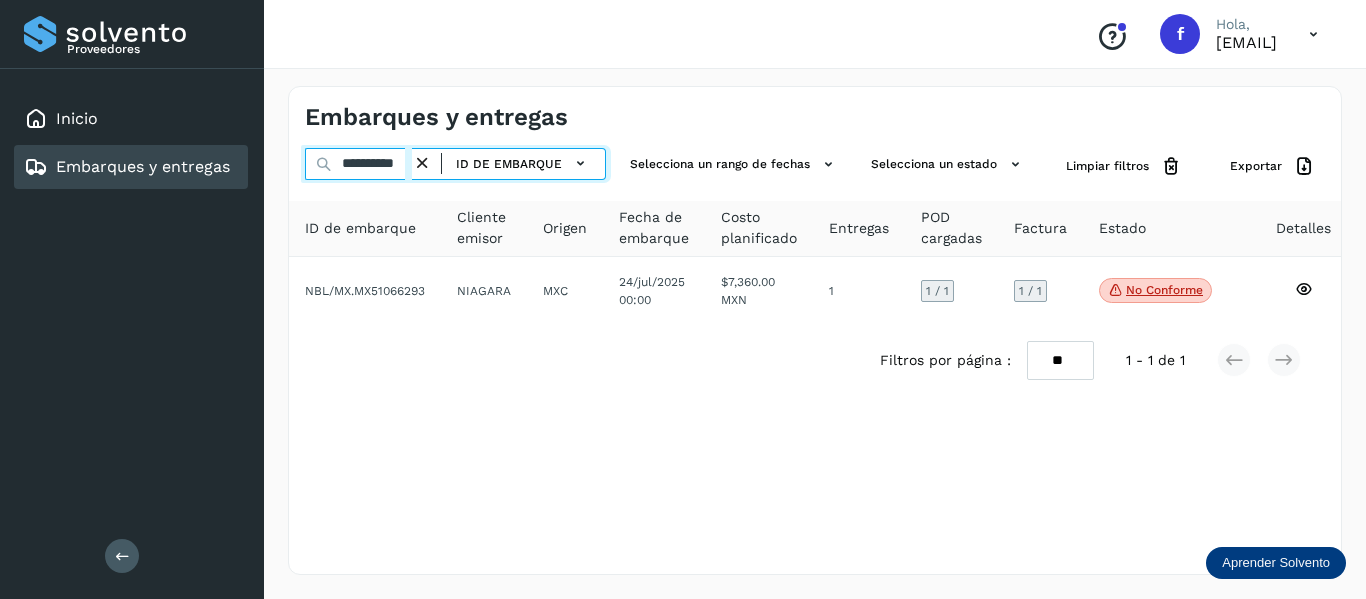 drag, startPoint x: 342, startPoint y: 159, endPoint x: 566, endPoint y: 227, distance: 234.094 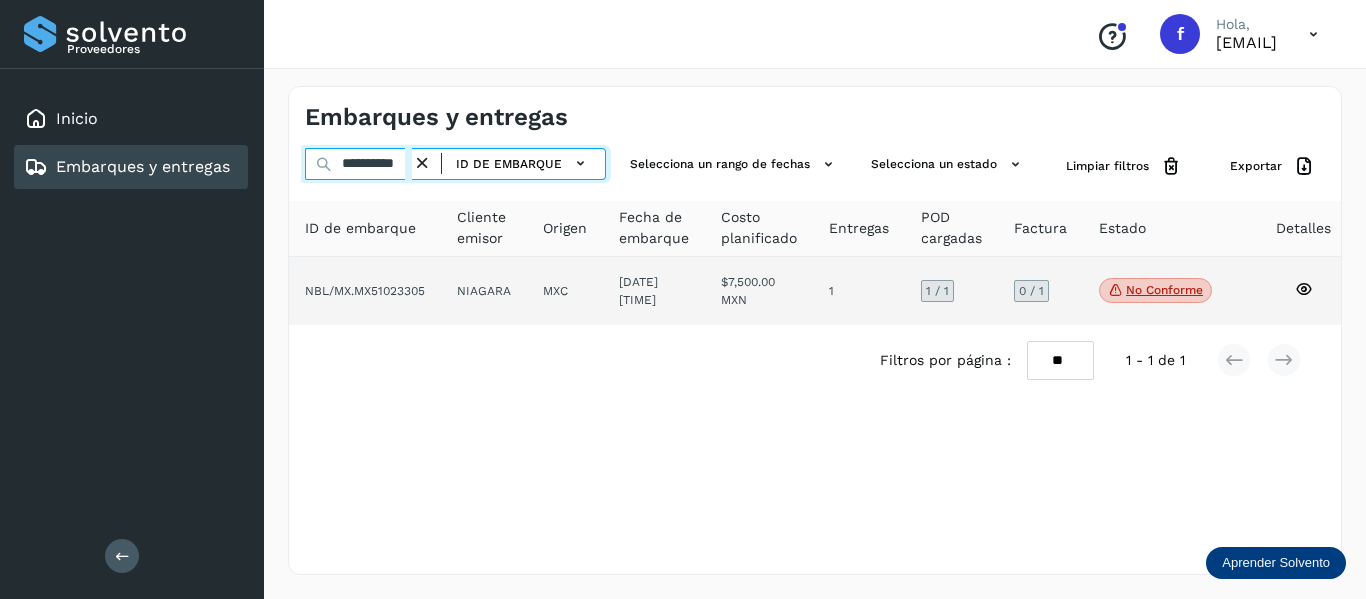 type on "**********" 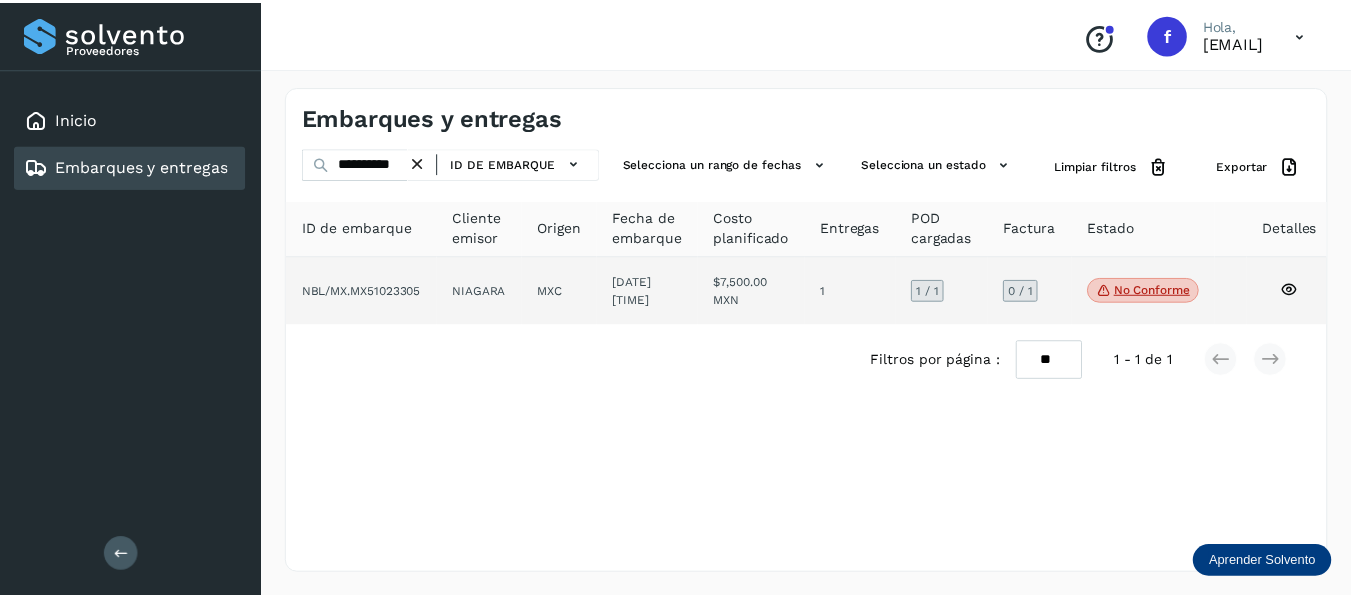 scroll, scrollTop: 0, scrollLeft: 0, axis: both 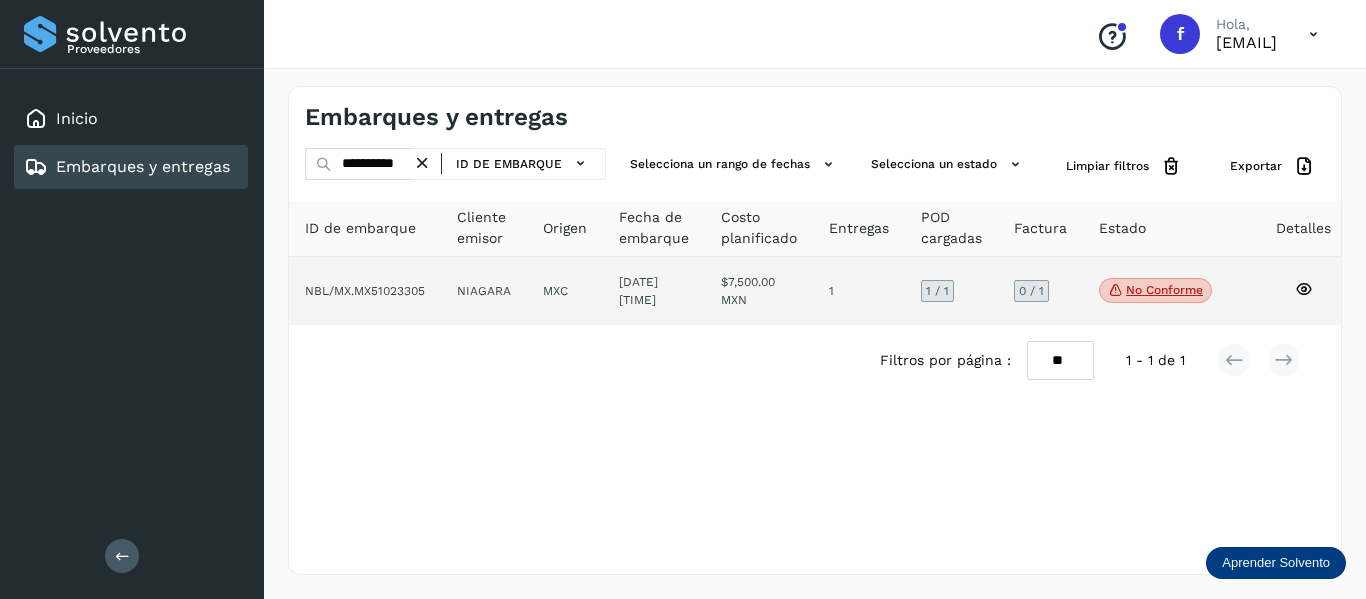 click 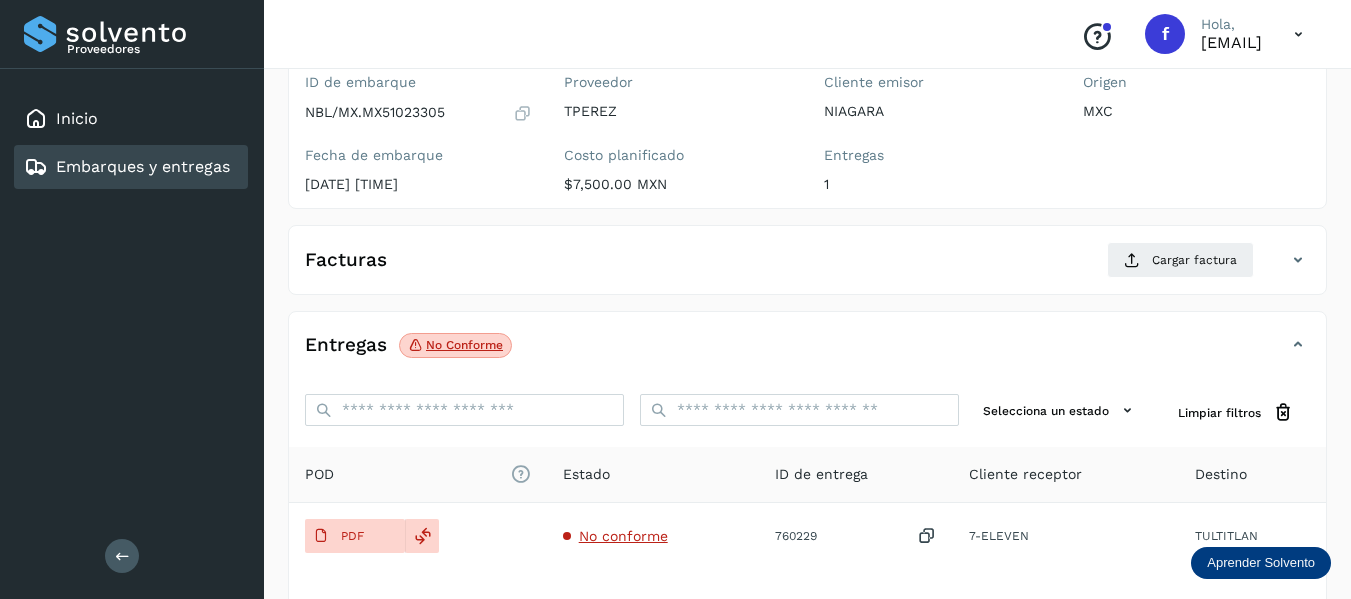 scroll, scrollTop: 200, scrollLeft: 0, axis: vertical 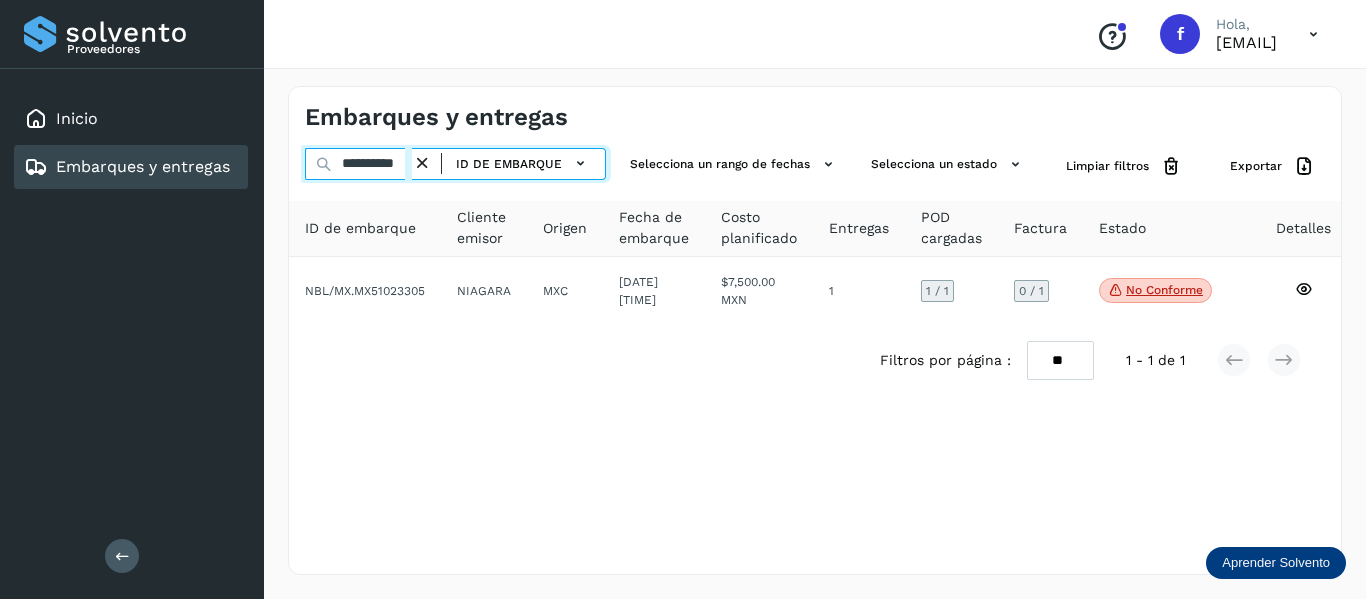 drag, startPoint x: 337, startPoint y: 162, endPoint x: 720, endPoint y: 404, distance: 453.04855 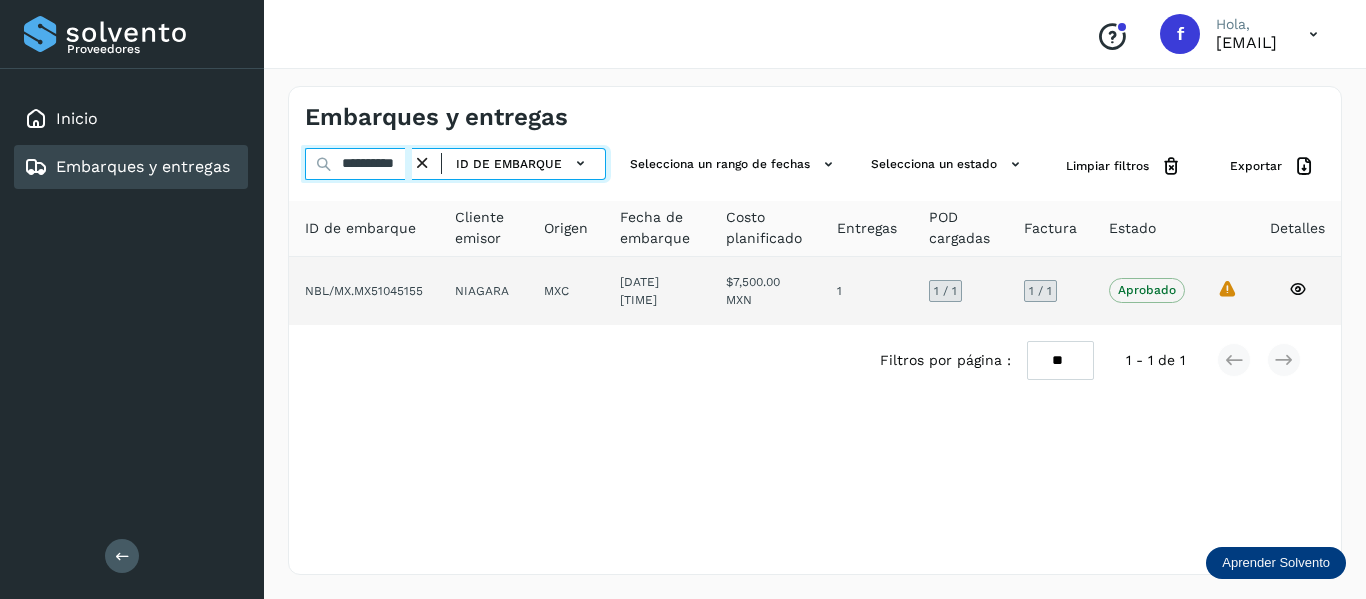 type on "**********" 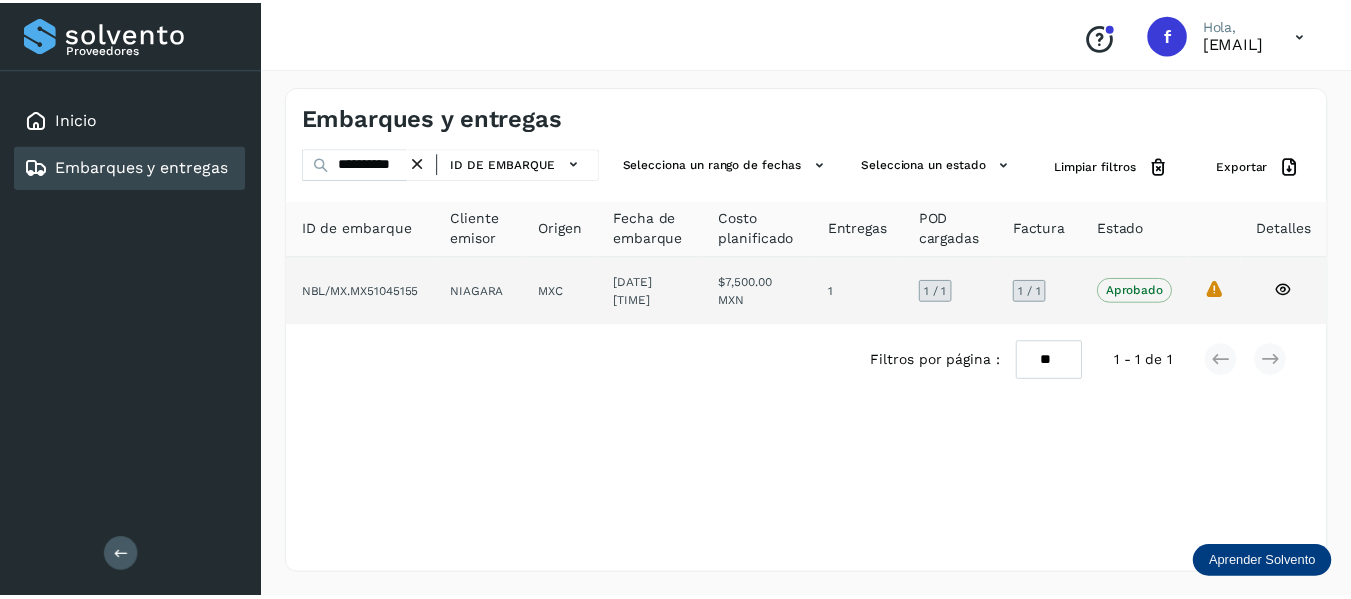 scroll, scrollTop: 0, scrollLeft: 0, axis: both 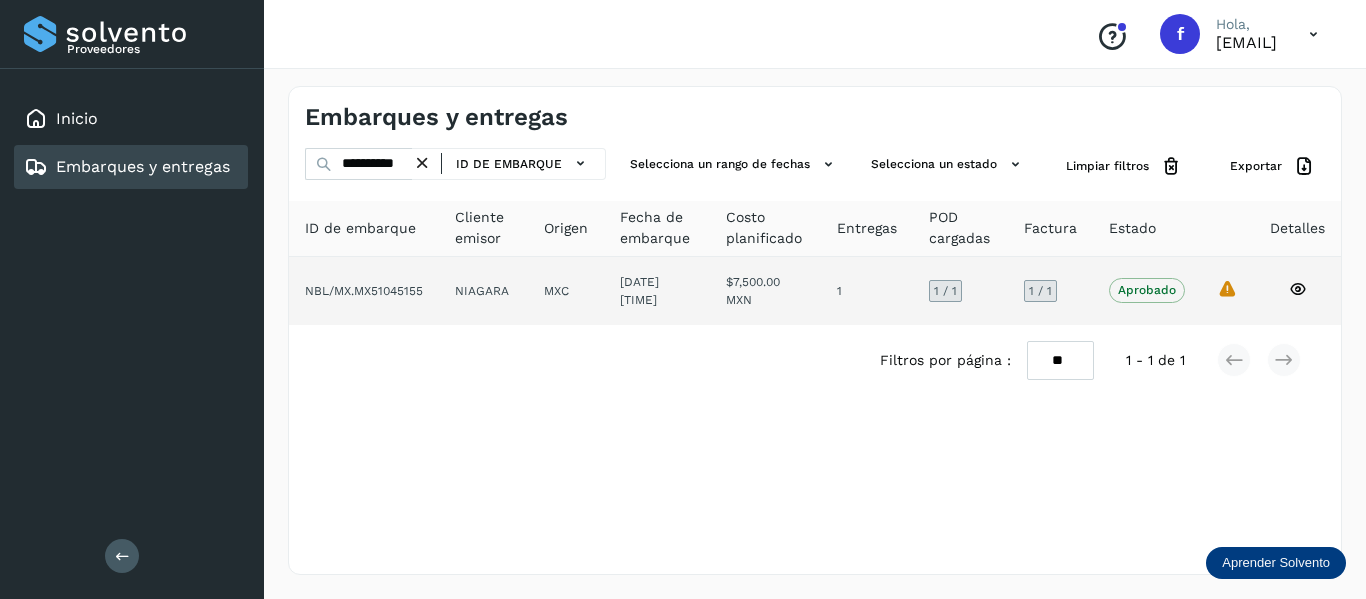 click 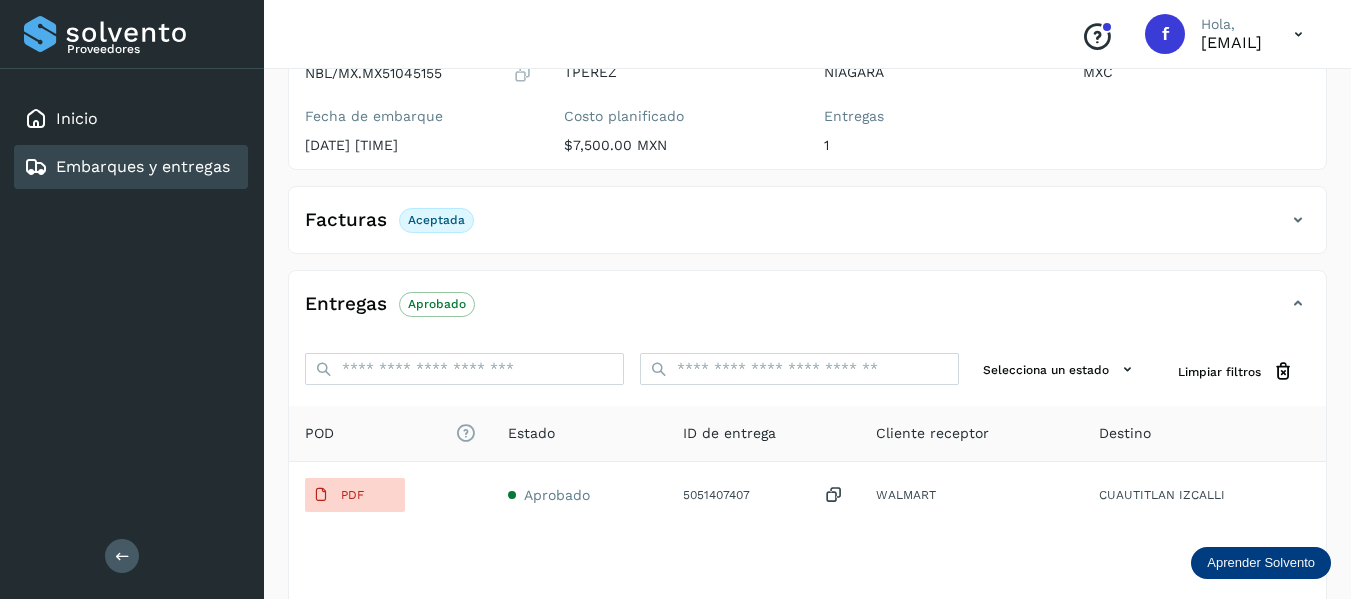 scroll, scrollTop: 300, scrollLeft: 0, axis: vertical 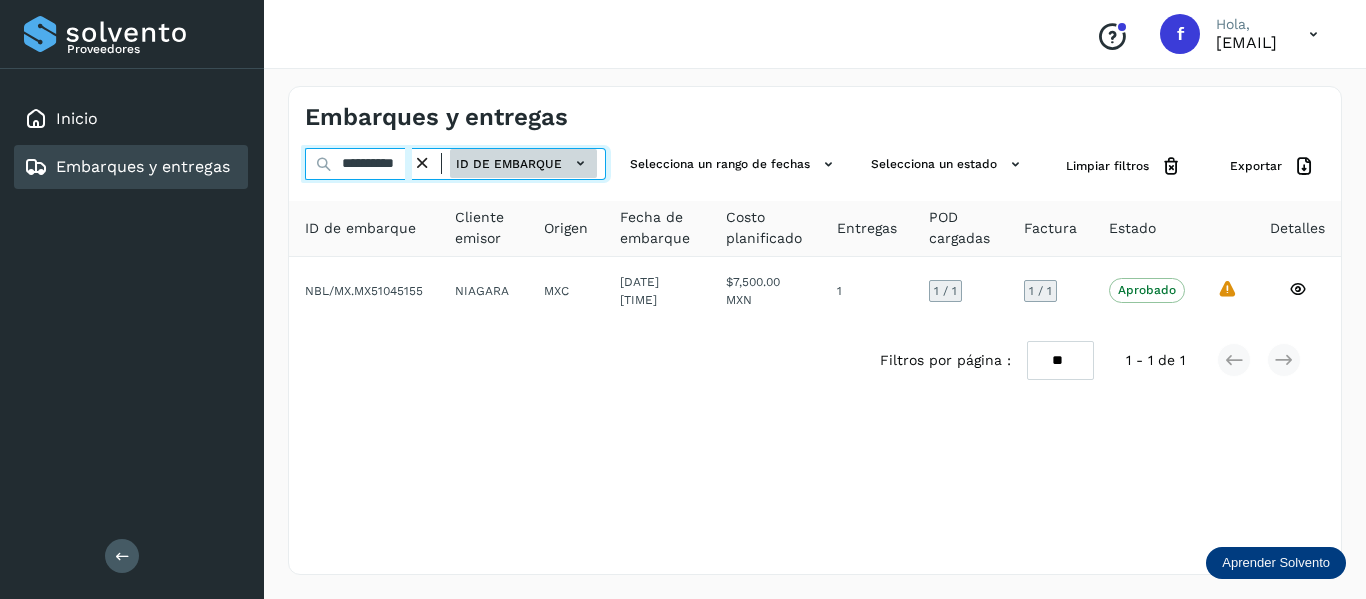 drag, startPoint x: 340, startPoint y: 163, endPoint x: 589, endPoint y: 163, distance: 249 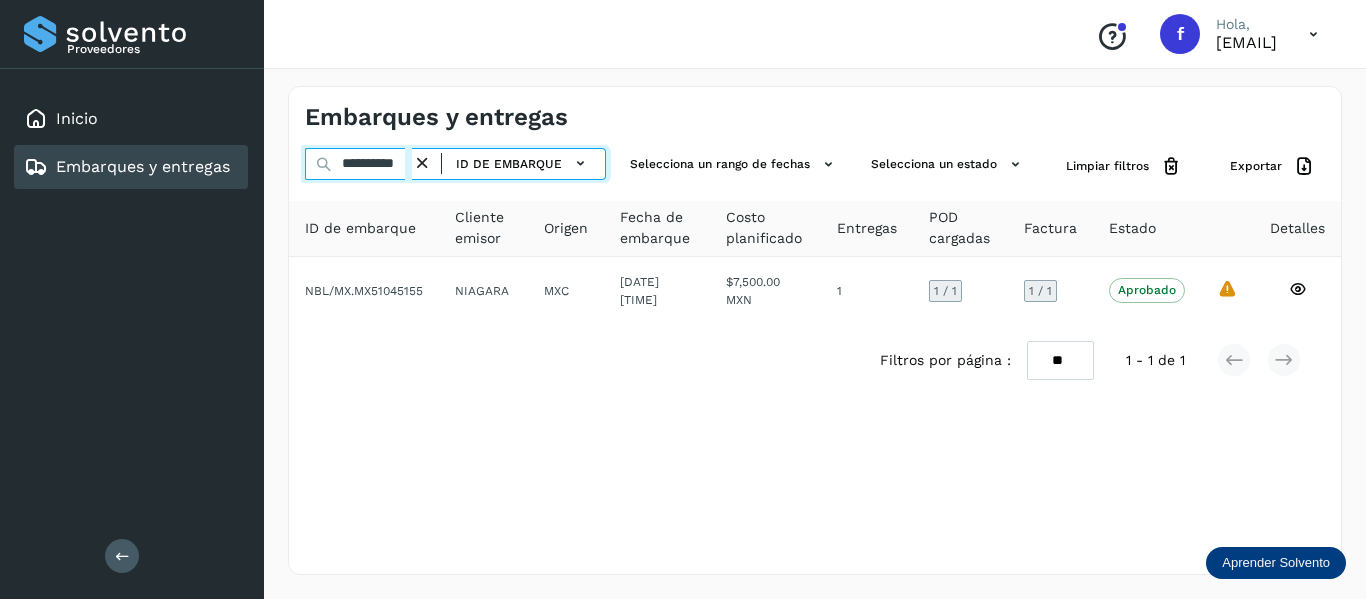 paste 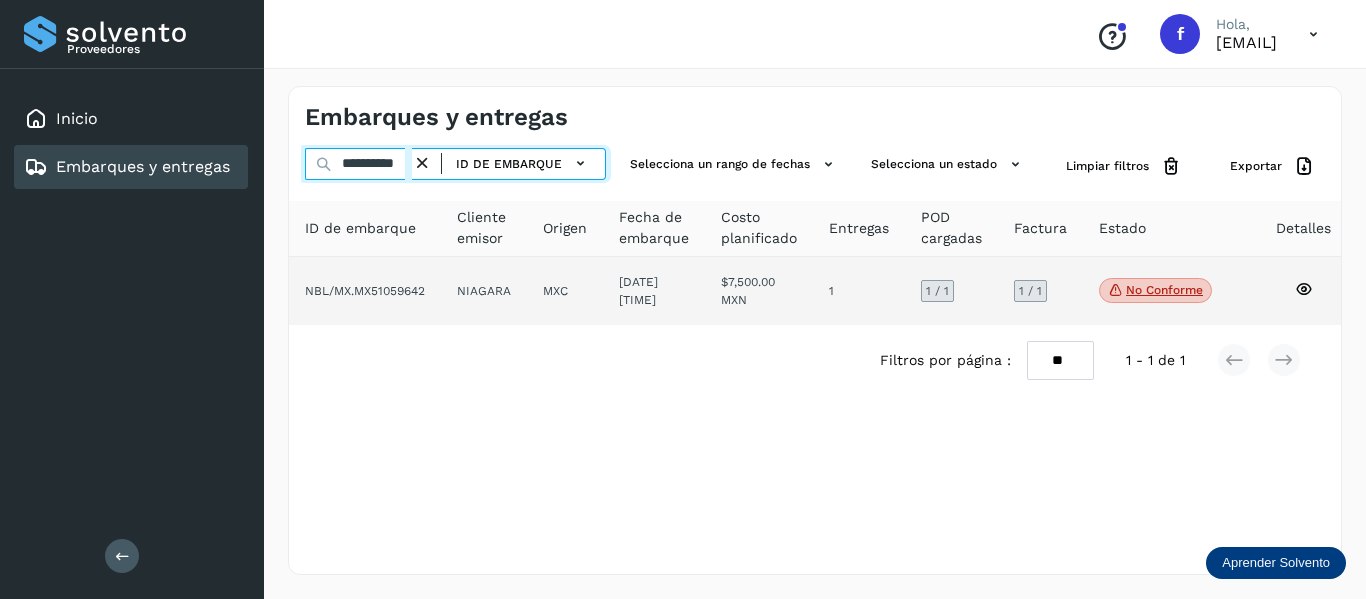 type on "**********" 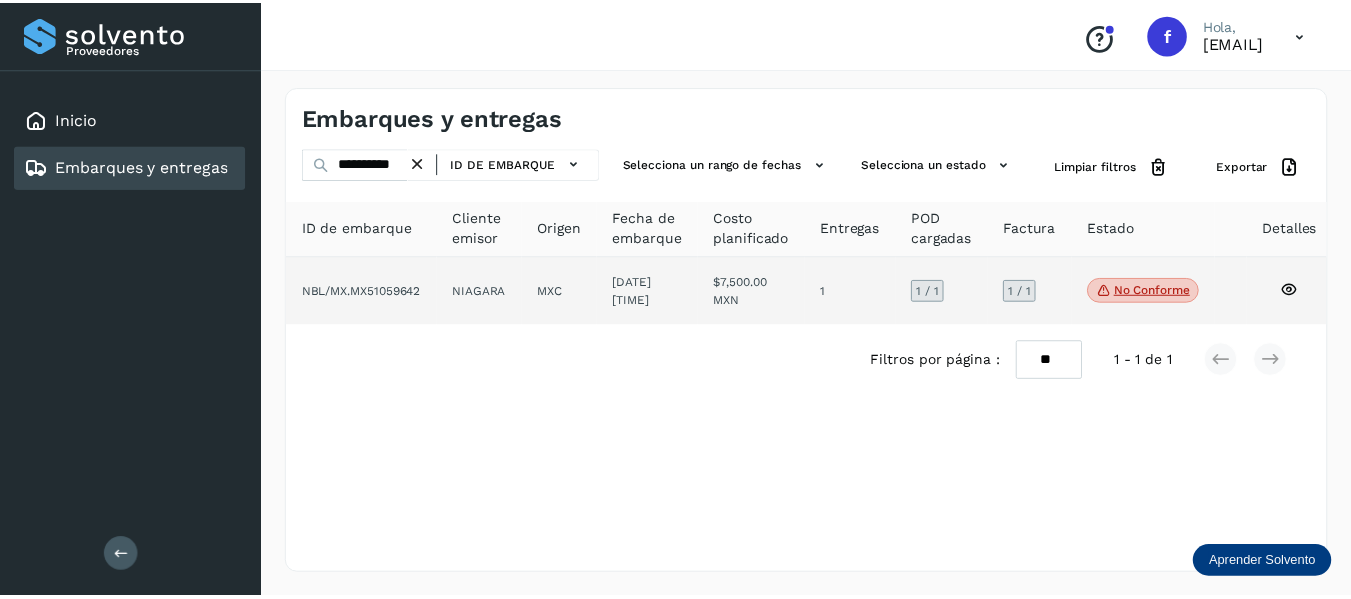 scroll, scrollTop: 0, scrollLeft: 0, axis: both 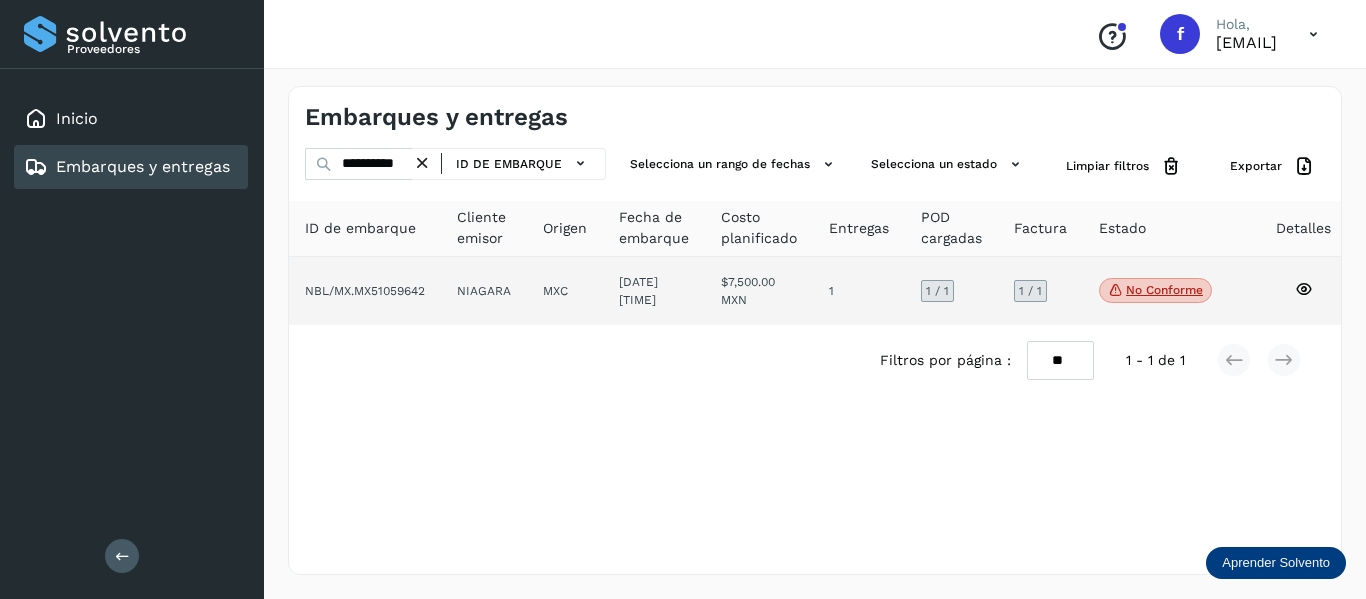 click 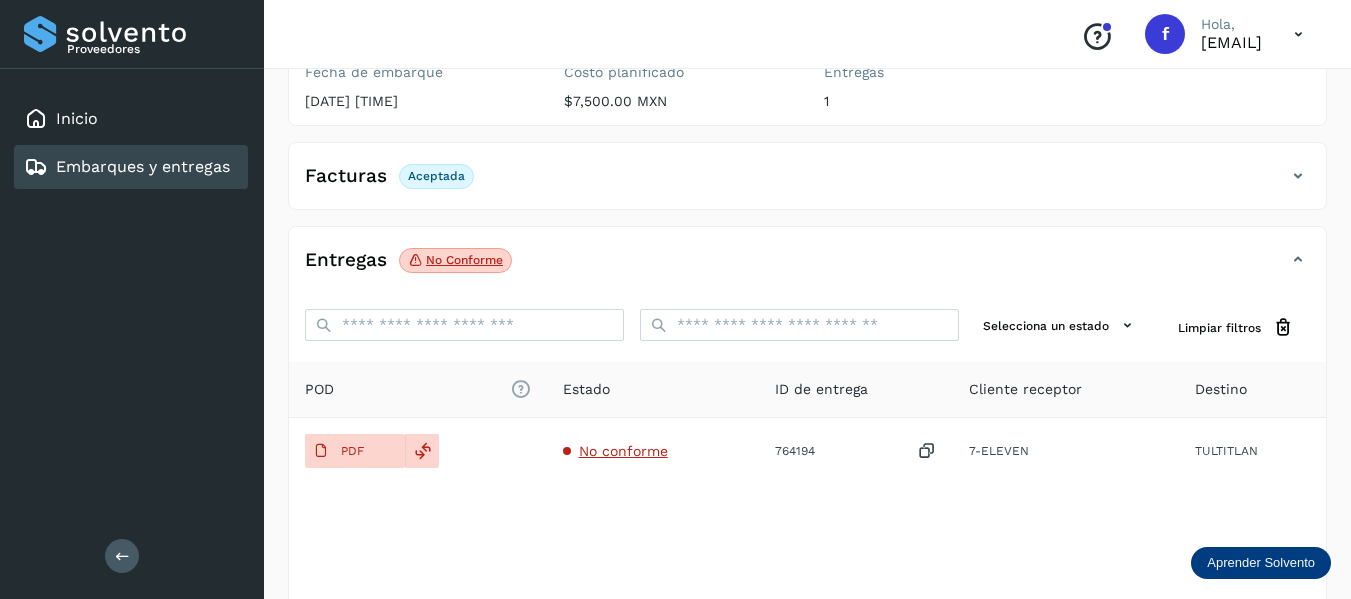 scroll, scrollTop: 300, scrollLeft: 0, axis: vertical 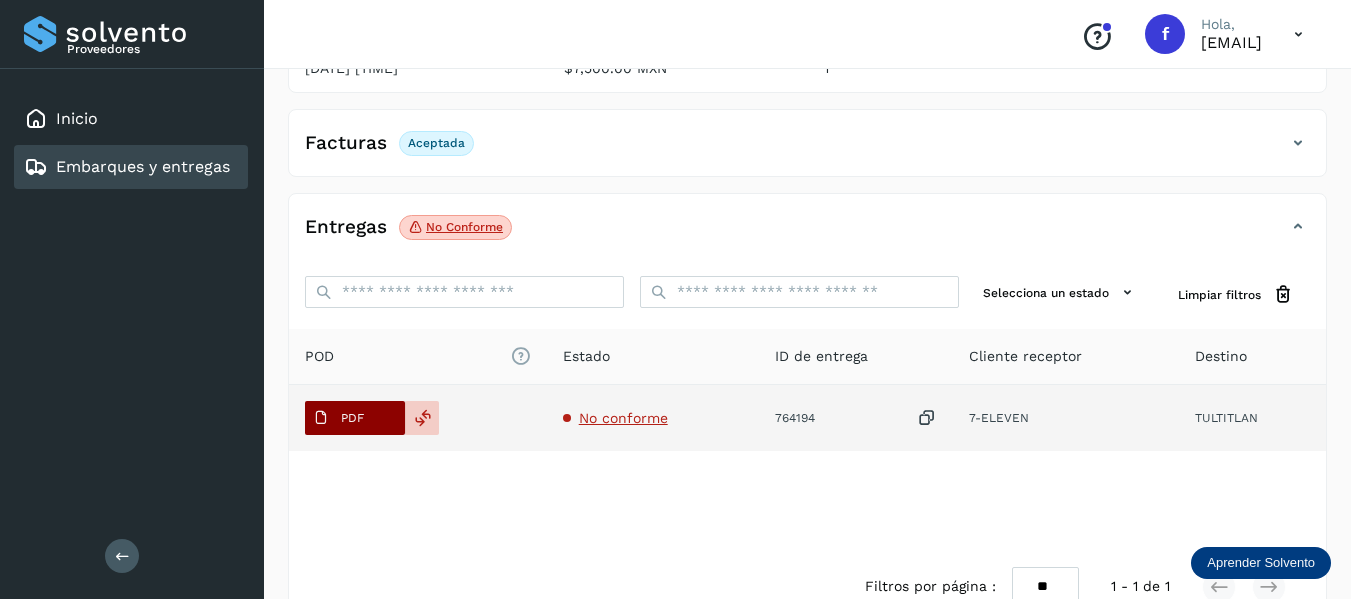 click on "PDF" at bounding box center (338, 418) 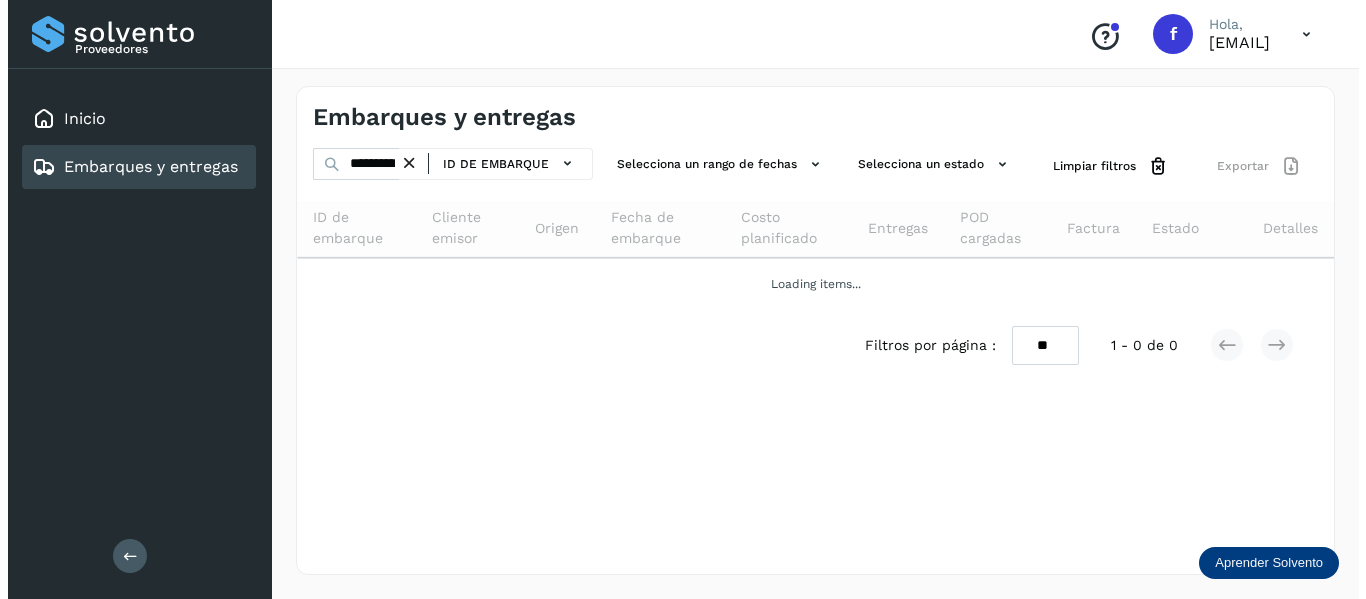 scroll, scrollTop: 0, scrollLeft: 0, axis: both 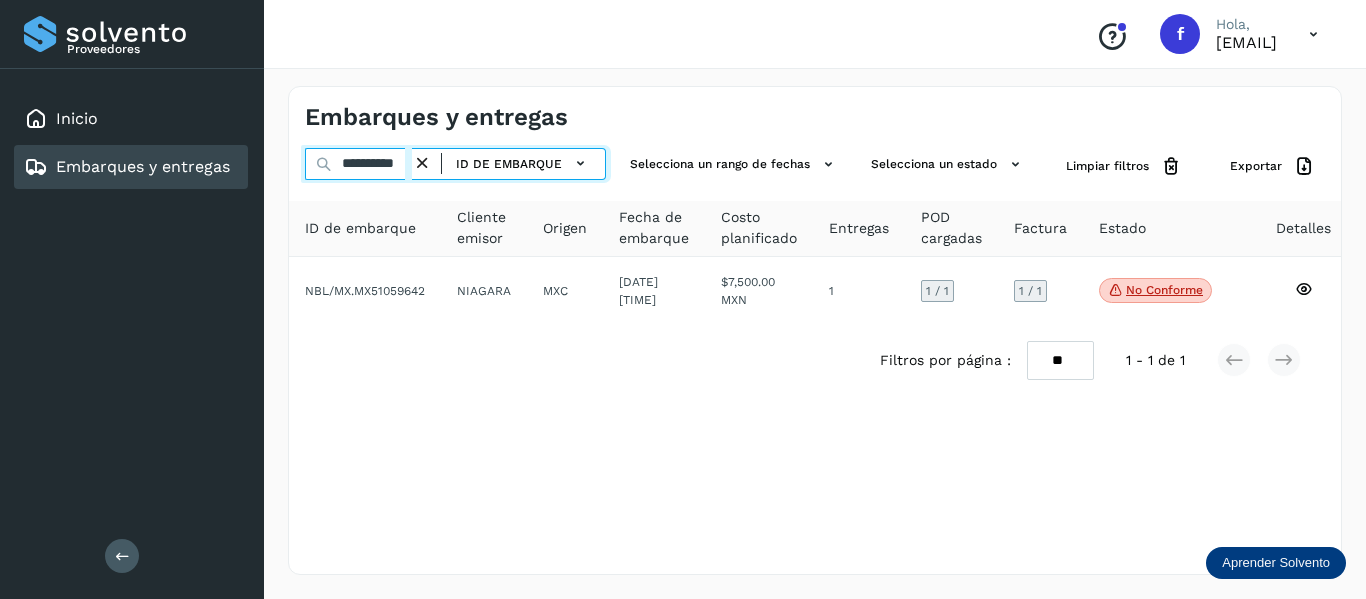 drag, startPoint x: 340, startPoint y: 163, endPoint x: 437, endPoint y: 161, distance: 97.020615 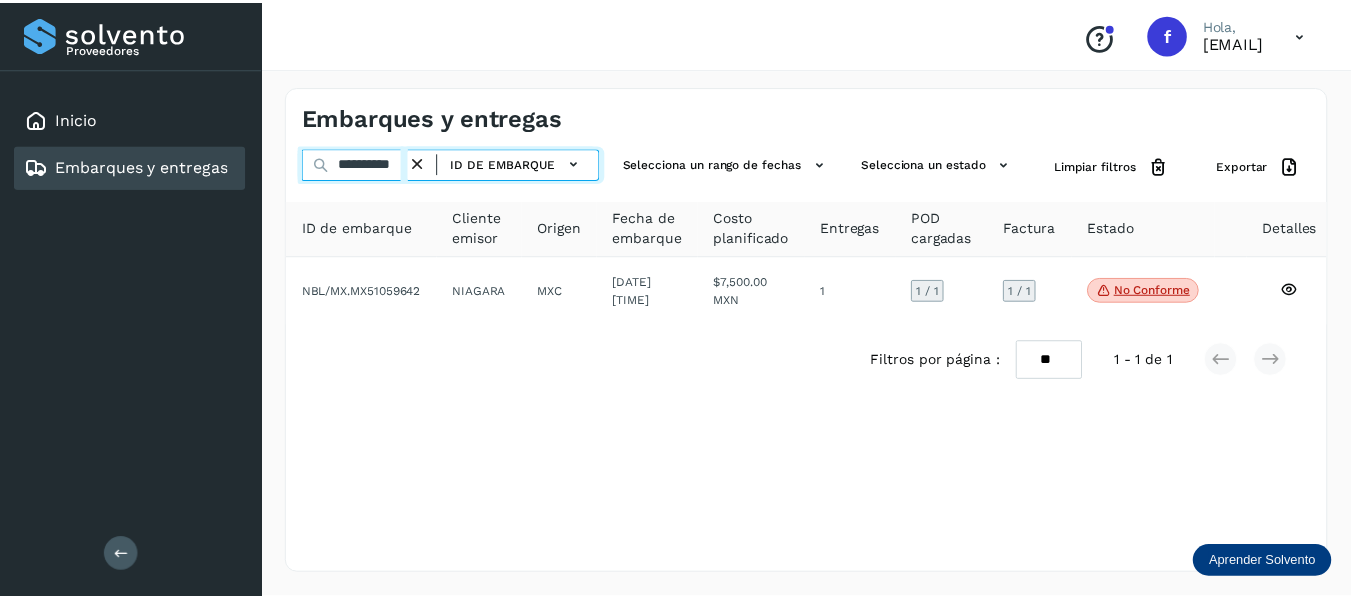 scroll, scrollTop: 0, scrollLeft: 18, axis: horizontal 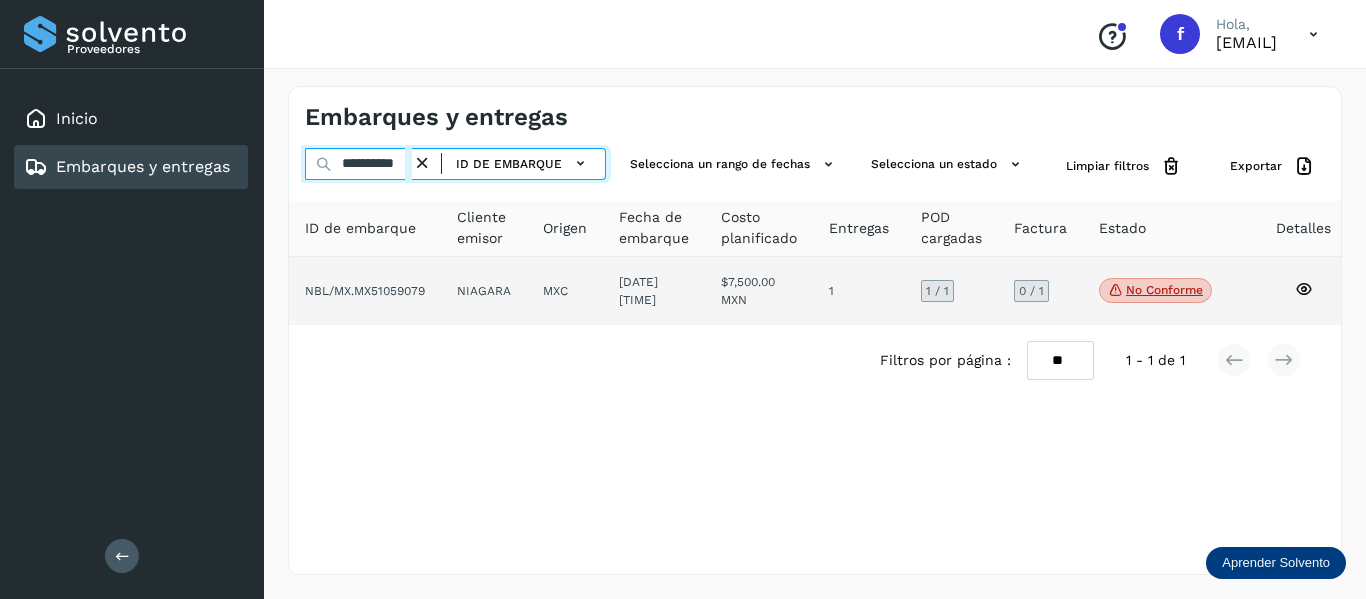 type on "**********" 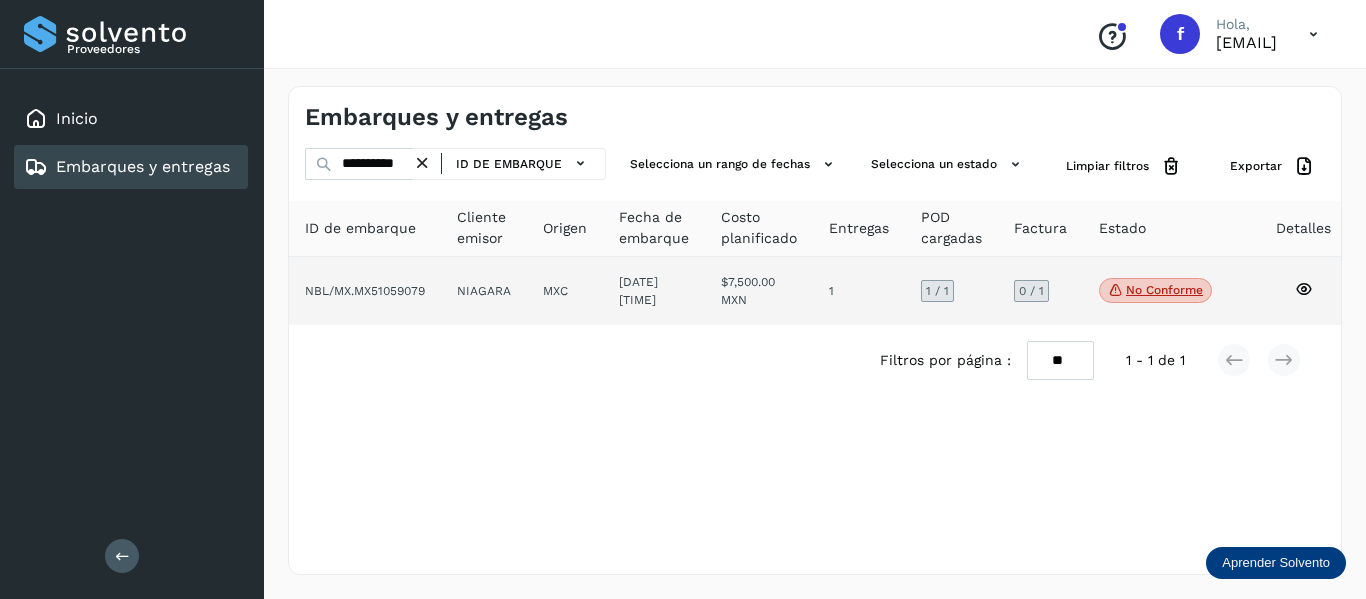 click 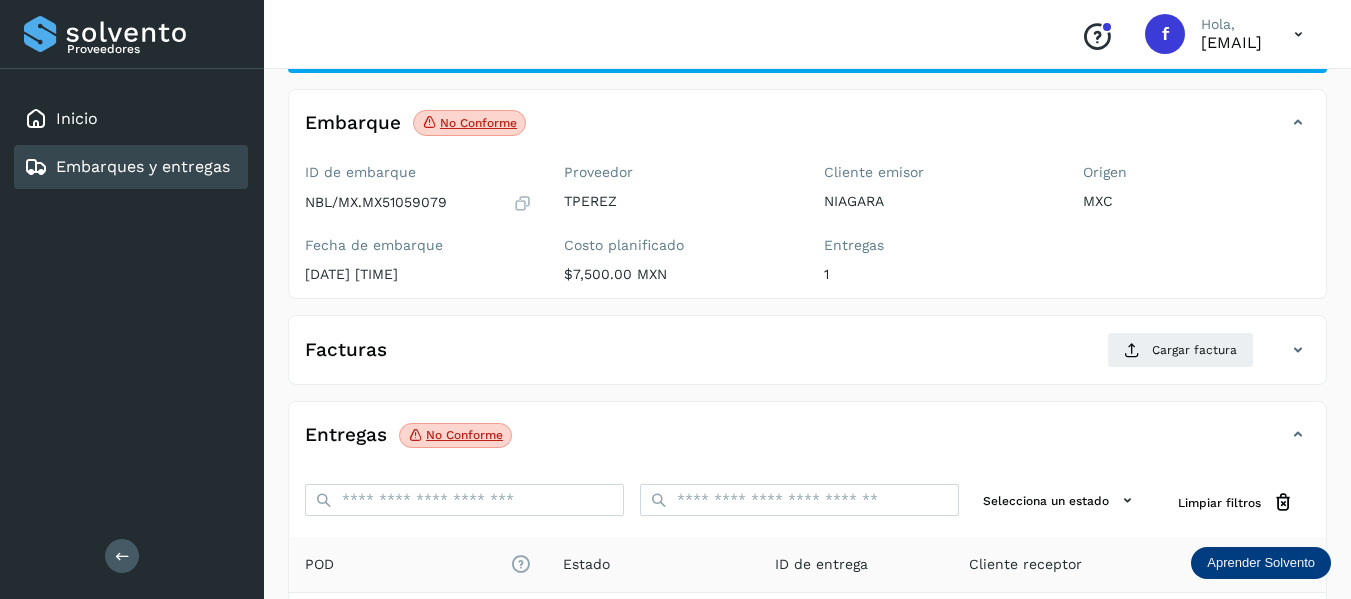 scroll, scrollTop: 200, scrollLeft: 0, axis: vertical 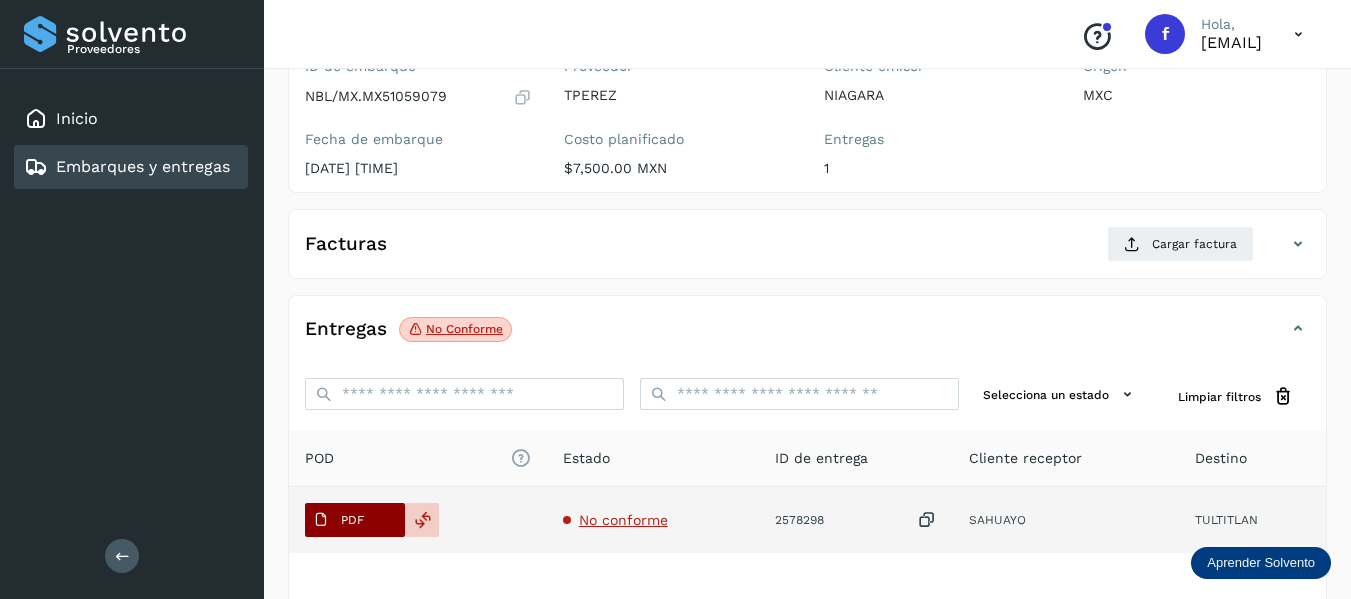 click on "PDF" at bounding box center [352, 520] 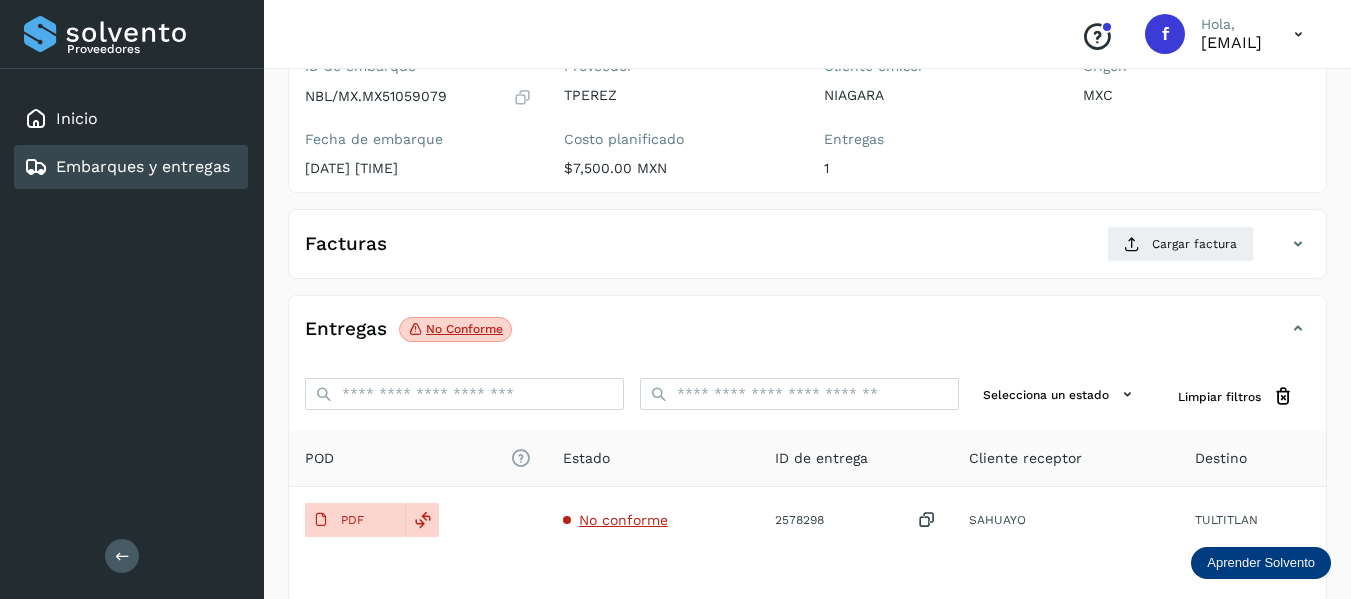 click on "✨ Muy pronto podrás gestionar todos tus accesorios desde esta misma página. Conocer más Embarque No conforme
Verifica el estado de la factura o entregas asociadas a este embarque
ID de embarque NBL/MX.MX51059079 Fecha de embarque 22/jun/2025 00:00 Proveedor TPEREZ Costo planificado  $7,500.00 MXN  Cliente emisor NIAGARA Entregas 1 Origen MXC Facturas Cargar factura Aún no has subido ninguna factura Entregas No conforme Selecciona un estado Limpiar filtros POD
El tamaño máximo de archivo es de 20 Mb.
Estado ID de entrega Cliente receptor Destino PDF No conforme 2578298  SAHUAYO TULTITLAN SAHUAYO 2578298 PDF Destino: TULTITLAN No conforme Filtros por página : ** ** ** 1 - 1 de 1" at bounding box center [807, 318] 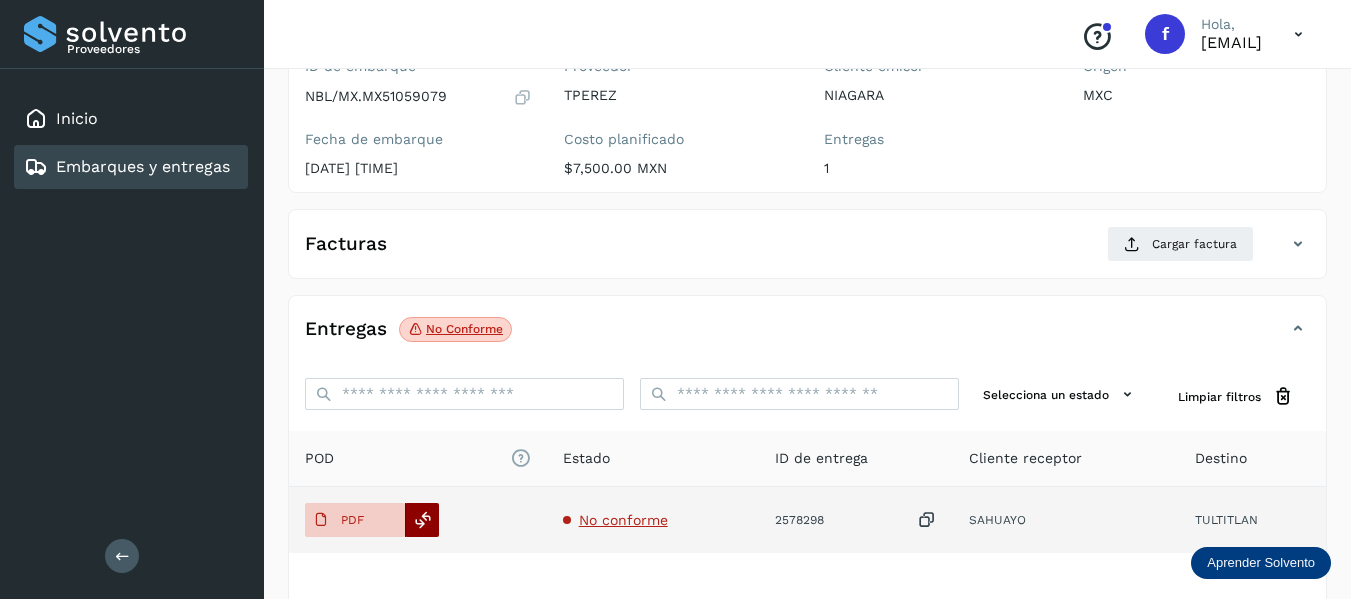 click 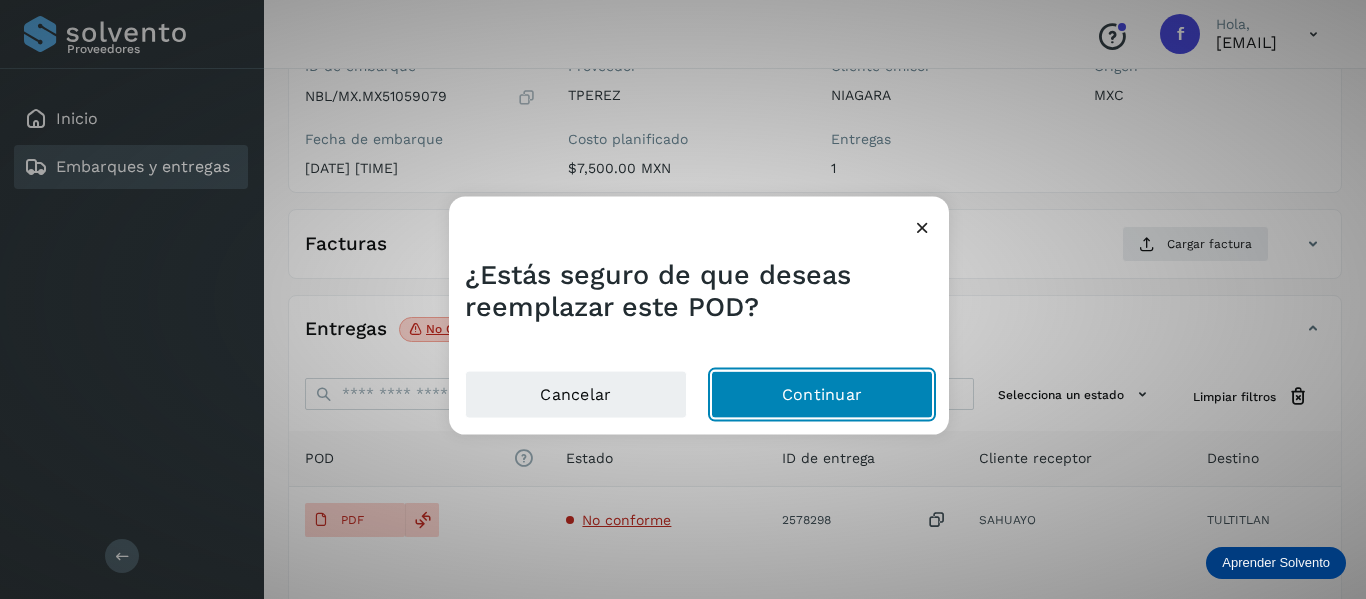 click on "Continuar" 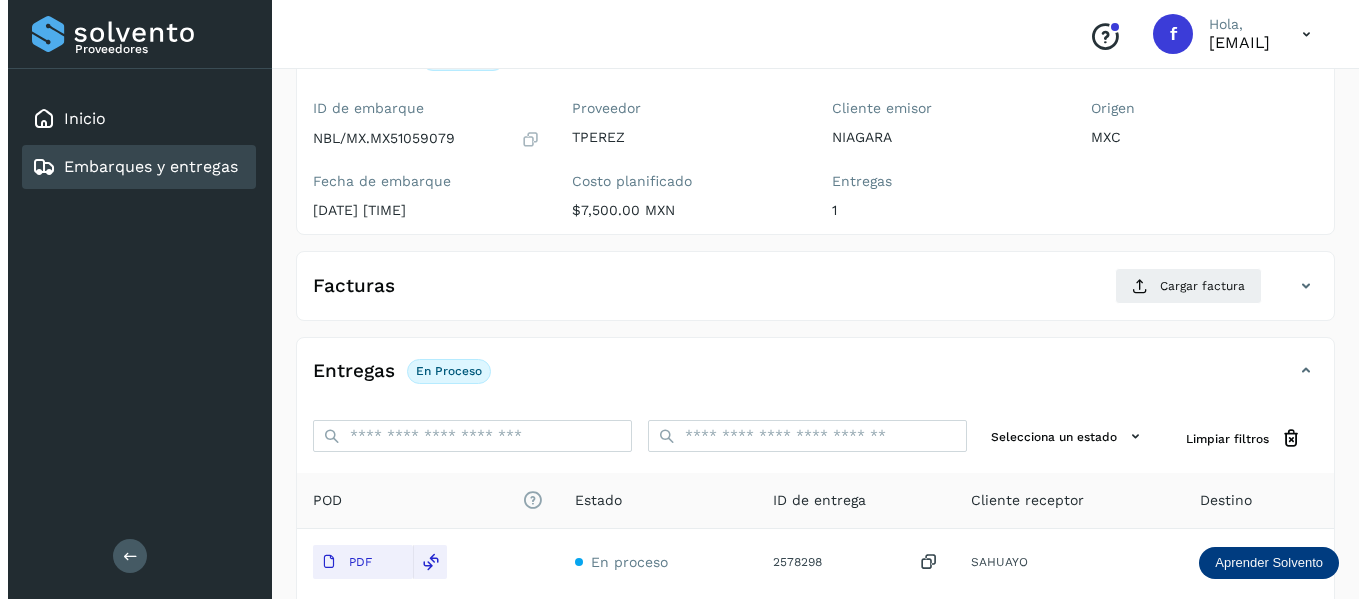 scroll, scrollTop: 0, scrollLeft: 0, axis: both 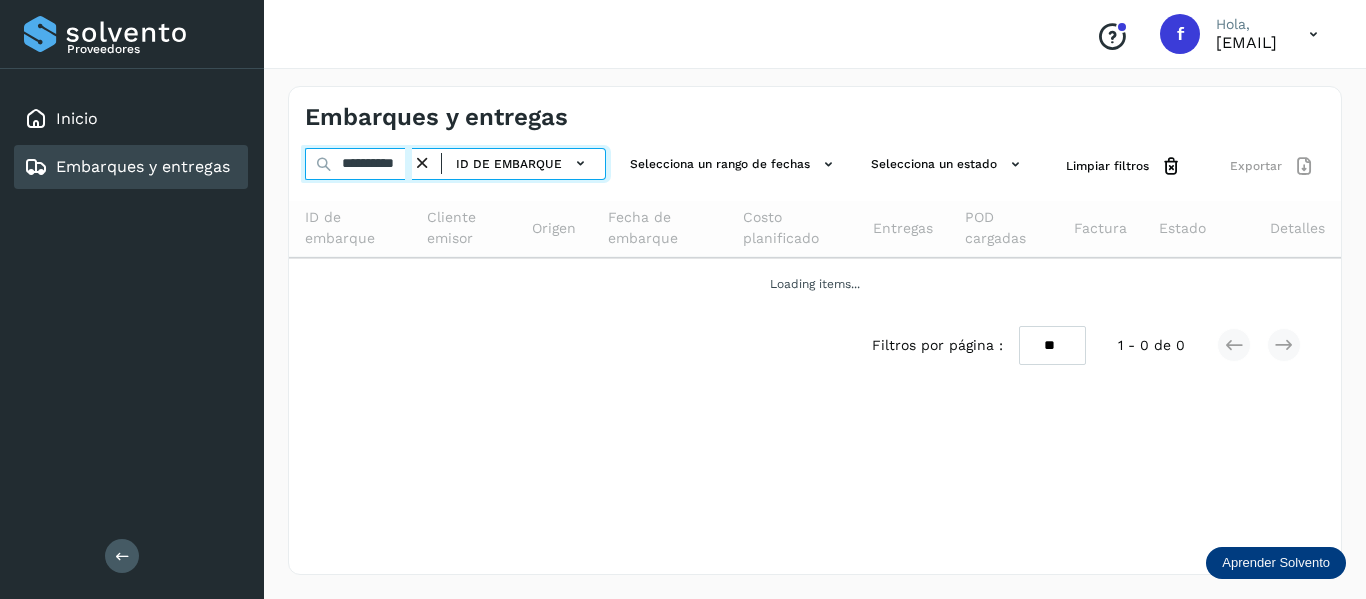 drag, startPoint x: 339, startPoint y: 166, endPoint x: 559, endPoint y: 202, distance: 222.926 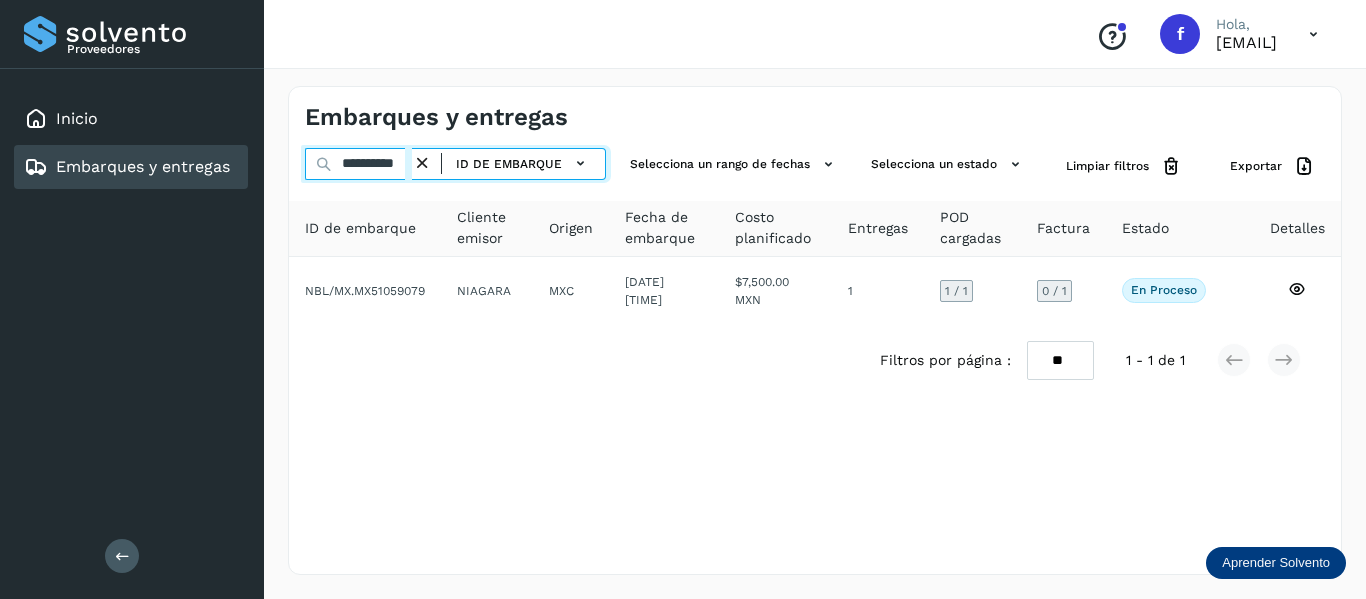 paste 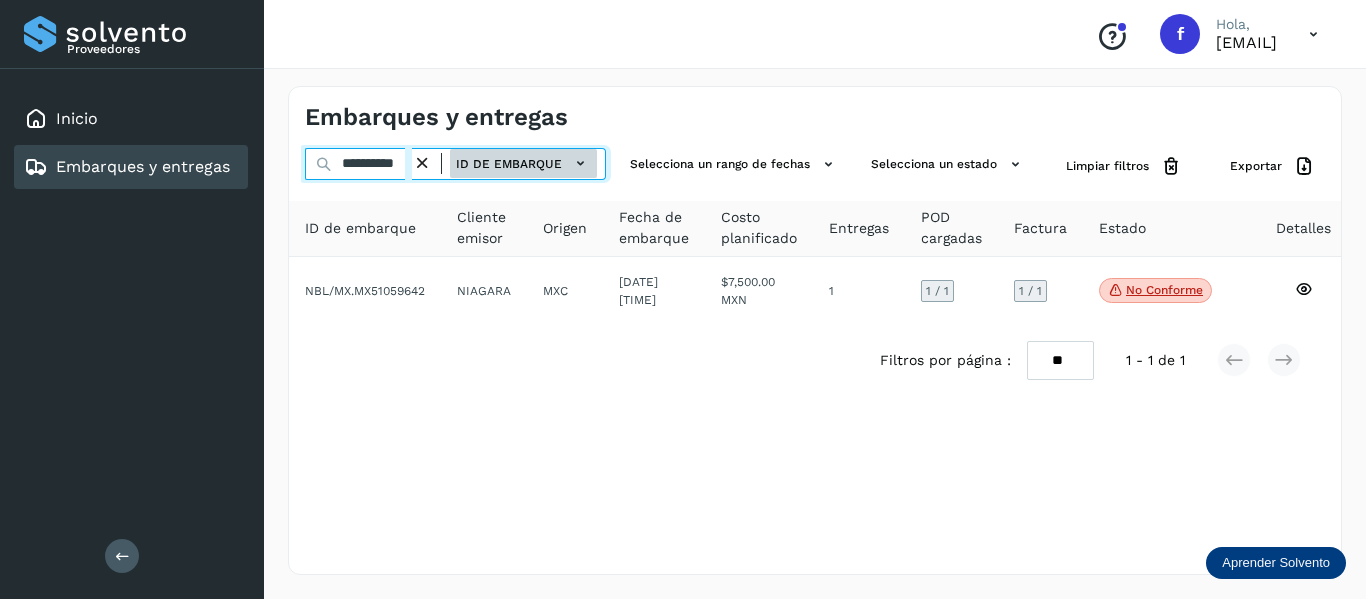 scroll, scrollTop: 0, scrollLeft: 19, axis: horizontal 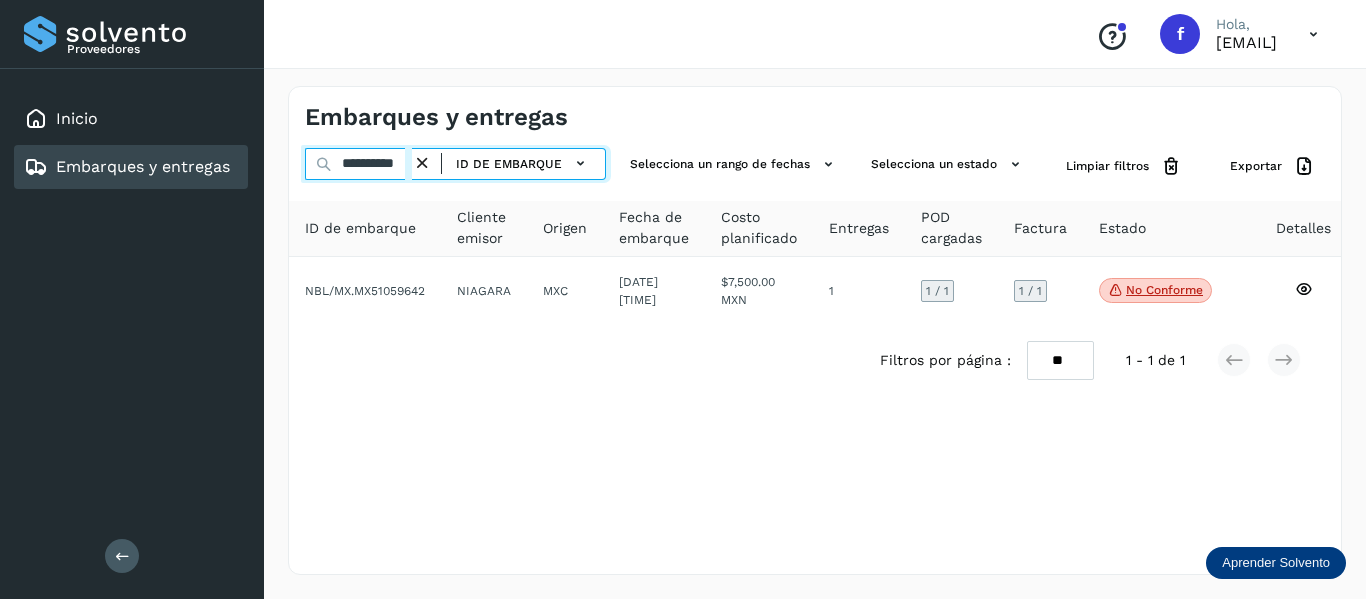 paste on "*" 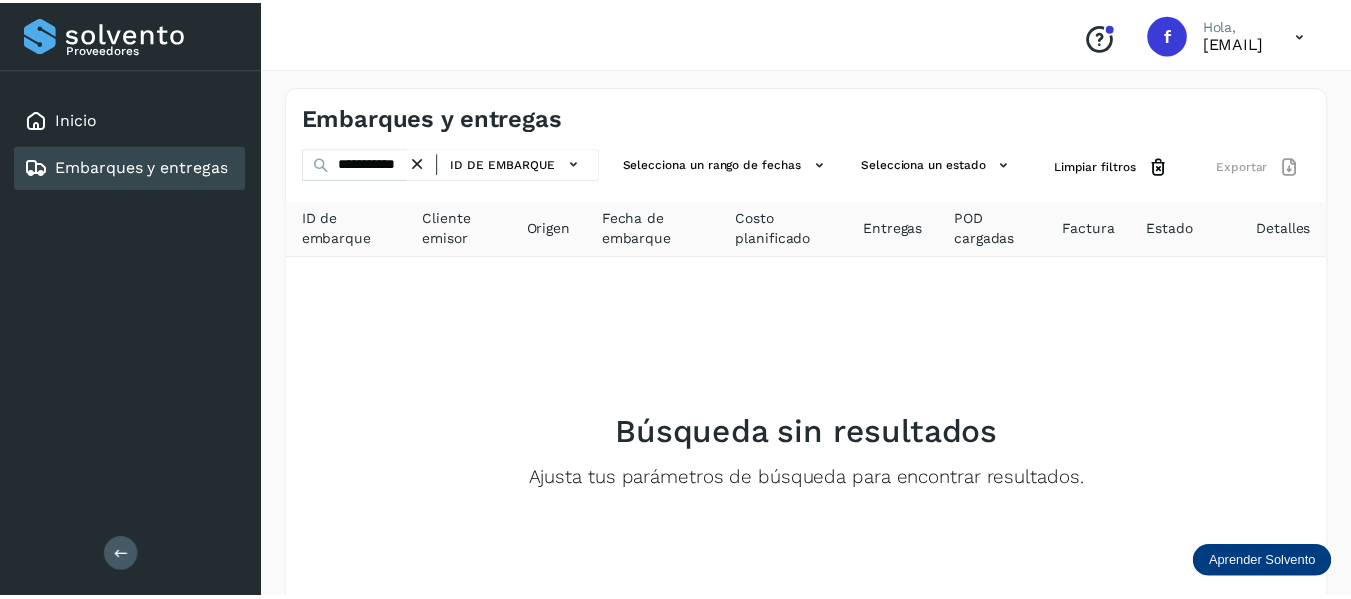 scroll, scrollTop: 0, scrollLeft: 0, axis: both 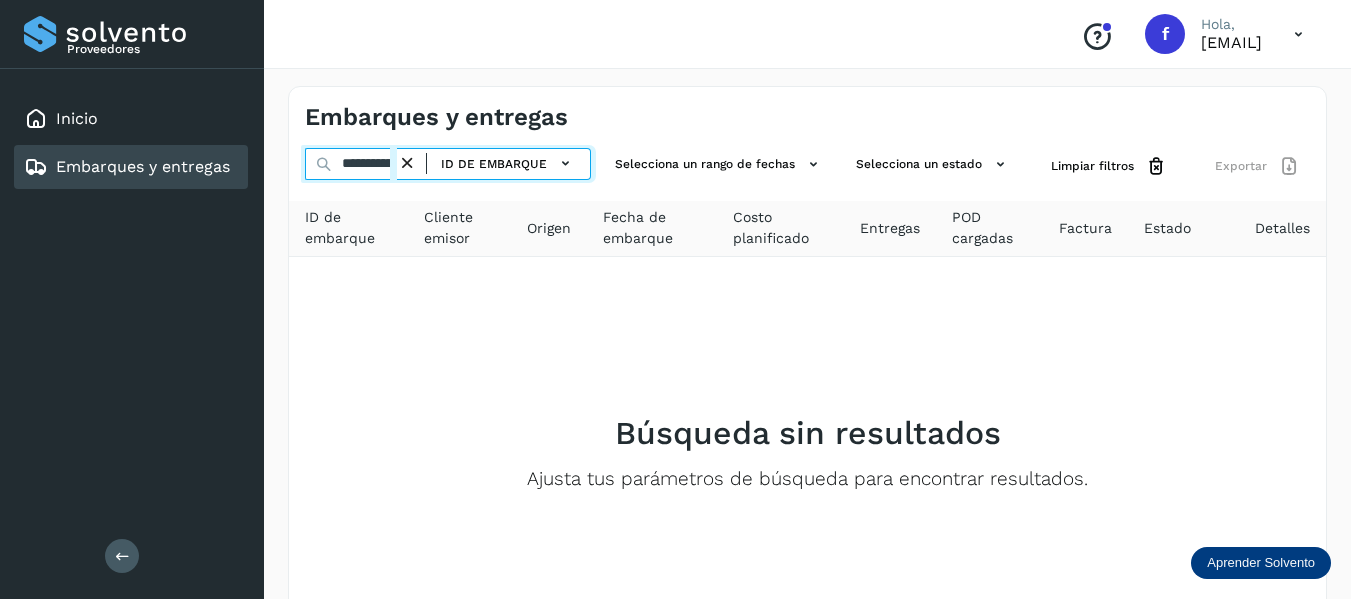 click on "**********" at bounding box center [351, 164] 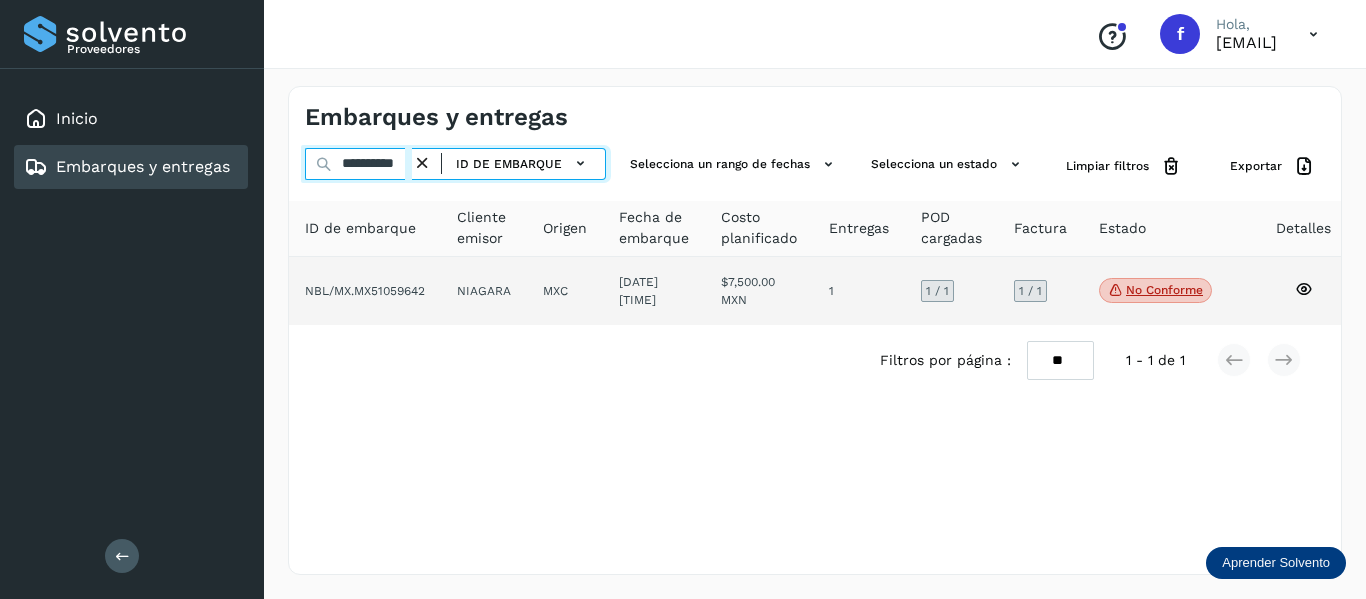 type on "**********" 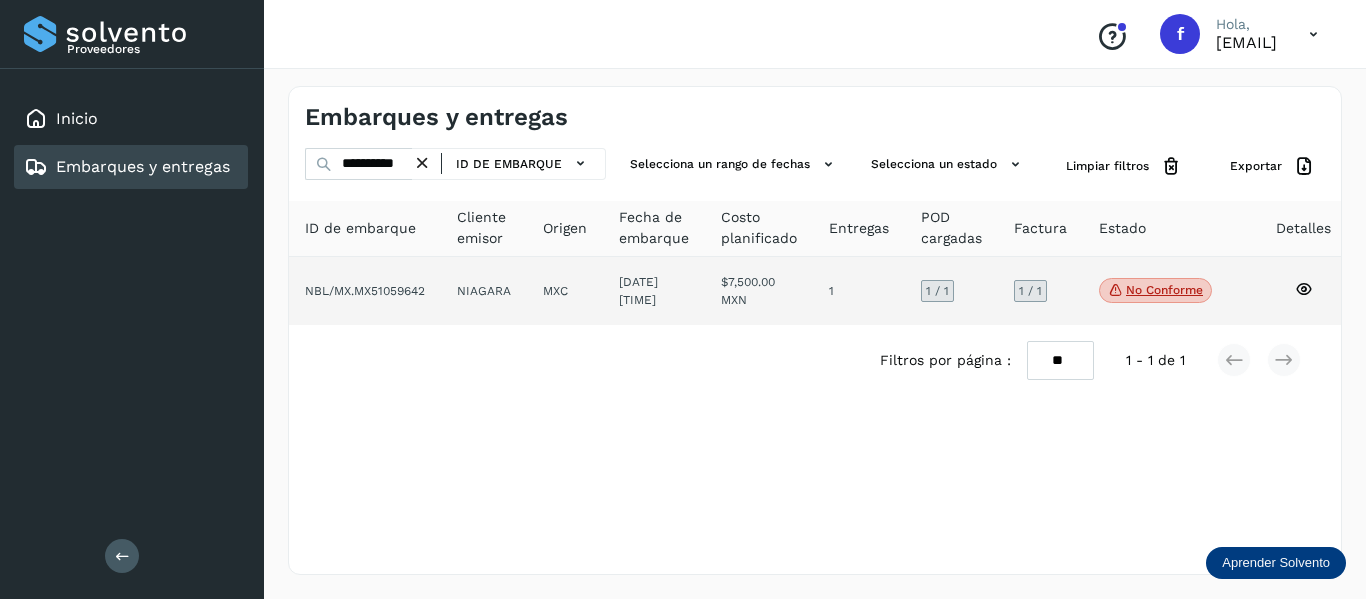 click 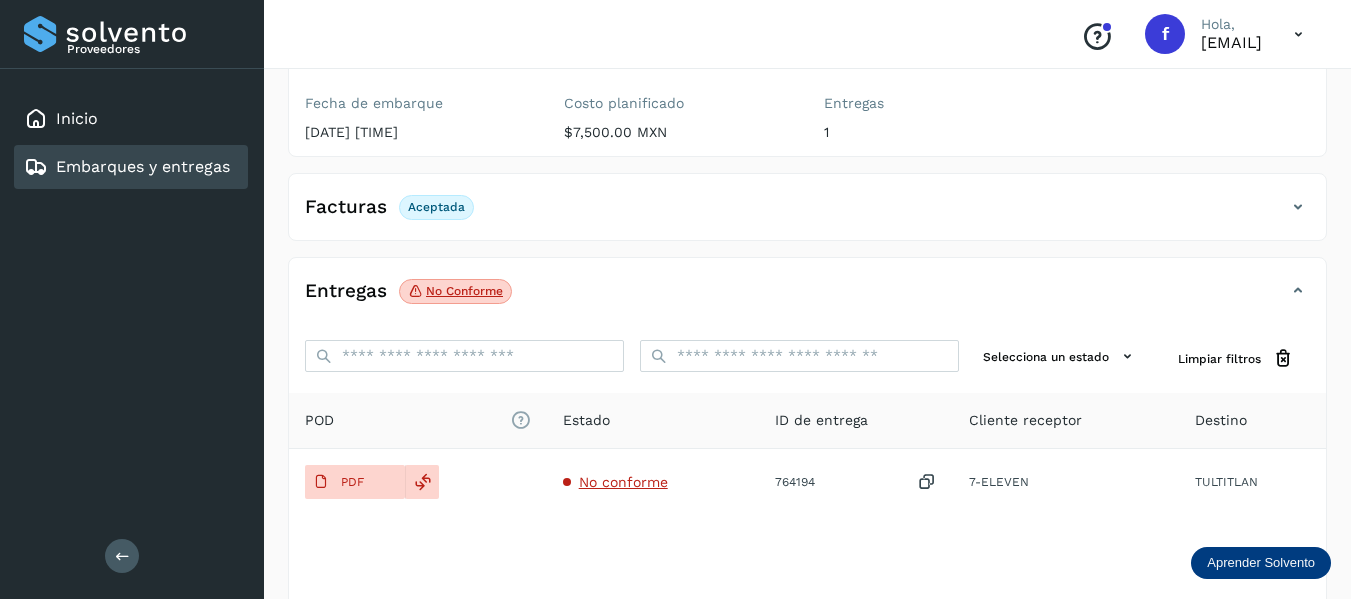 scroll, scrollTop: 300, scrollLeft: 0, axis: vertical 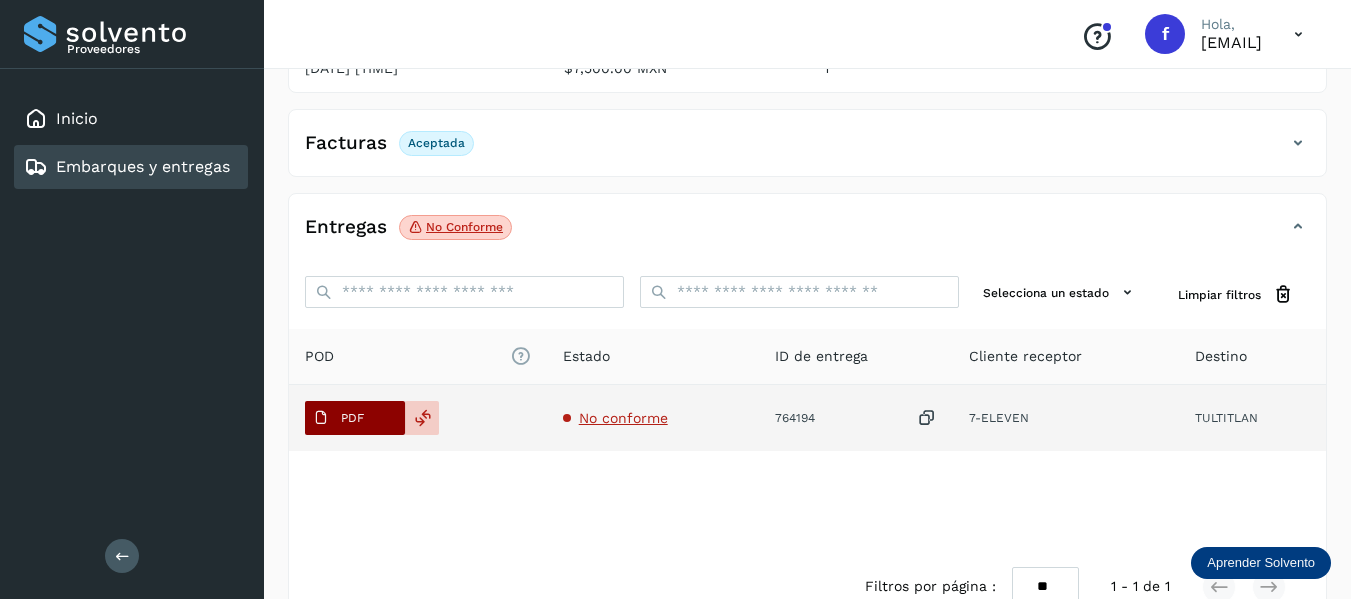 click on "PDF" at bounding box center [338, 418] 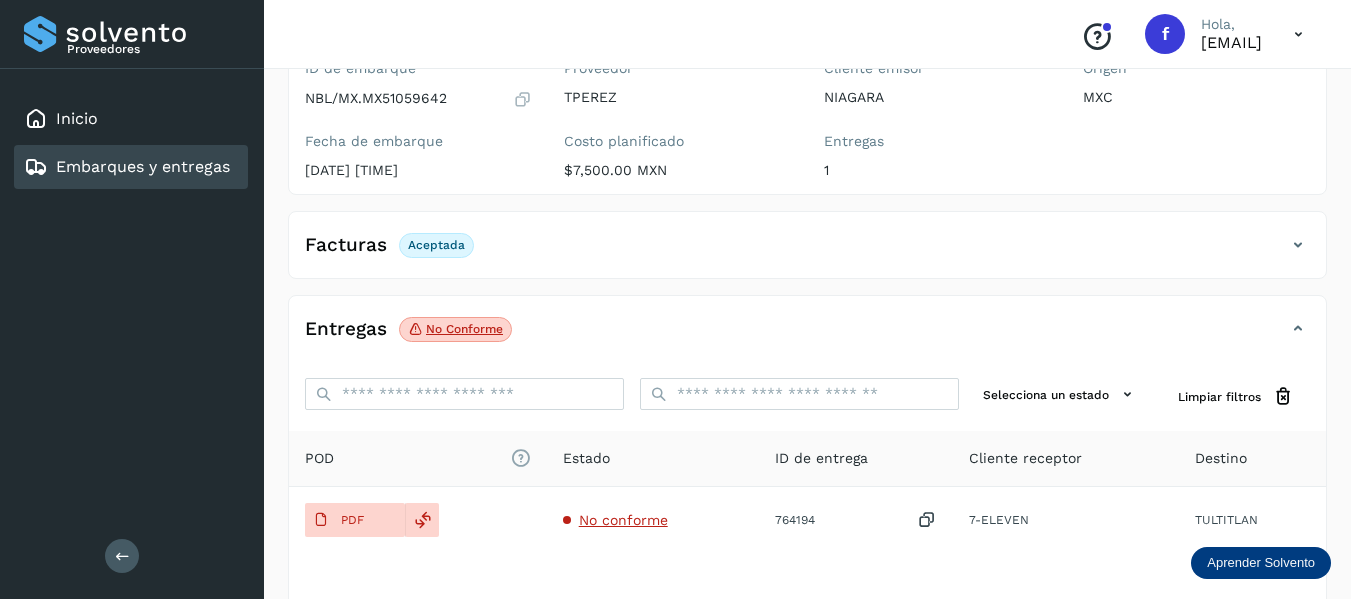 scroll, scrollTop: 200, scrollLeft: 0, axis: vertical 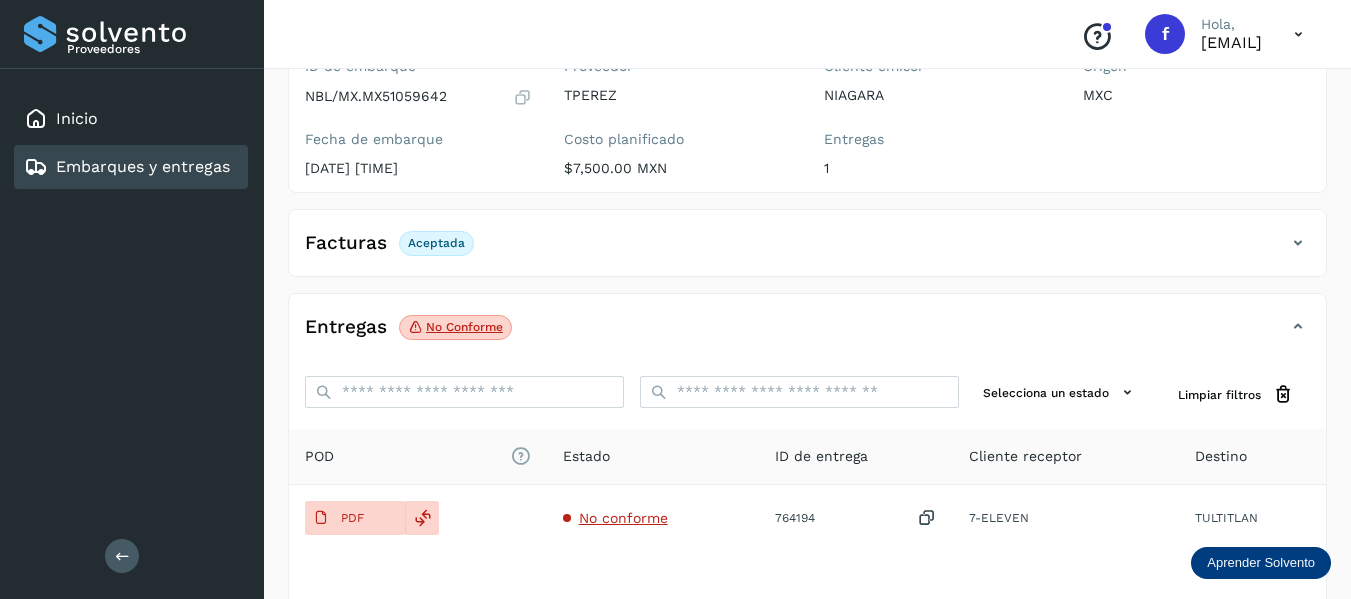 type 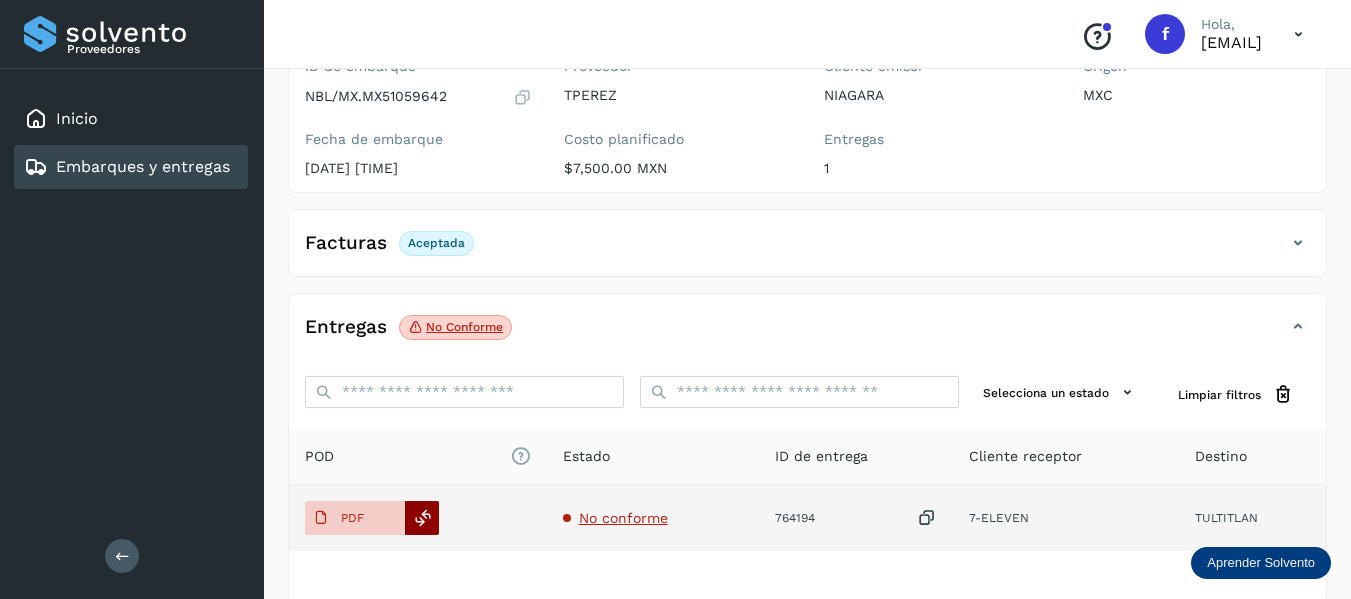 click at bounding box center [423, 518] 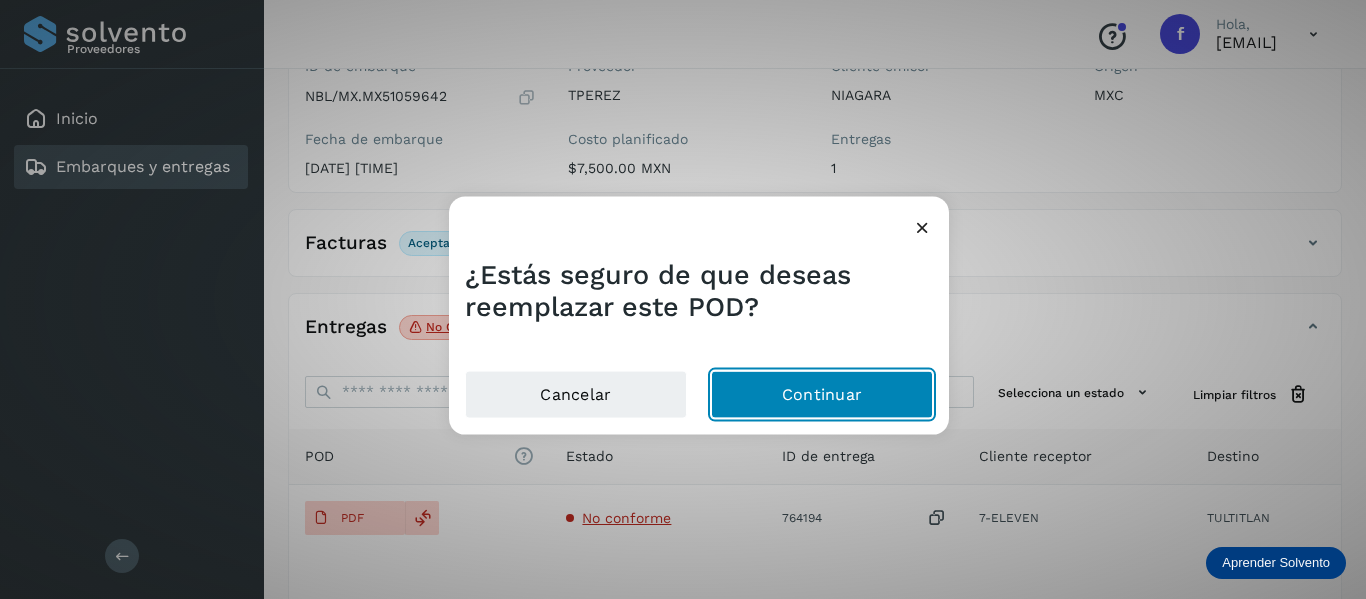 click on "Continuar" 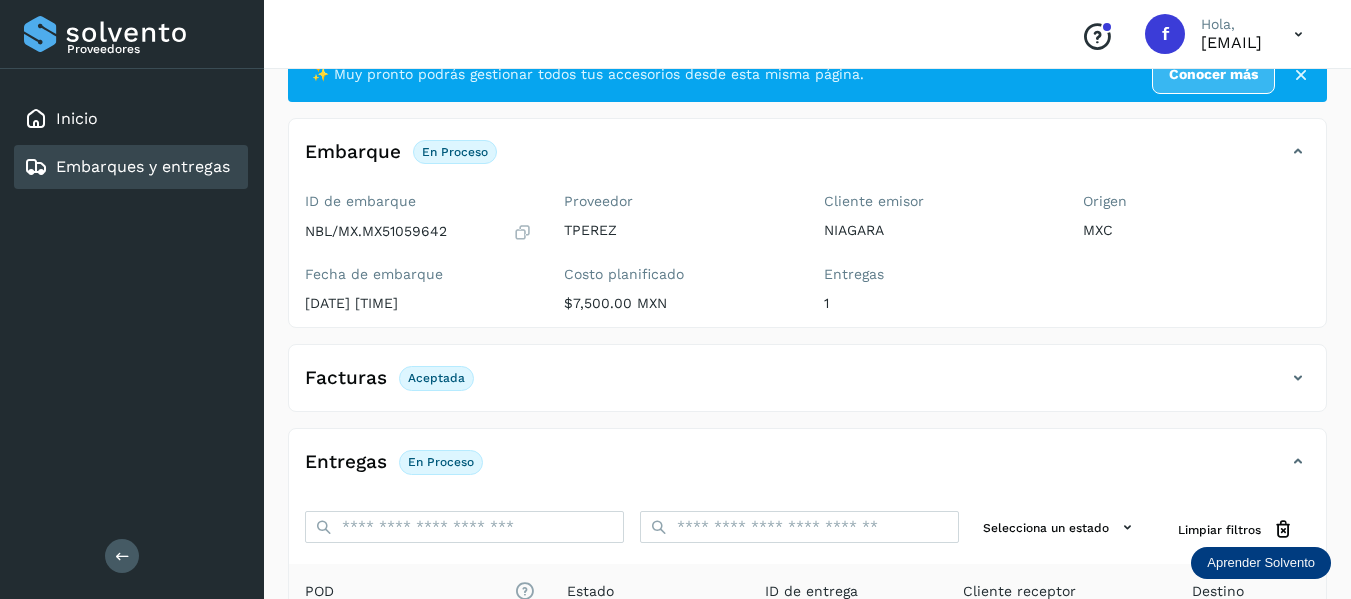 scroll, scrollTop: 100, scrollLeft: 0, axis: vertical 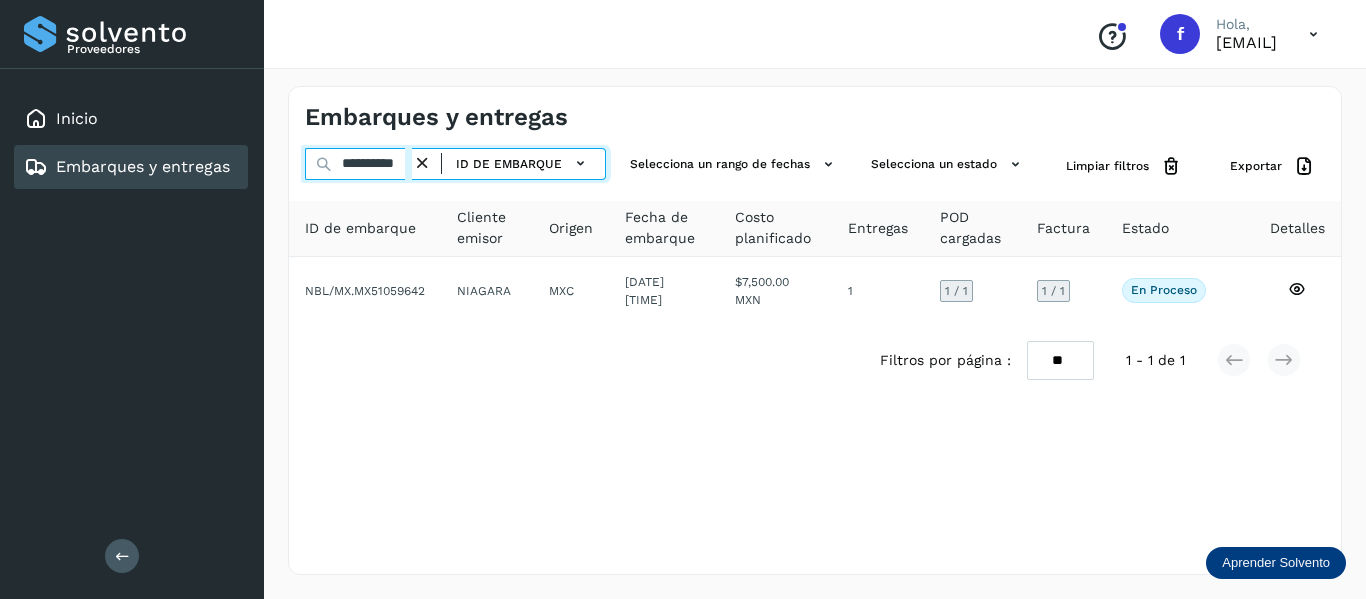 drag, startPoint x: 342, startPoint y: 167, endPoint x: 594, endPoint y: 180, distance: 252.3351 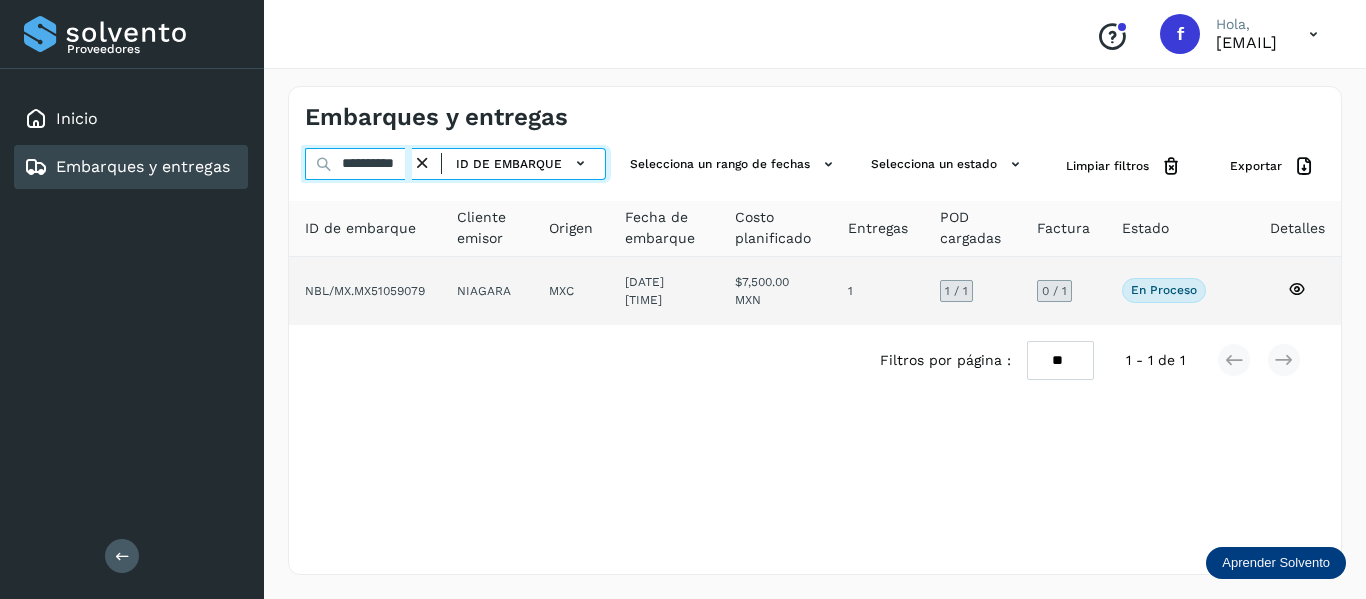 type on "**********" 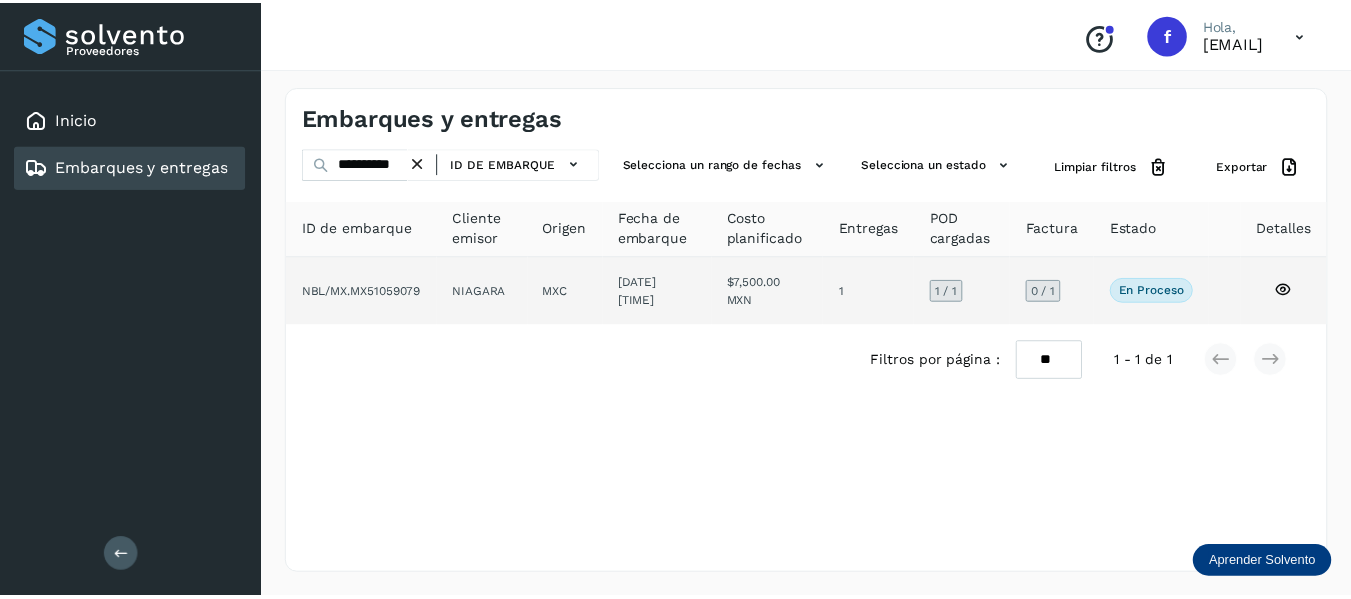 scroll, scrollTop: 0, scrollLeft: 0, axis: both 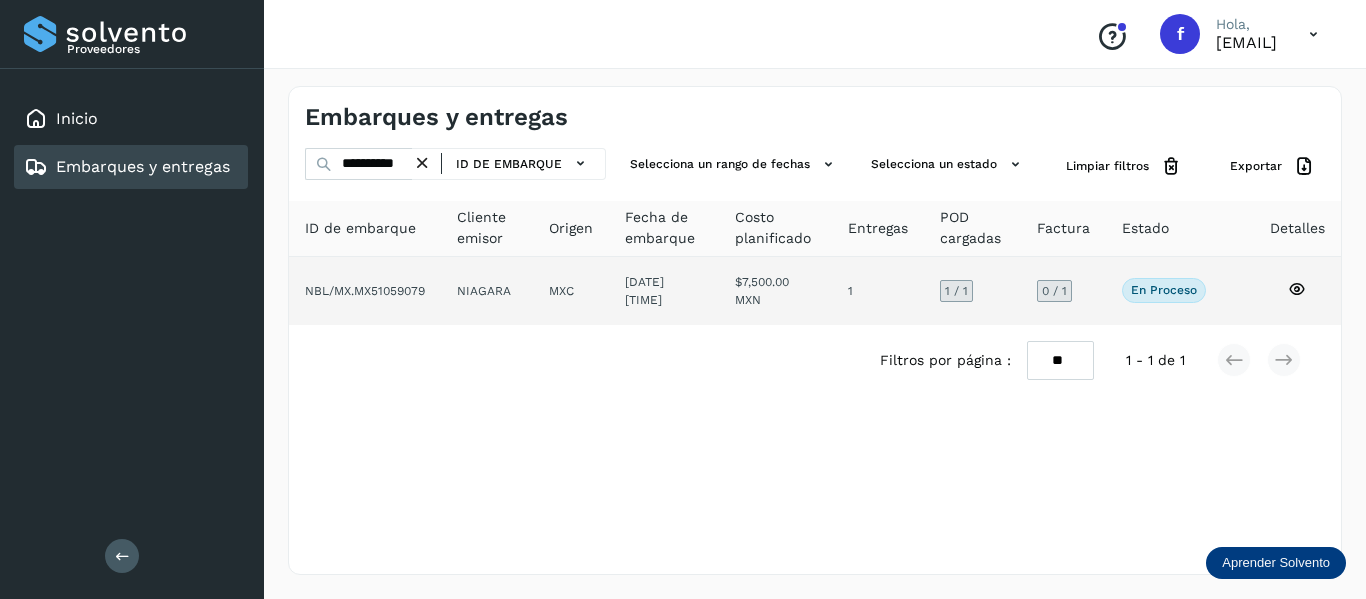 click 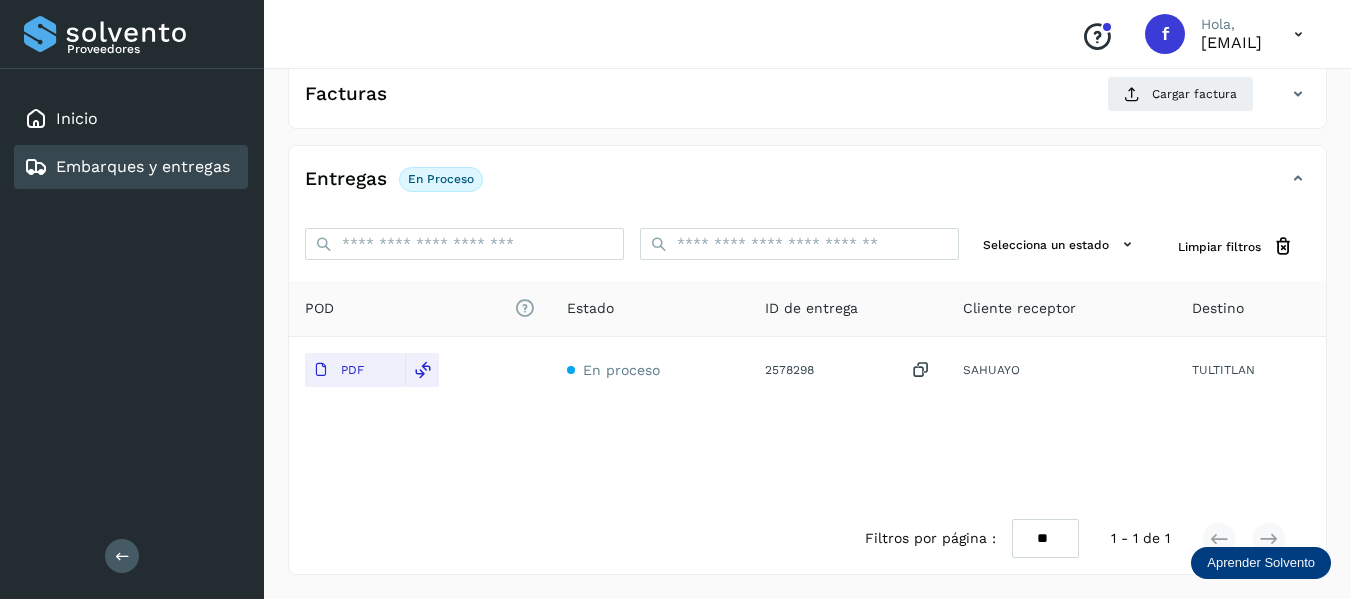scroll, scrollTop: 250, scrollLeft: 0, axis: vertical 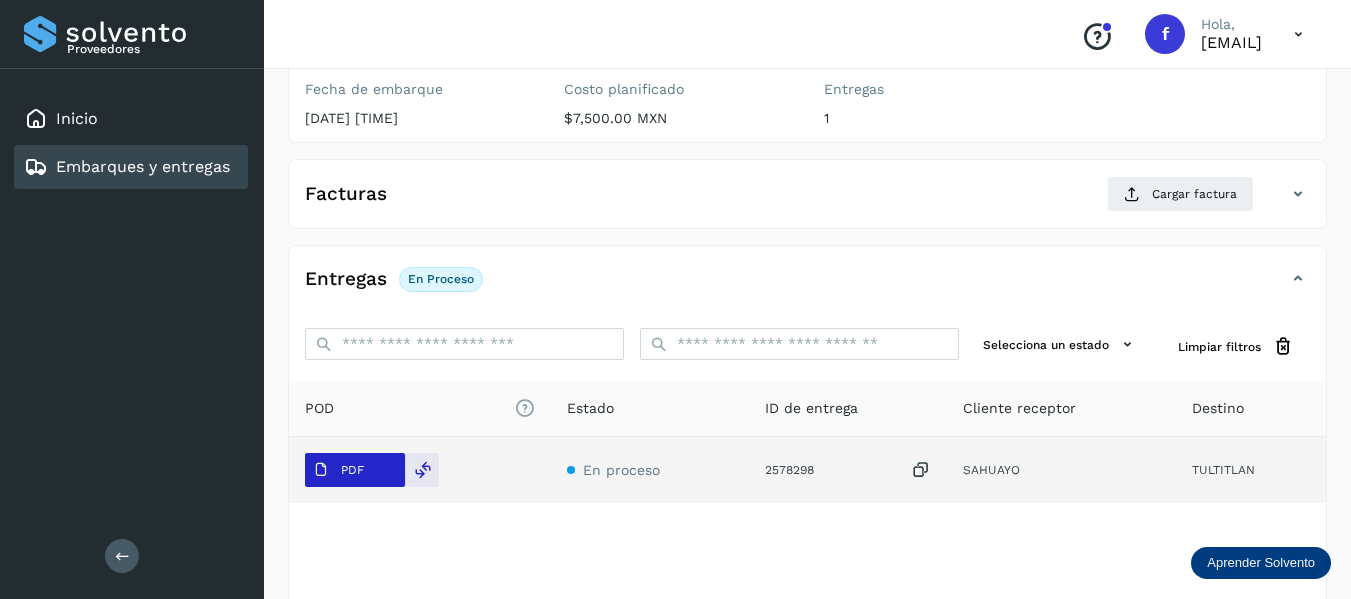click on "PDF" at bounding box center (352, 470) 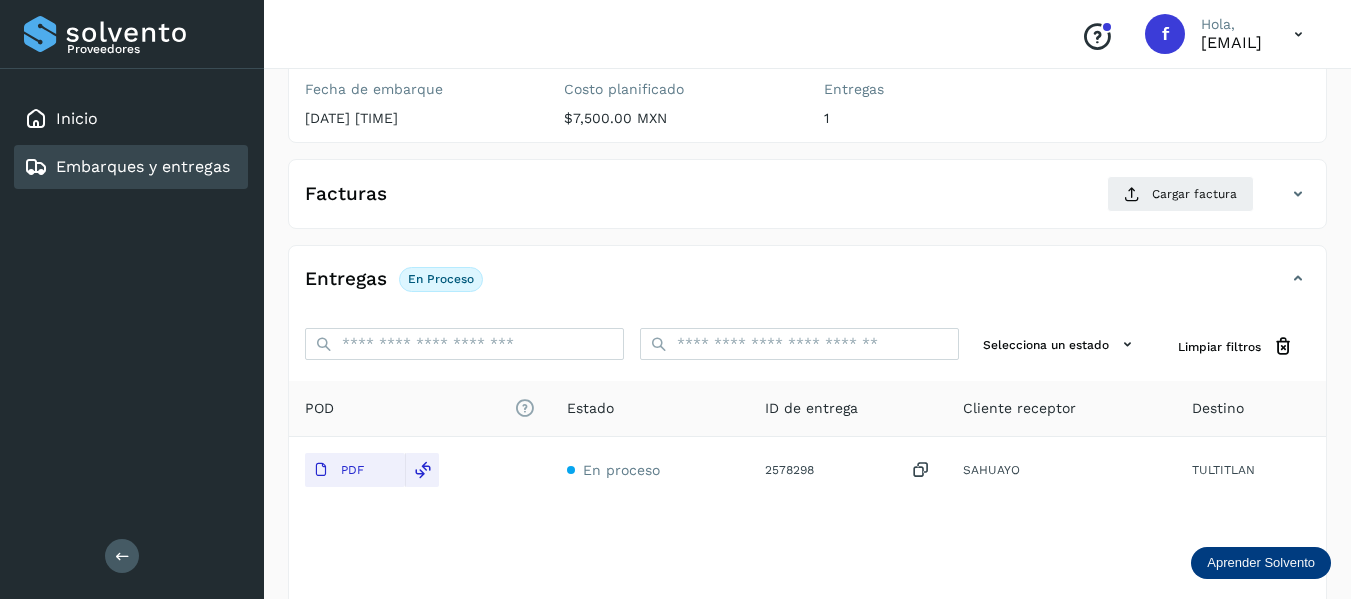 type 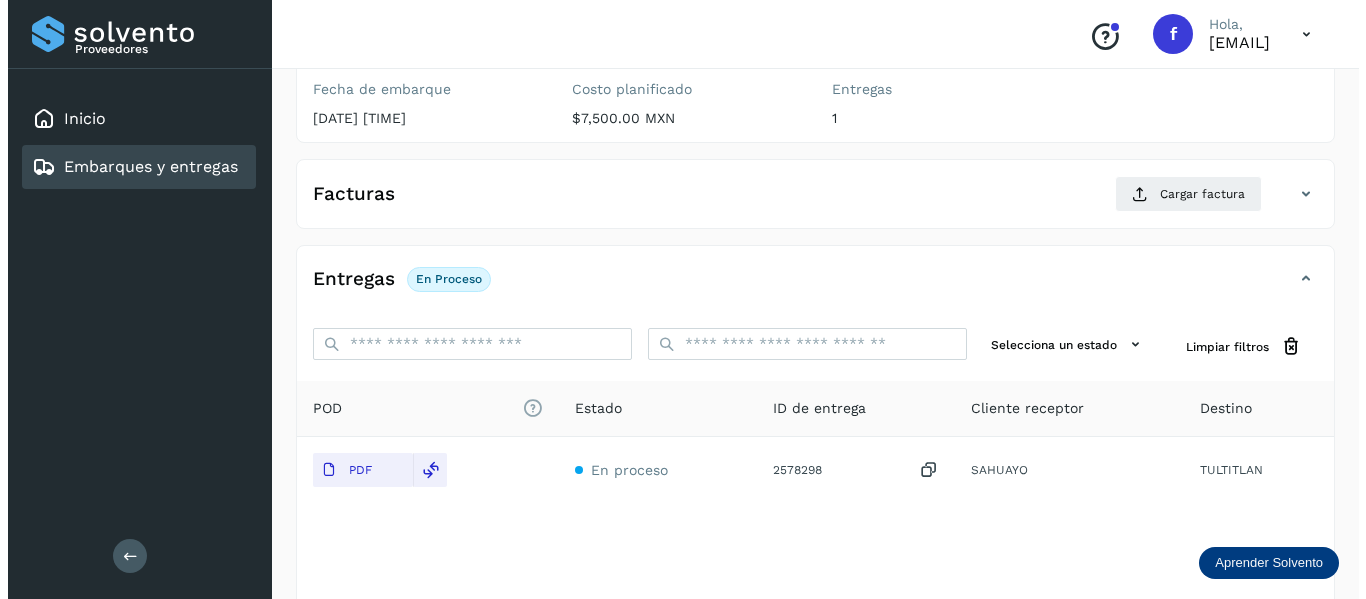 scroll, scrollTop: 0, scrollLeft: 0, axis: both 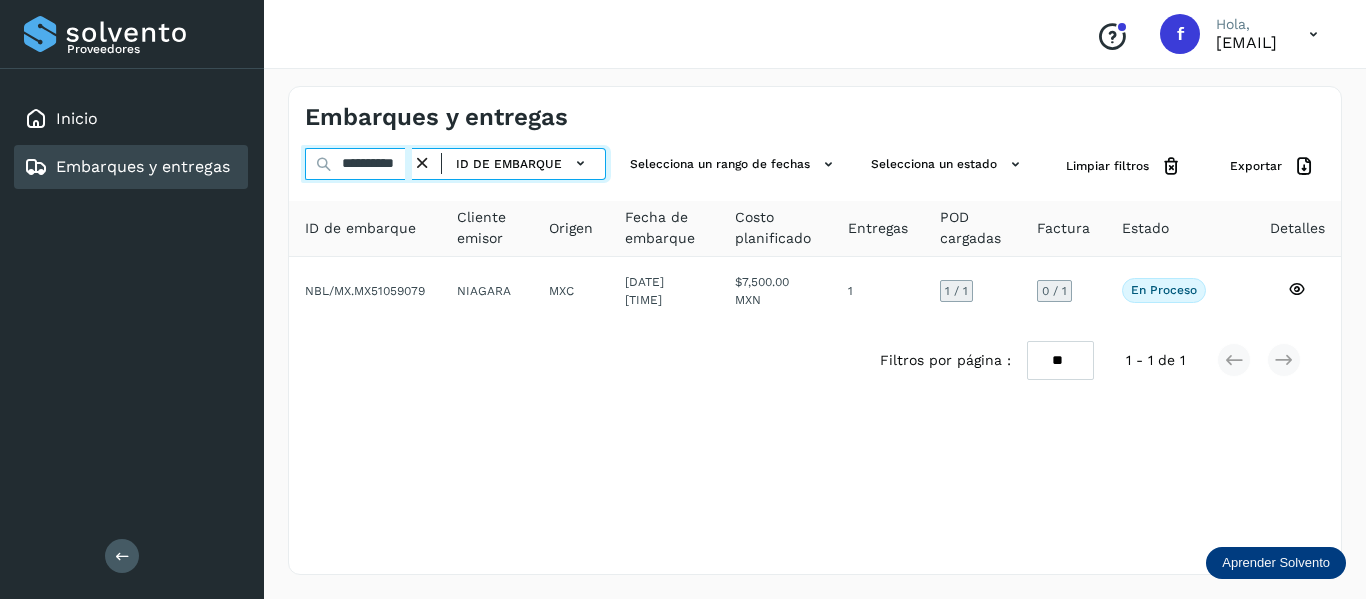 drag, startPoint x: 342, startPoint y: 165, endPoint x: 606, endPoint y: 255, distance: 278.91934 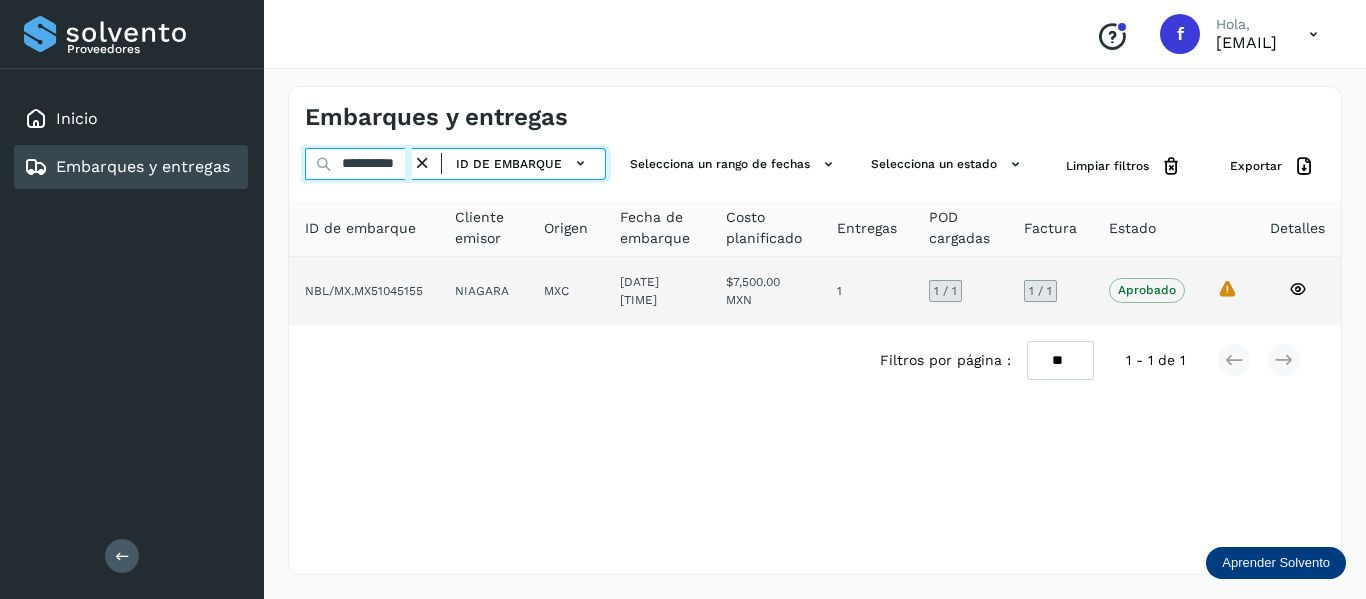 type on "**********" 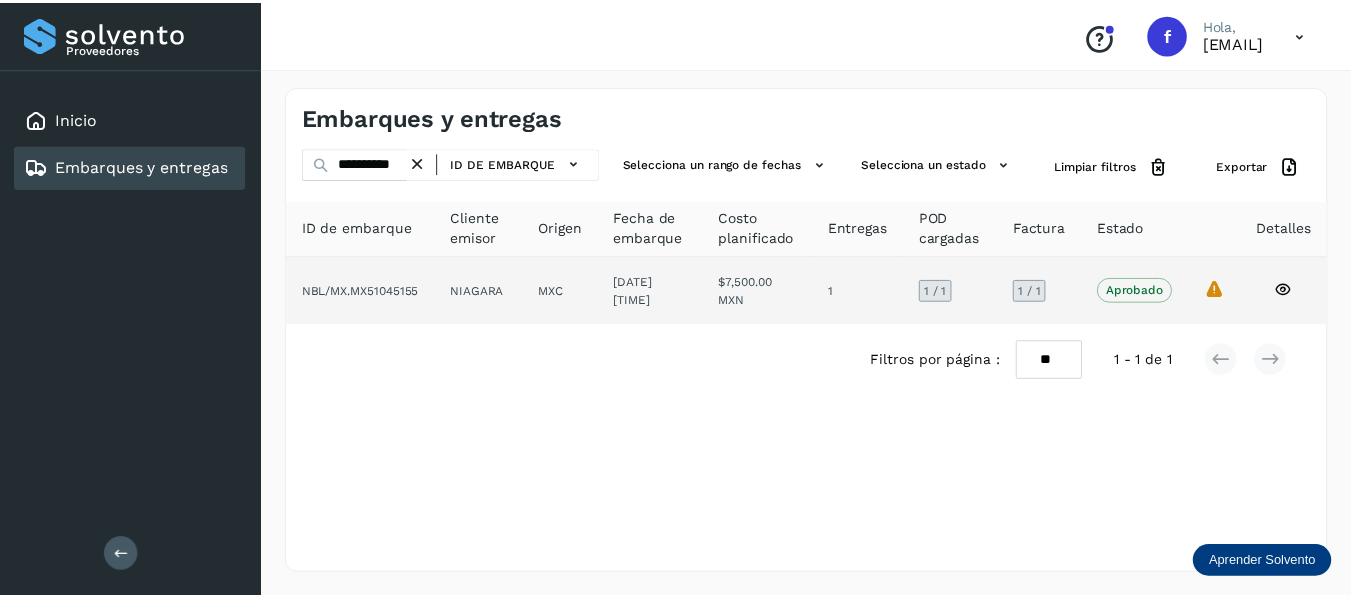 scroll, scrollTop: 0, scrollLeft: 0, axis: both 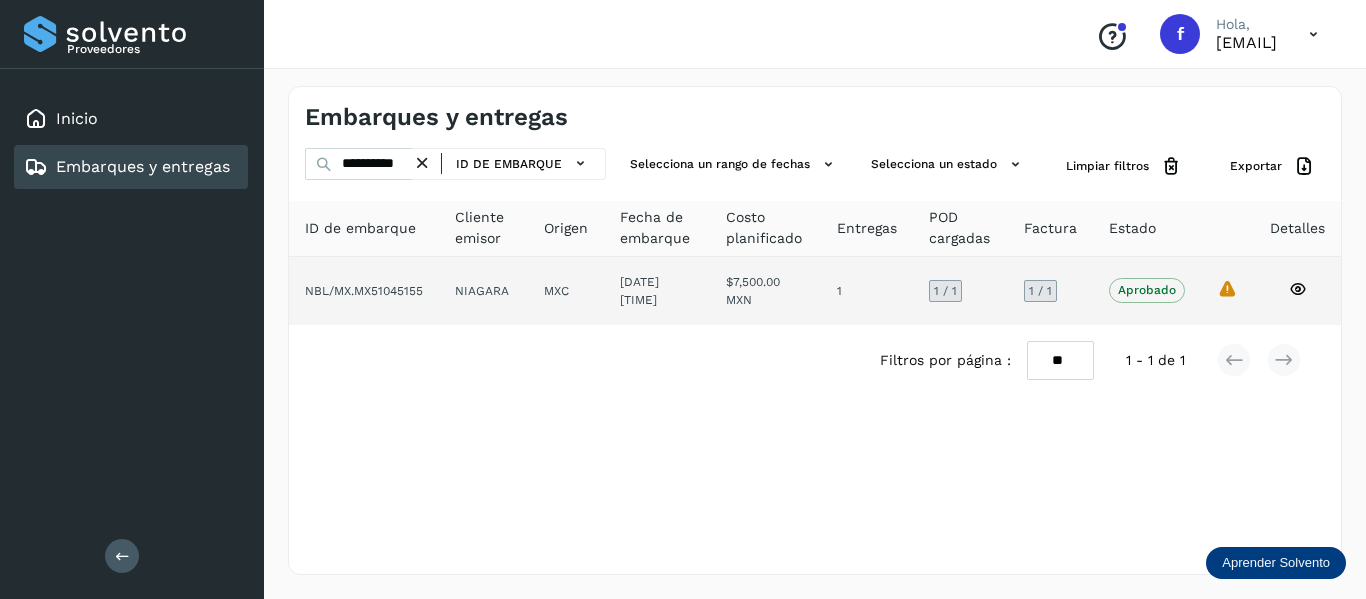click 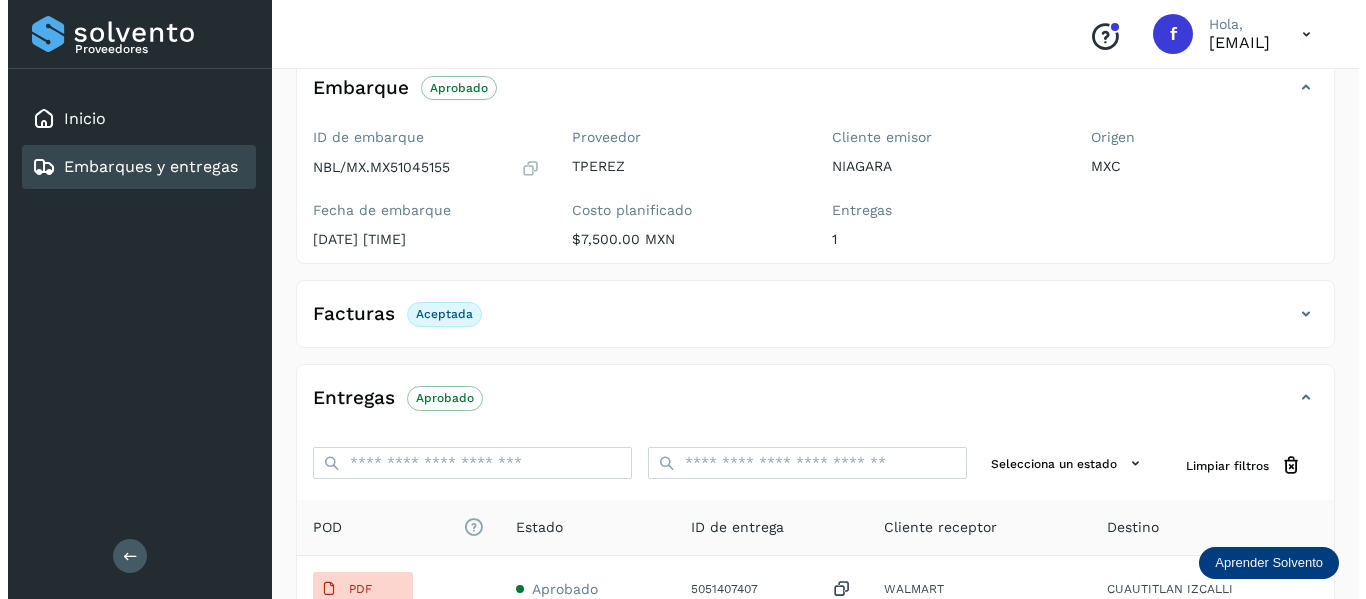 scroll, scrollTop: 0, scrollLeft: 0, axis: both 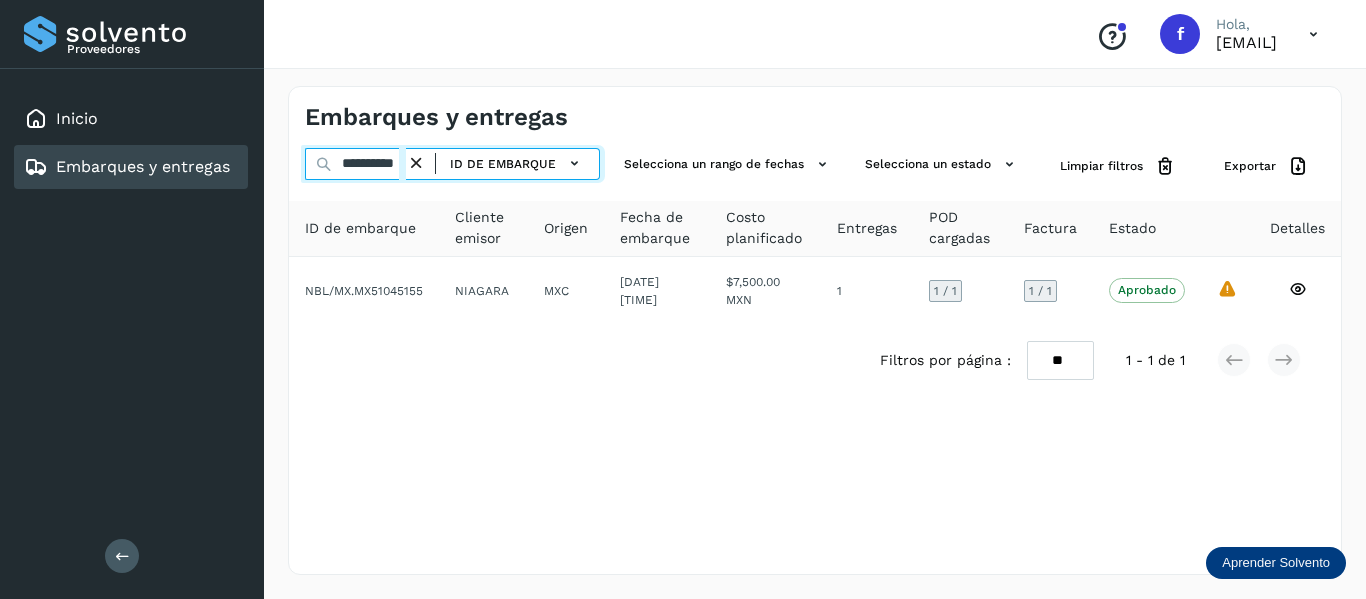 drag, startPoint x: 343, startPoint y: 160, endPoint x: 1102, endPoint y: 384, distance: 791.364 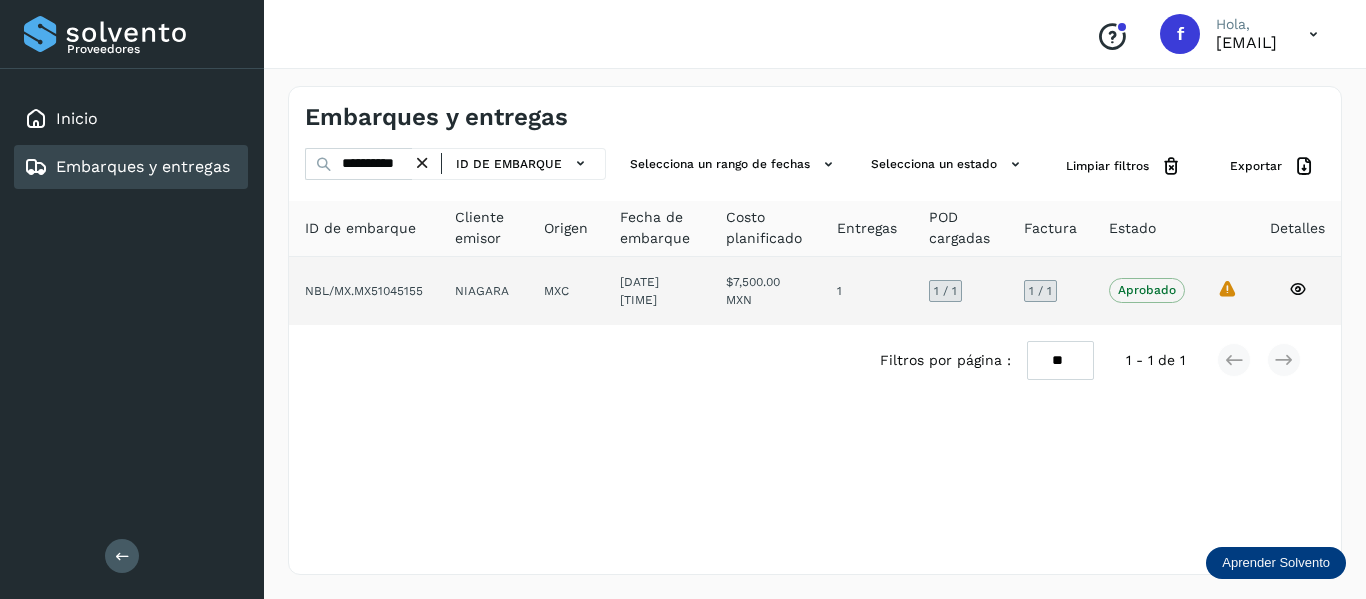 scroll, scrollTop: 0, scrollLeft: 0, axis: both 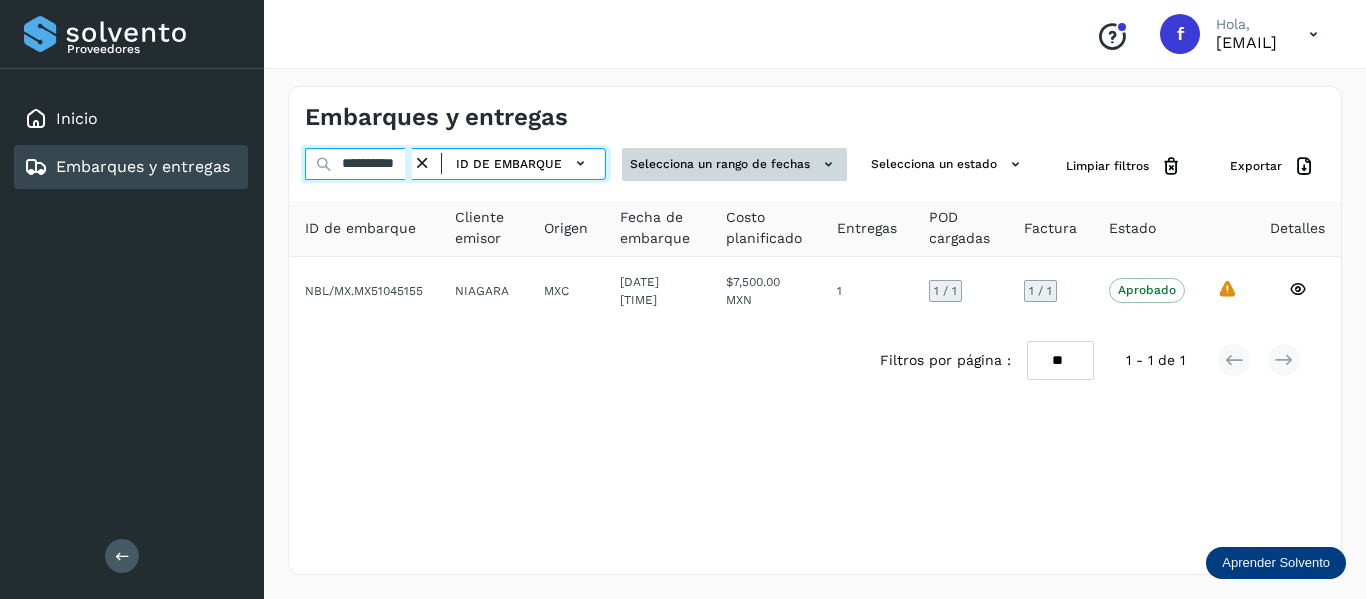 drag, startPoint x: 334, startPoint y: 155, endPoint x: 750, endPoint y: 148, distance: 416.0589 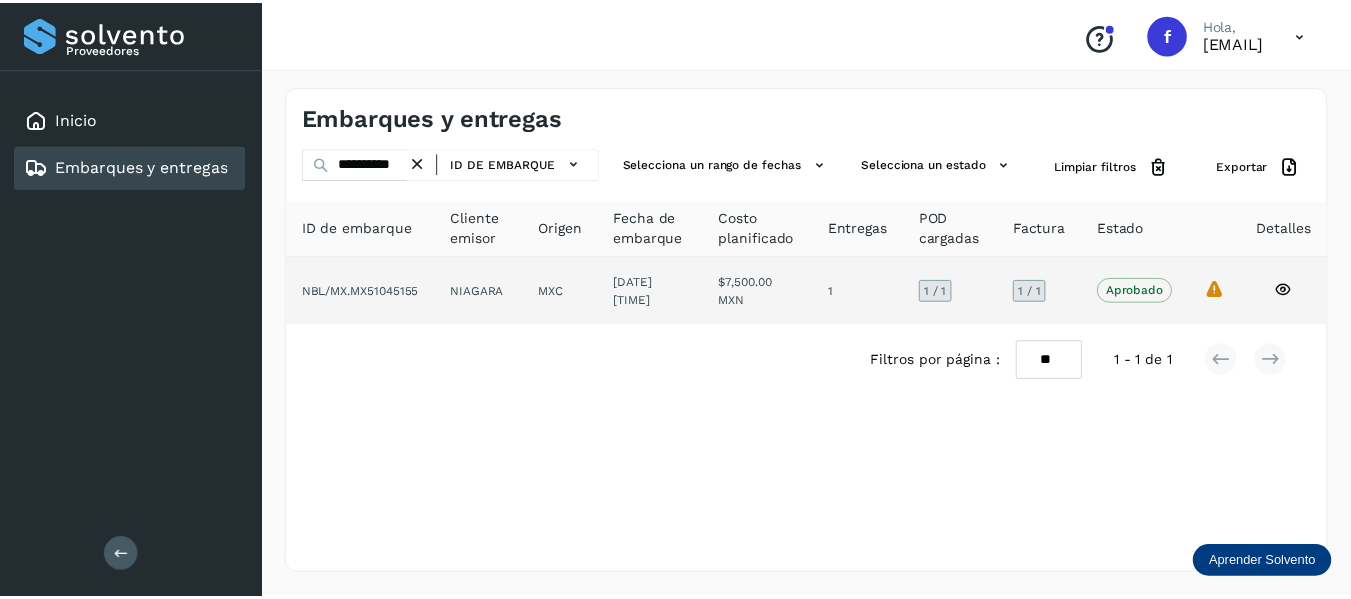scroll, scrollTop: 0, scrollLeft: 0, axis: both 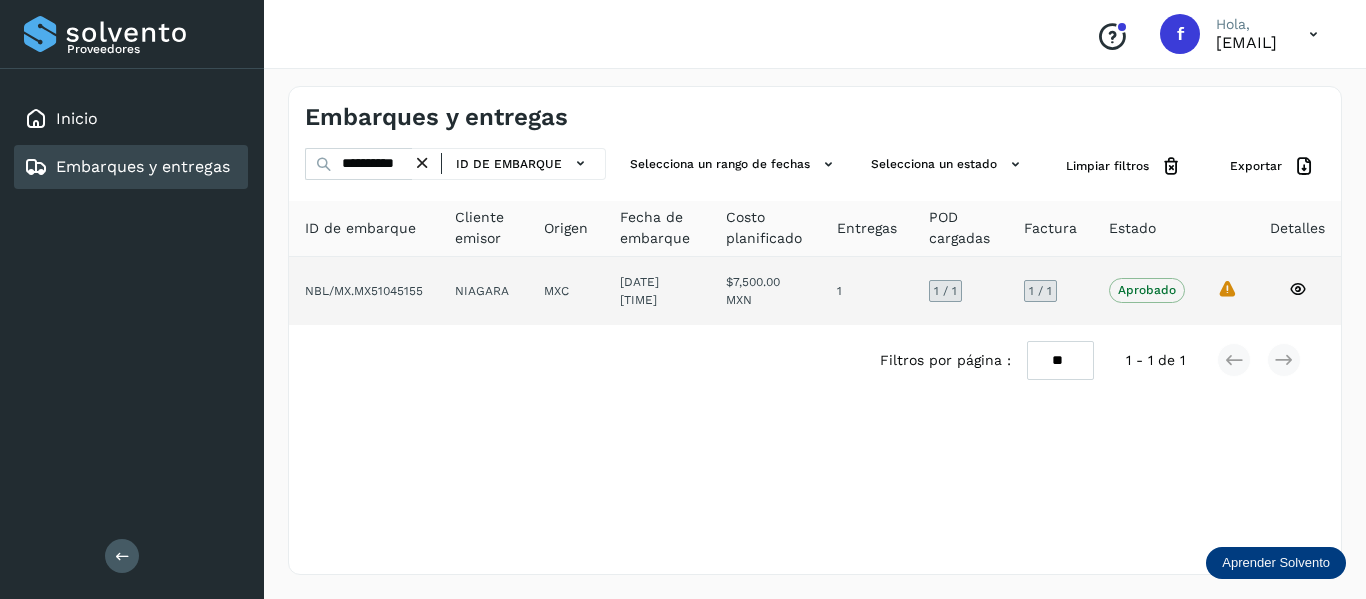 click 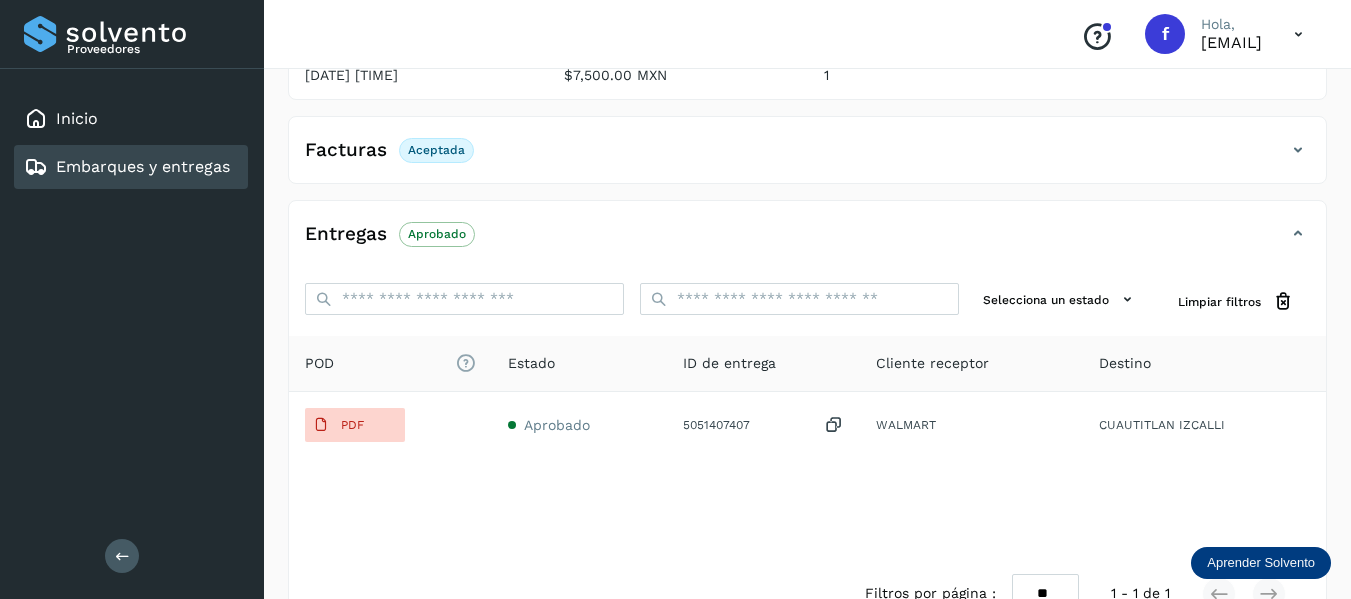 scroll, scrollTop: 419, scrollLeft: 0, axis: vertical 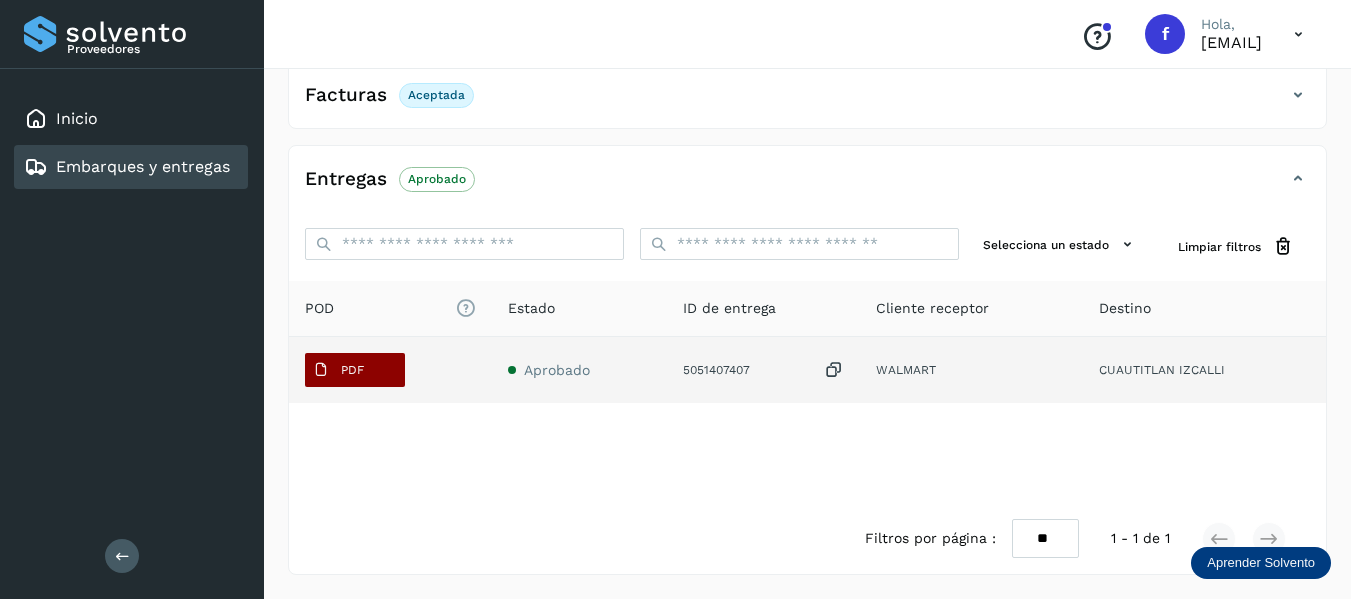 click on "PDF" at bounding box center [352, 370] 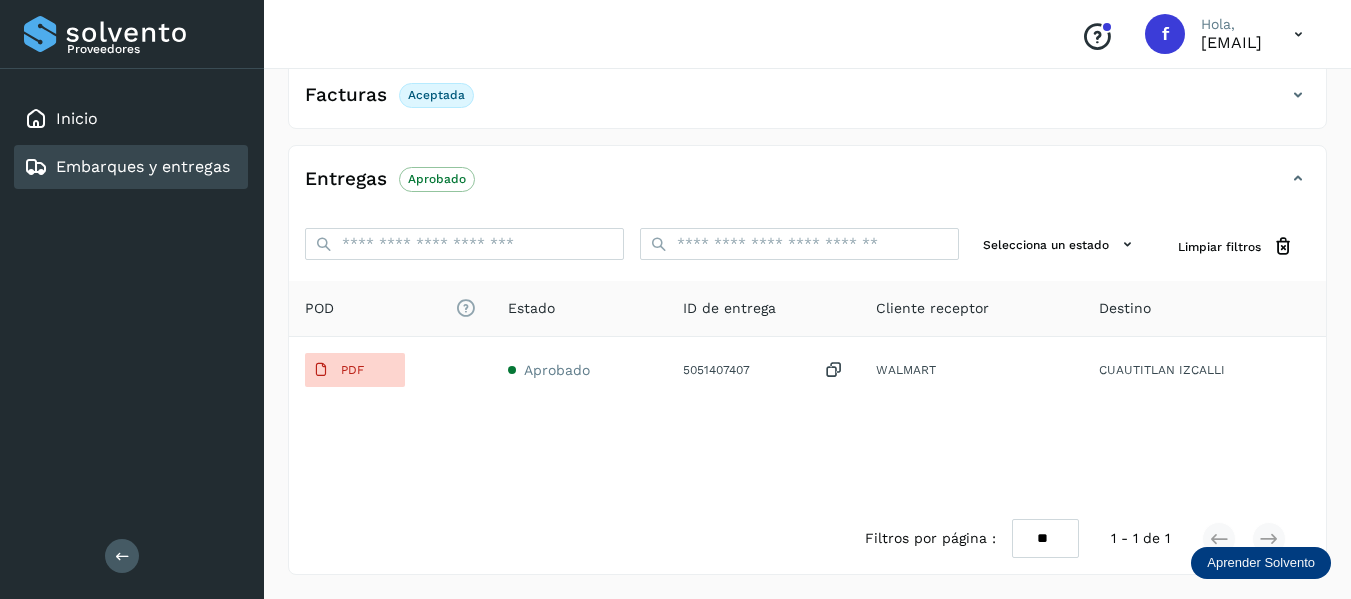 type 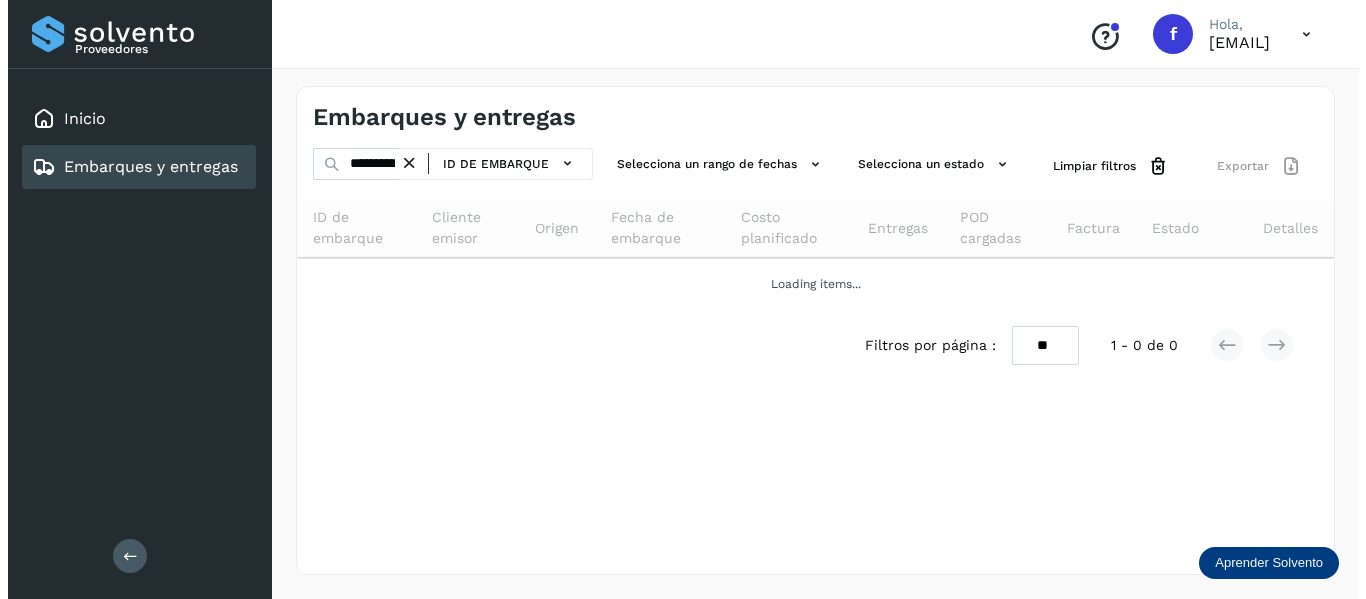 scroll, scrollTop: 0, scrollLeft: 0, axis: both 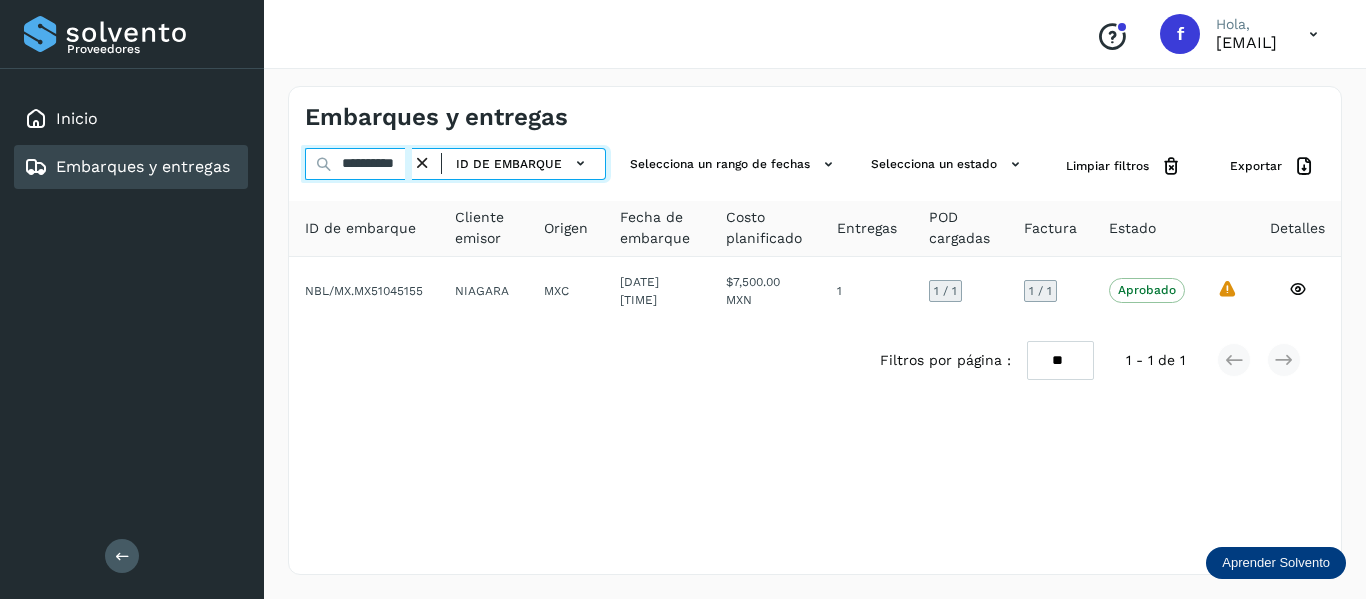 drag, startPoint x: 339, startPoint y: 168, endPoint x: 549, endPoint y: 209, distance: 213.96495 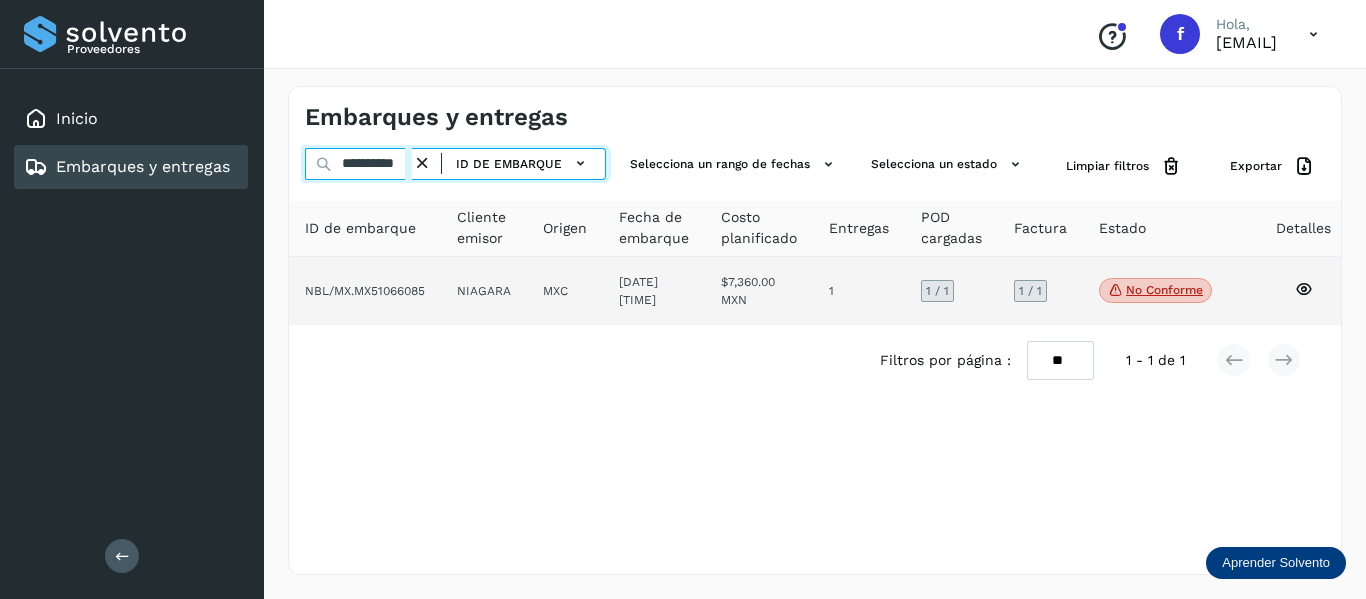 type on "**********" 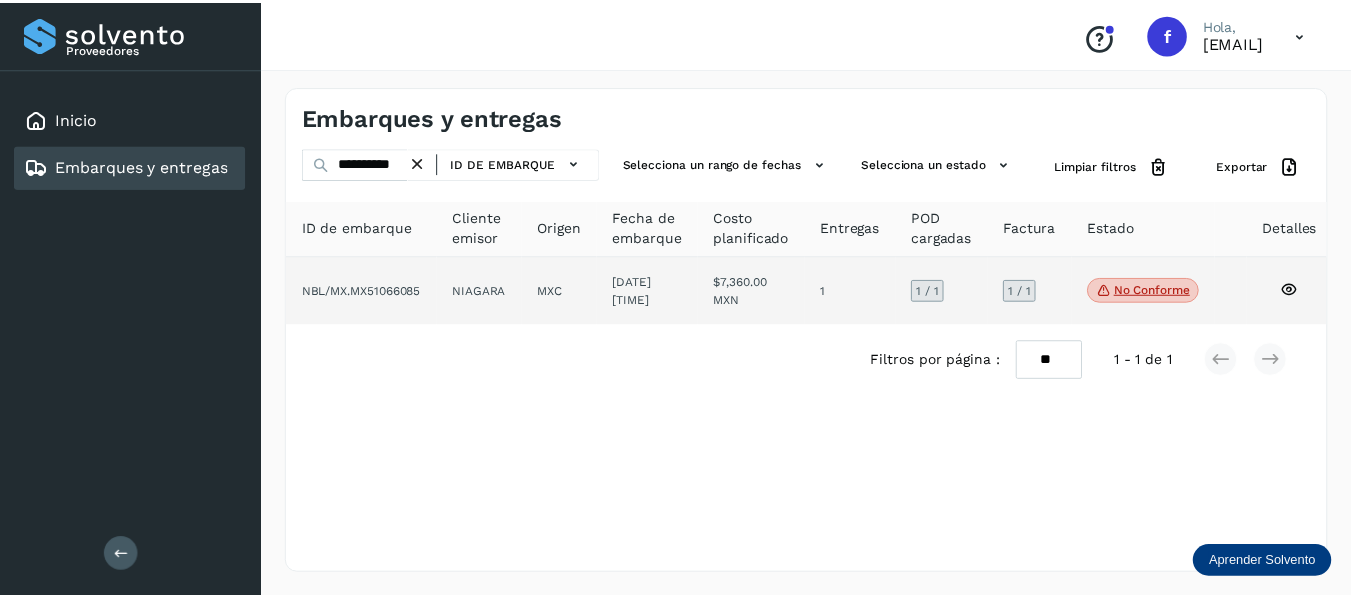 scroll, scrollTop: 0, scrollLeft: 0, axis: both 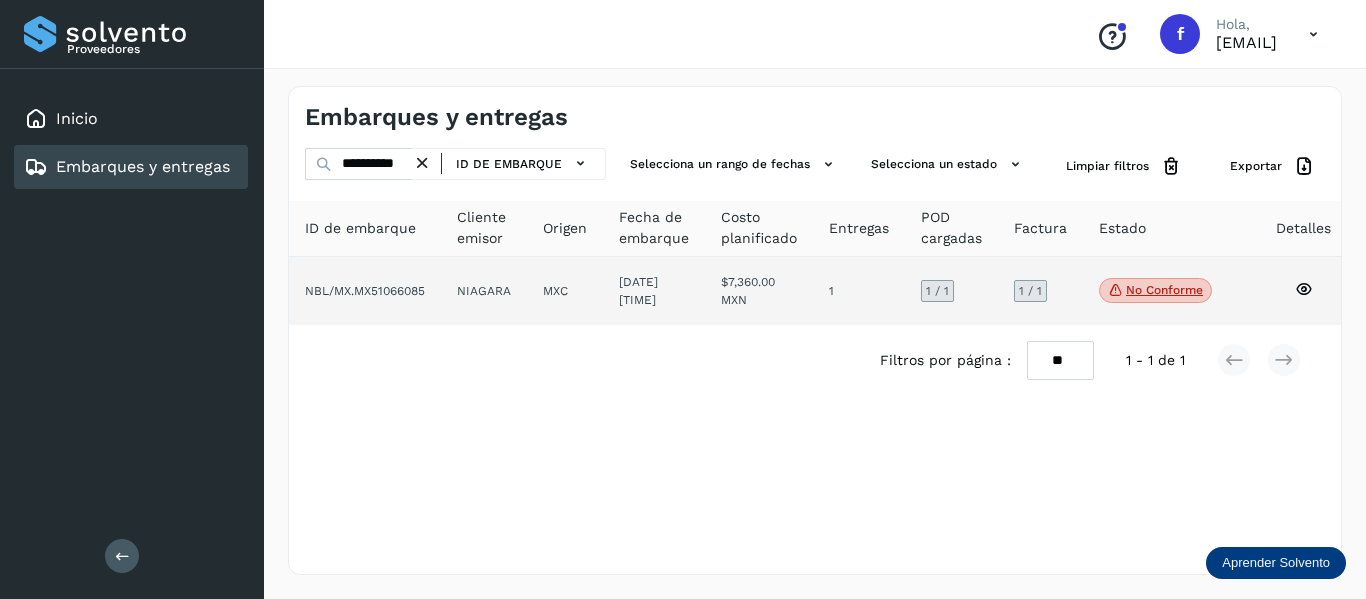 click 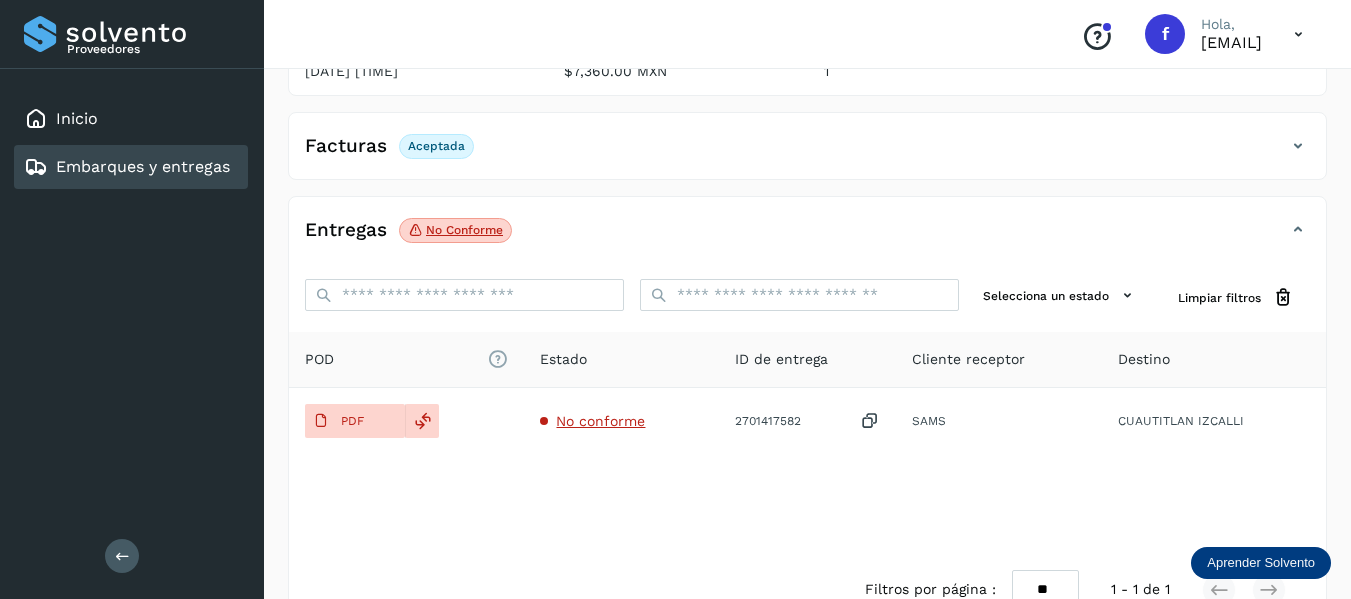 scroll, scrollTop: 300, scrollLeft: 0, axis: vertical 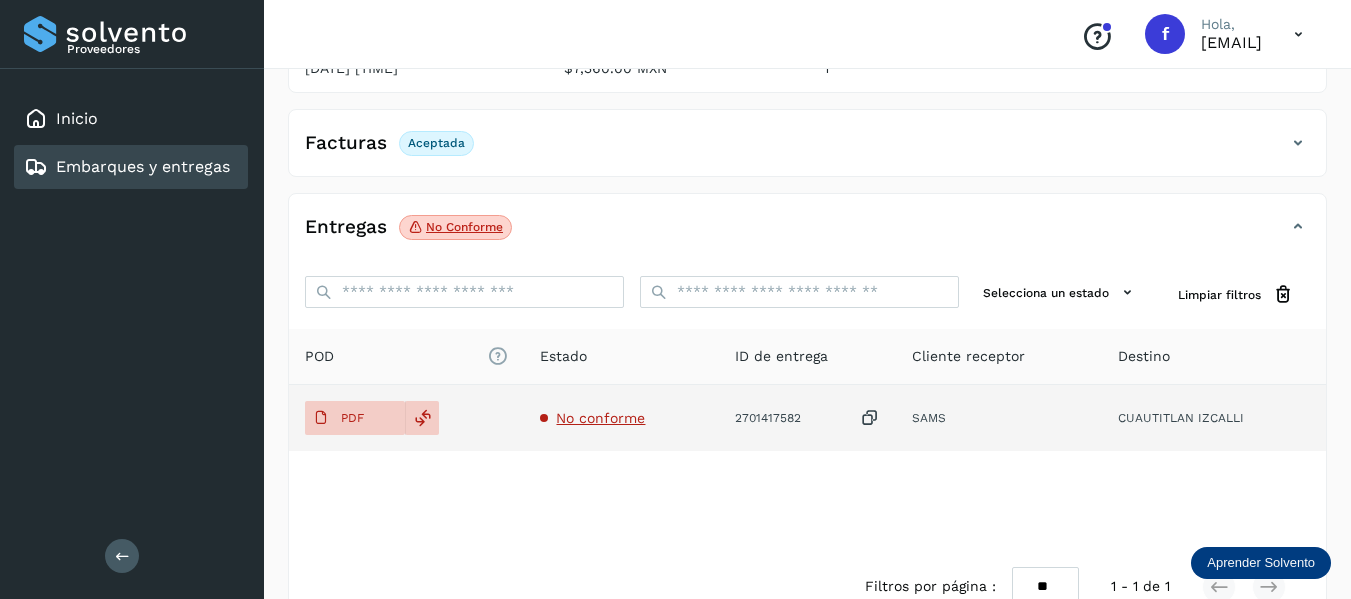 click on "No conforme" 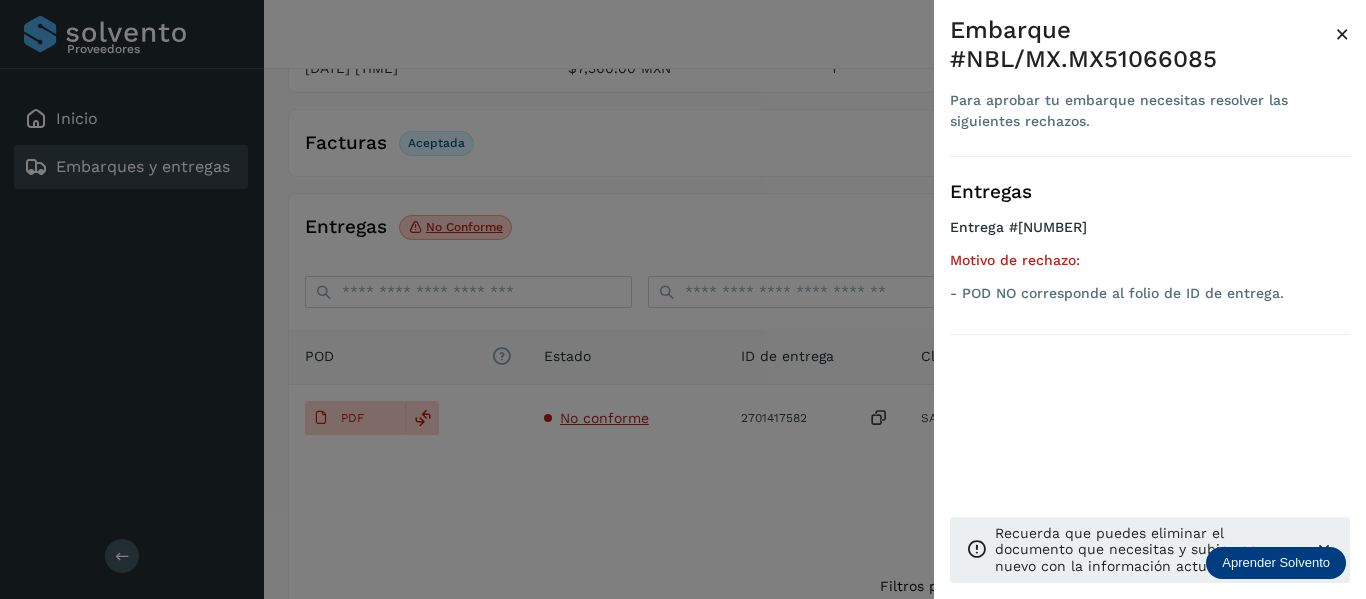 click on "×" at bounding box center [1342, 34] 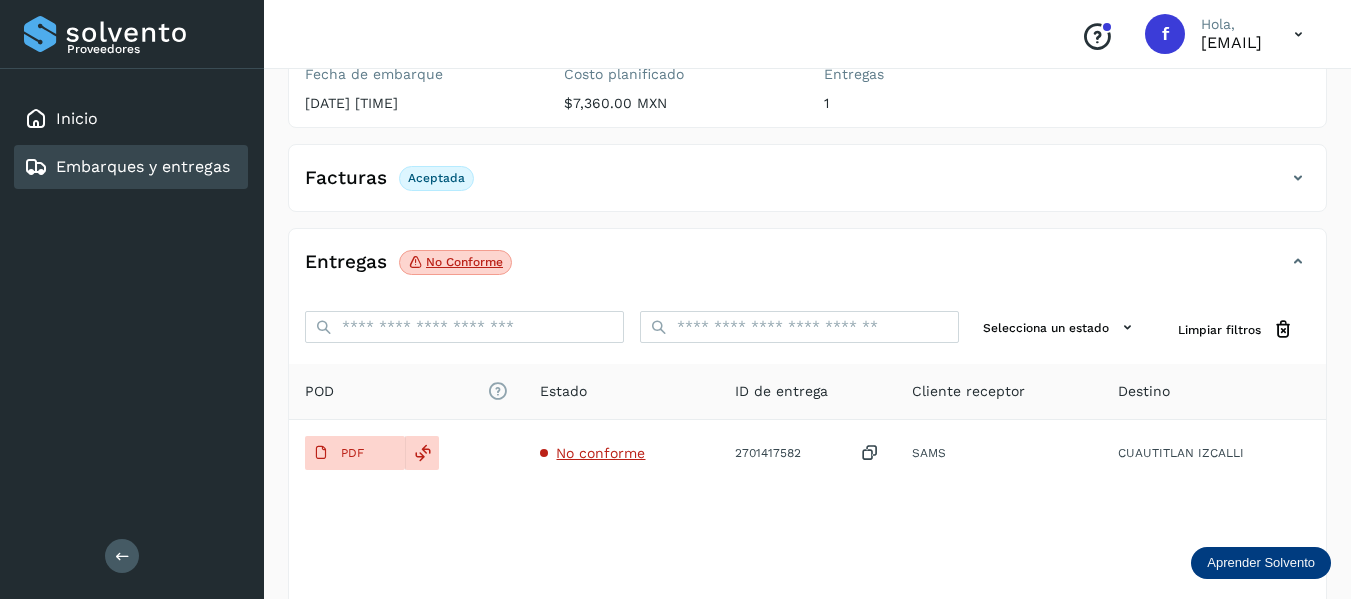 scroll, scrollTop: 300, scrollLeft: 0, axis: vertical 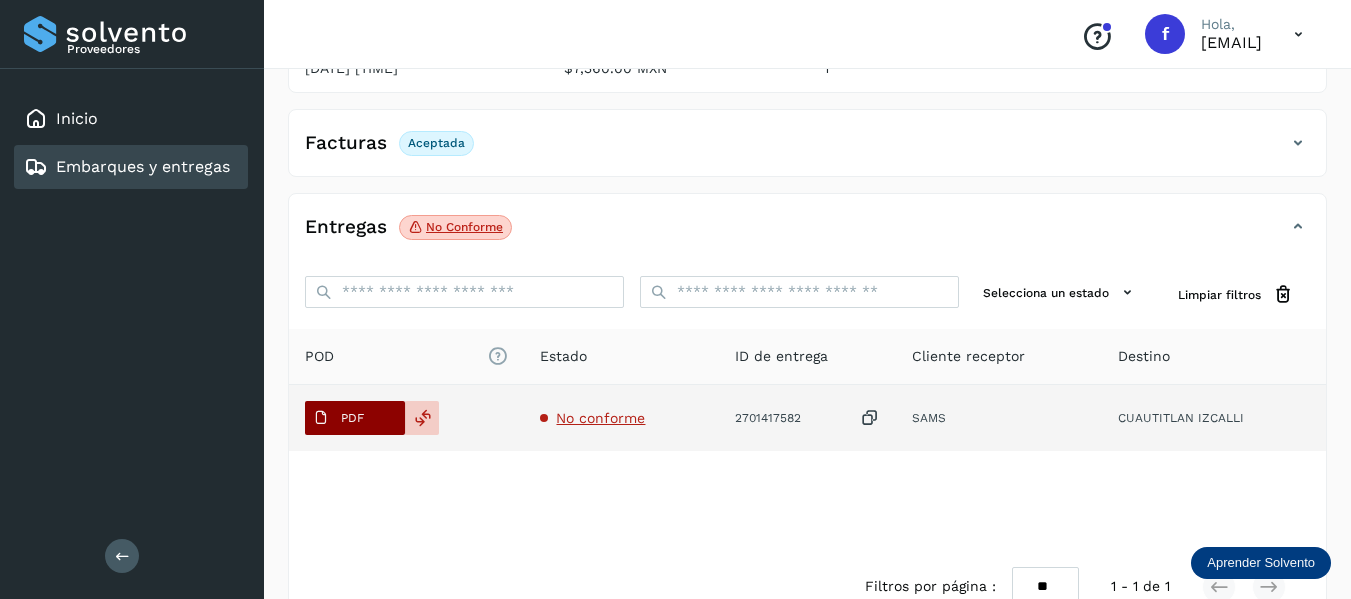 click on "PDF" at bounding box center [352, 418] 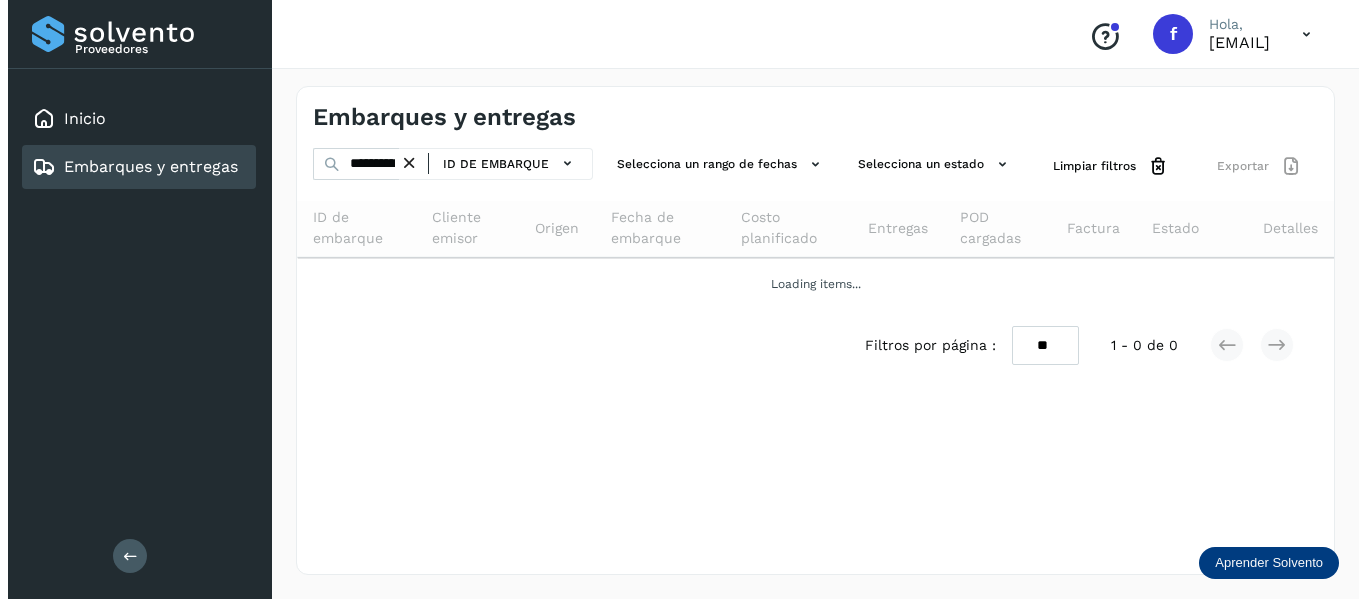 scroll, scrollTop: 0, scrollLeft: 0, axis: both 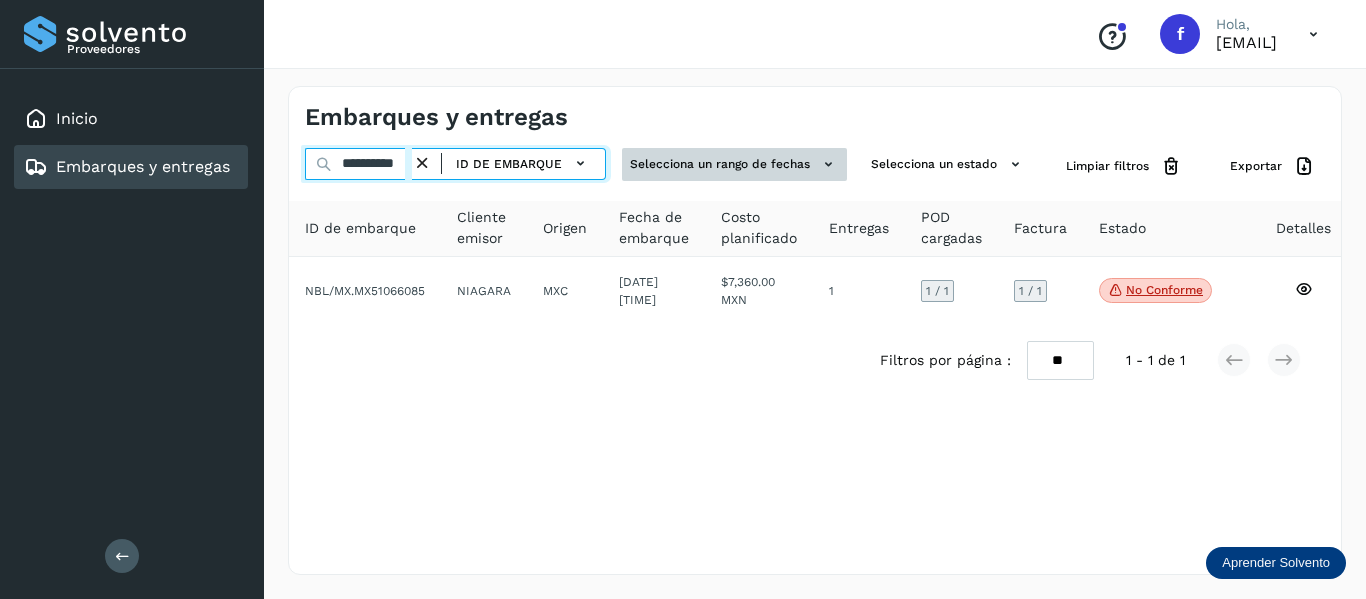 drag, startPoint x: 342, startPoint y: 165, endPoint x: 656, endPoint y: 148, distance: 314.45987 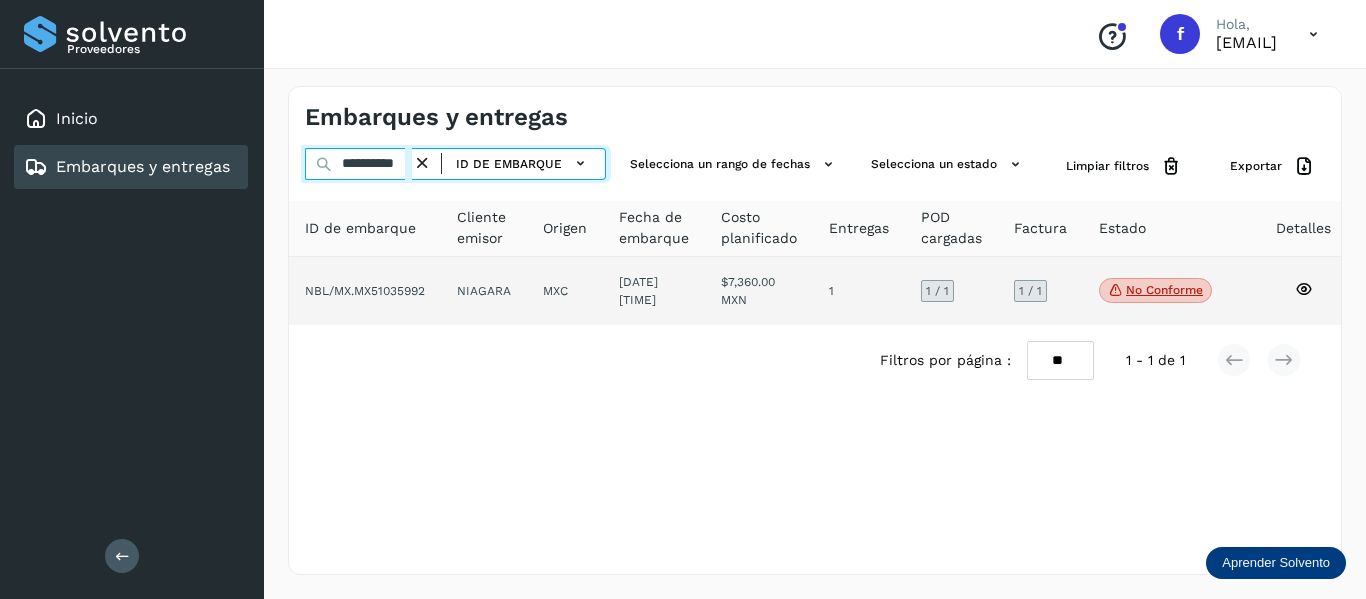 type on "**********" 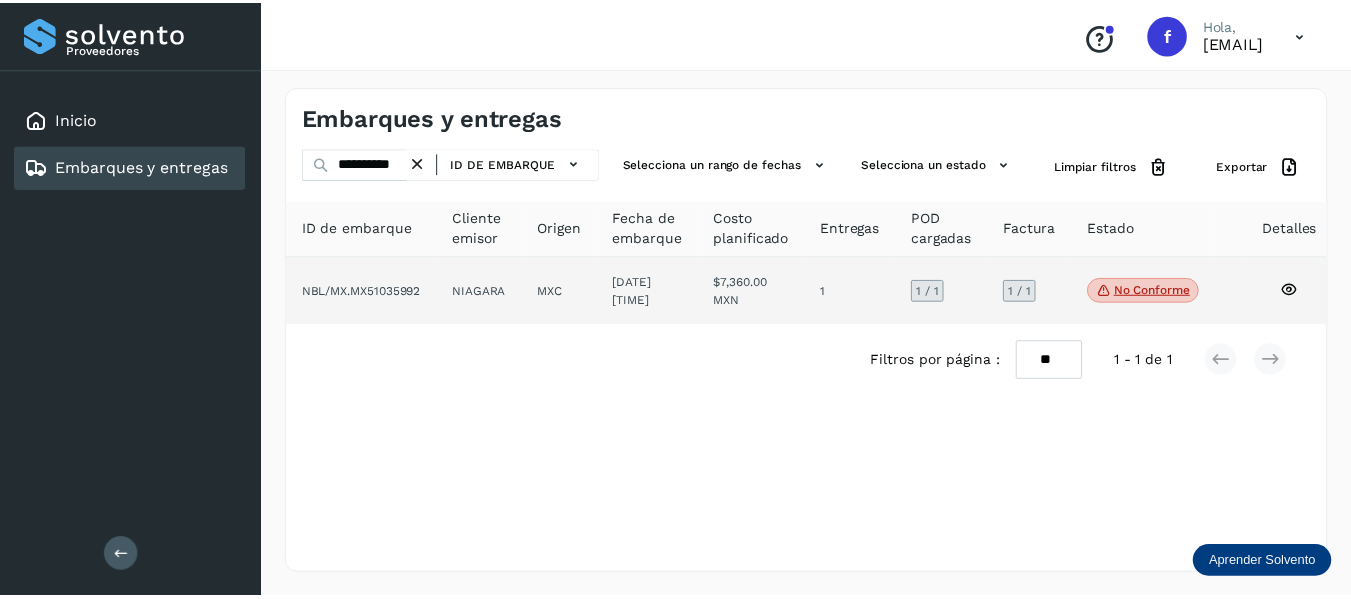 scroll, scrollTop: 0, scrollLeft: 0, axis: both 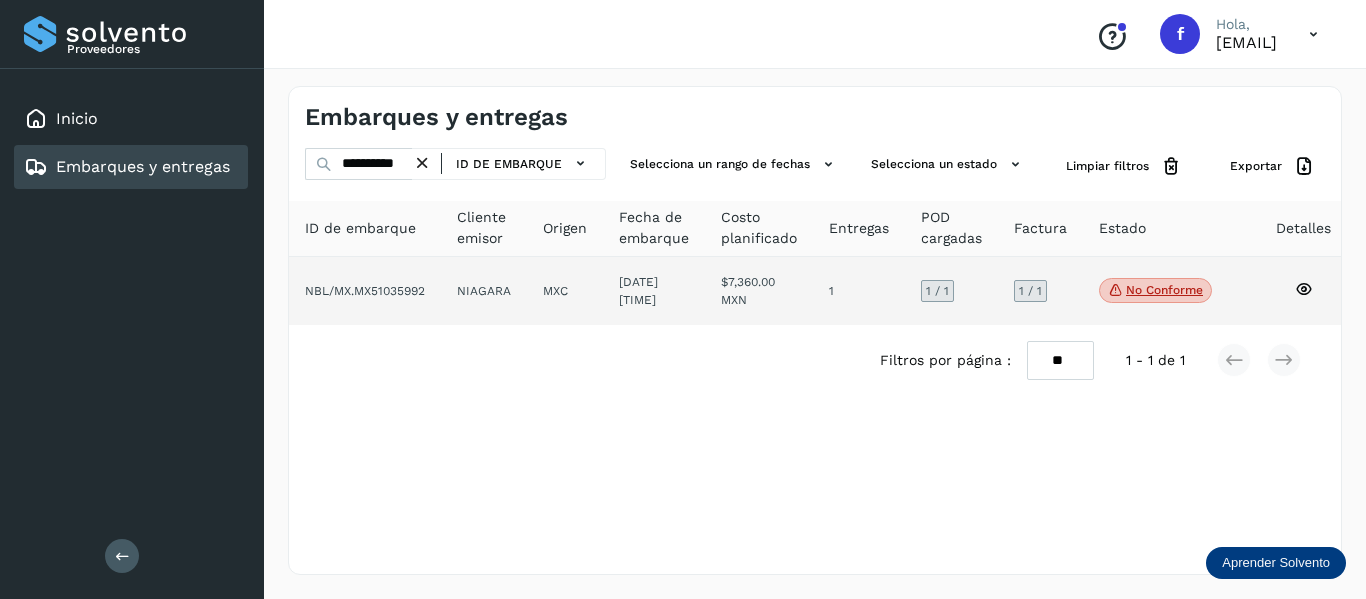 click 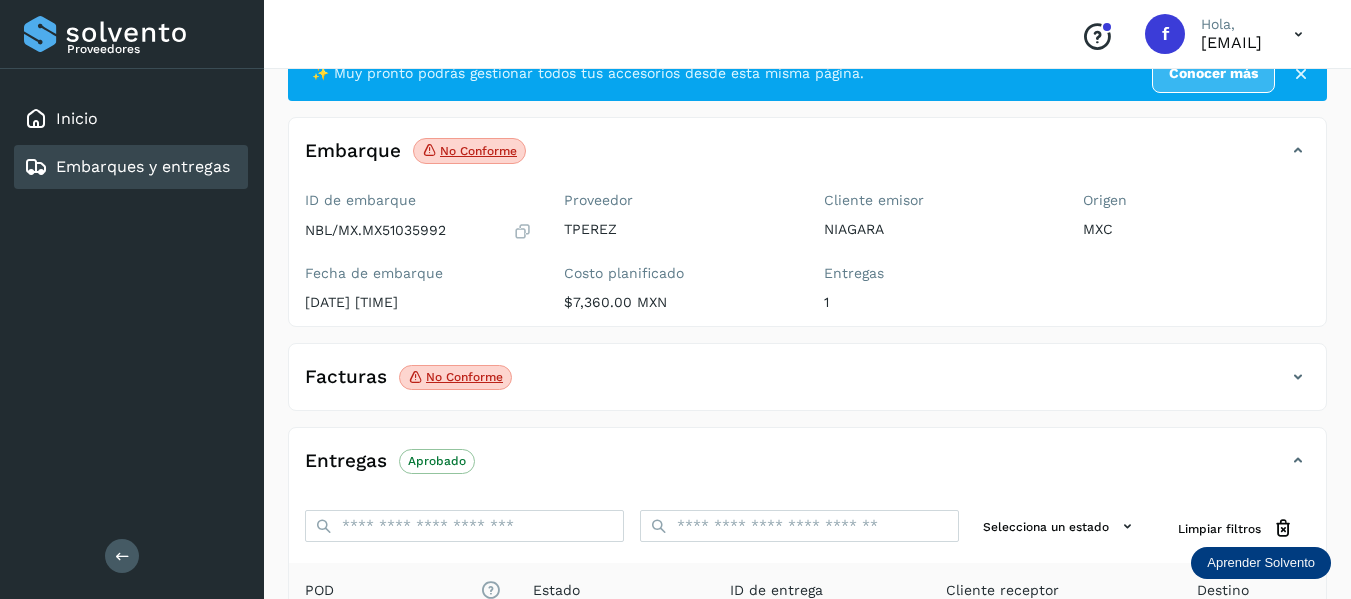 scroll, scrollTop: 100, scrollLeft: 0, axis: vertical 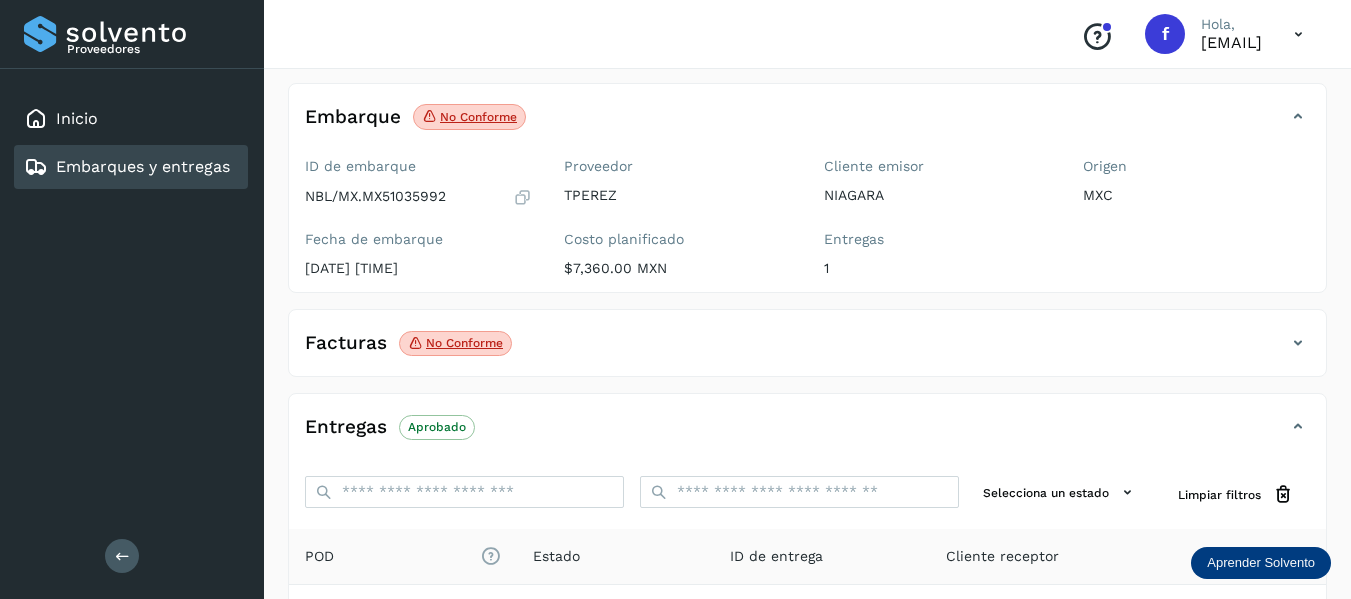 click on "Facturas No conforme" 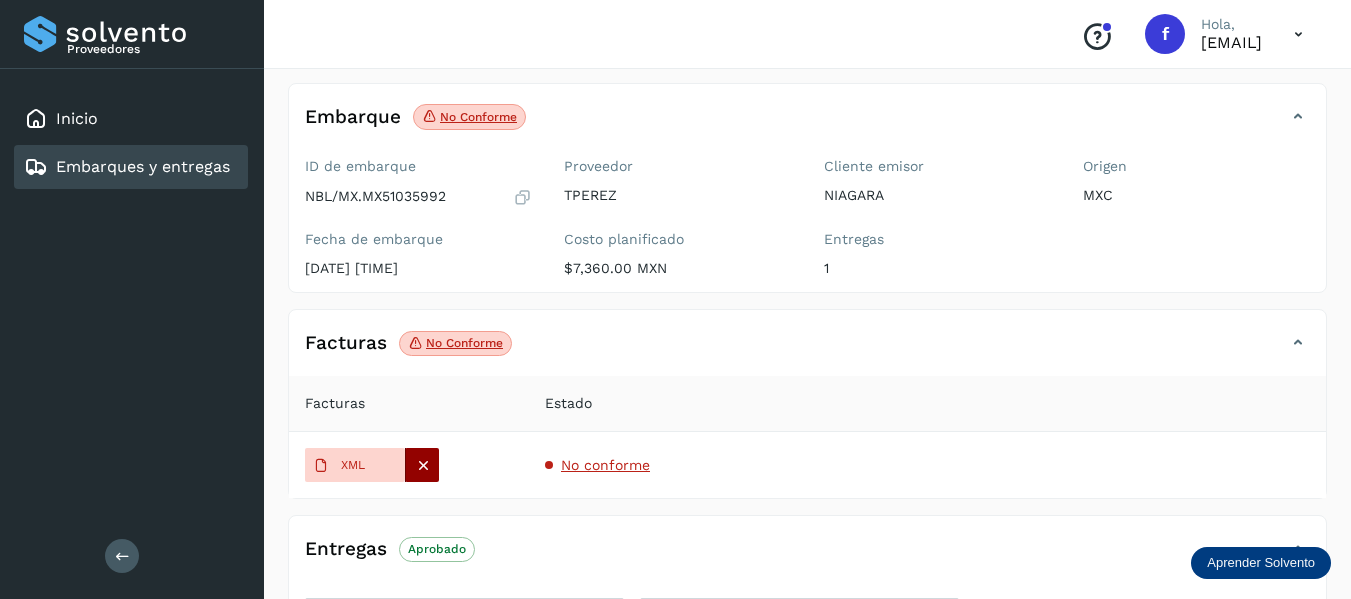 click at bounding box center [423, 465] 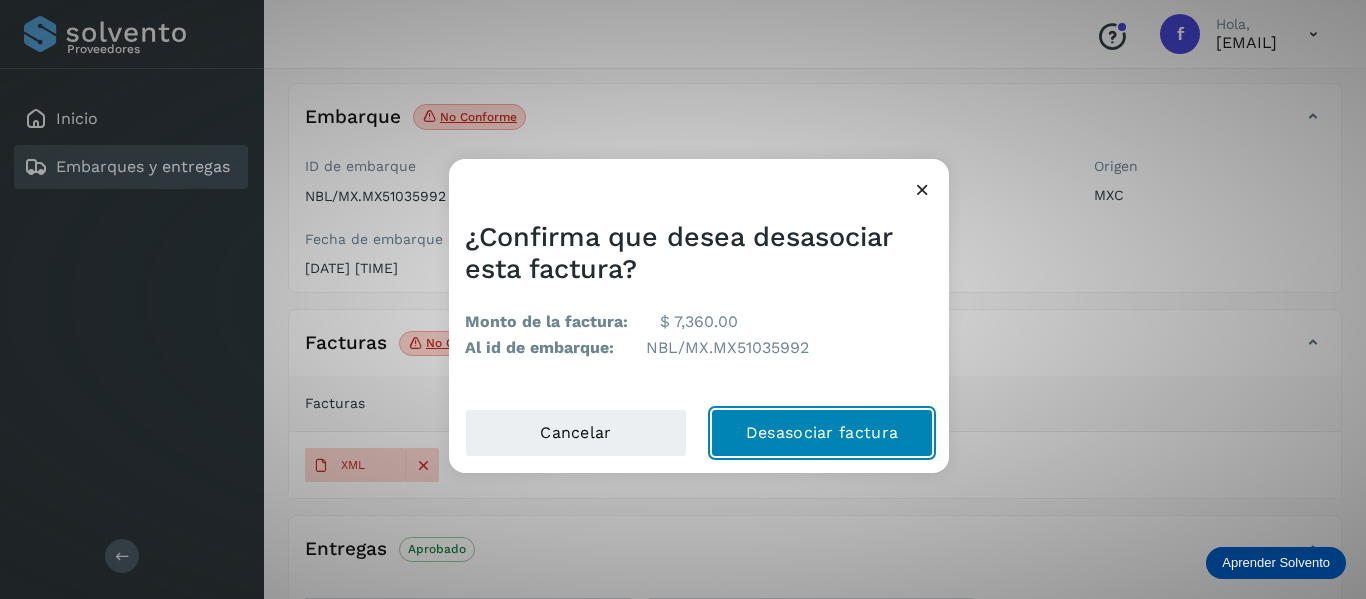 click on "Desasociar factura" 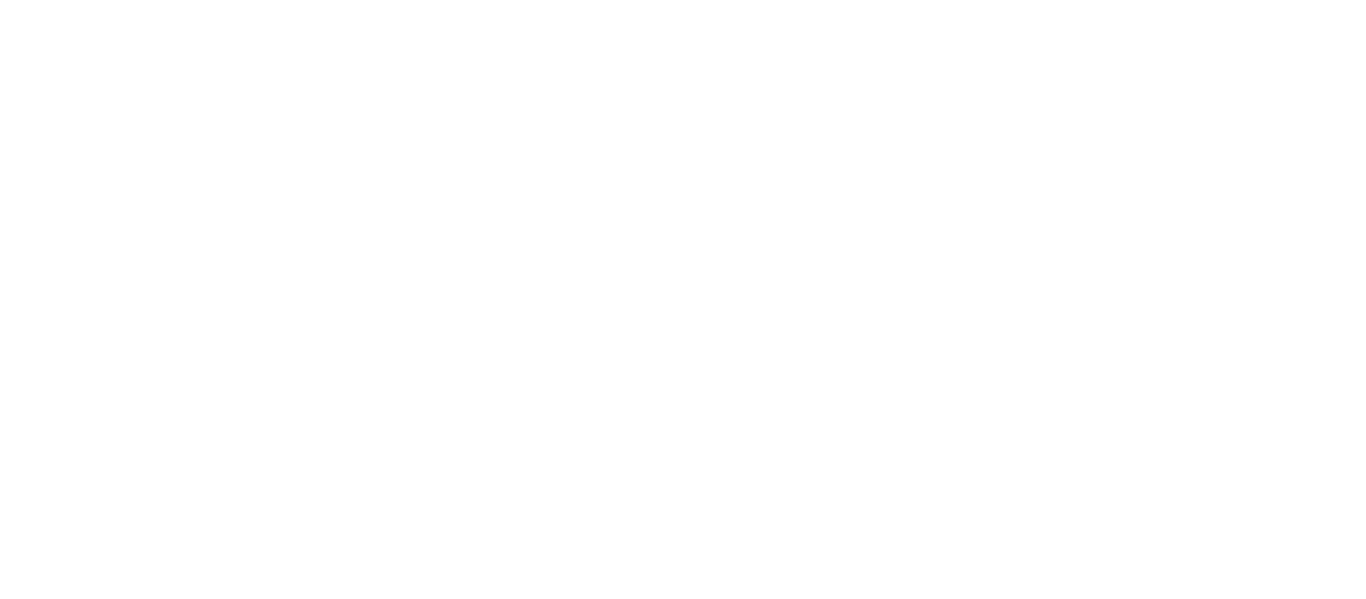 scroll, scrollTop: 0, scrollLeft: 0, axis: both 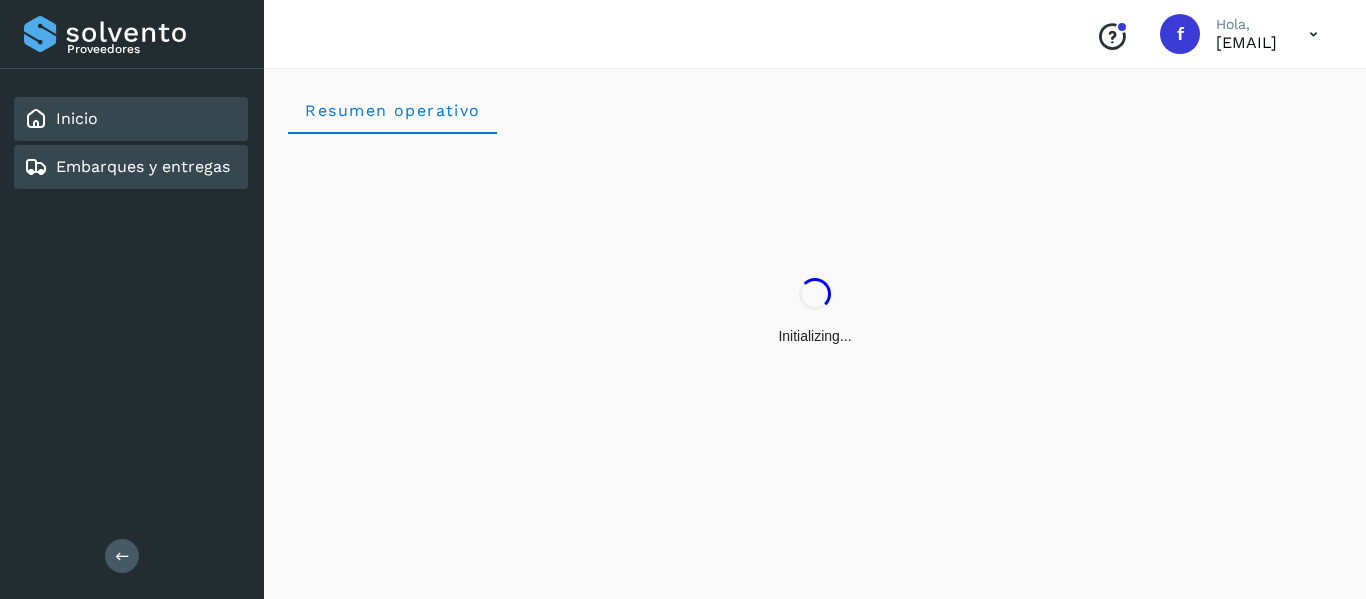 click on "Embarques y entregas" at bounding box center (143, 166) 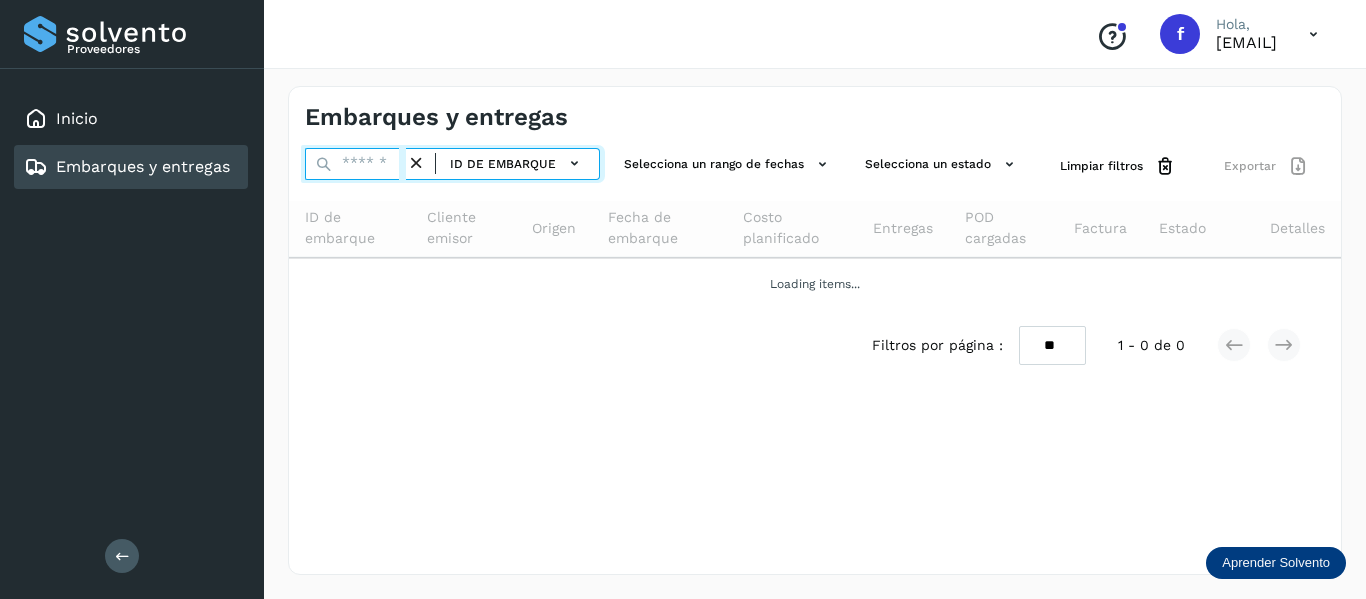 click at bounding box center (355, 164) 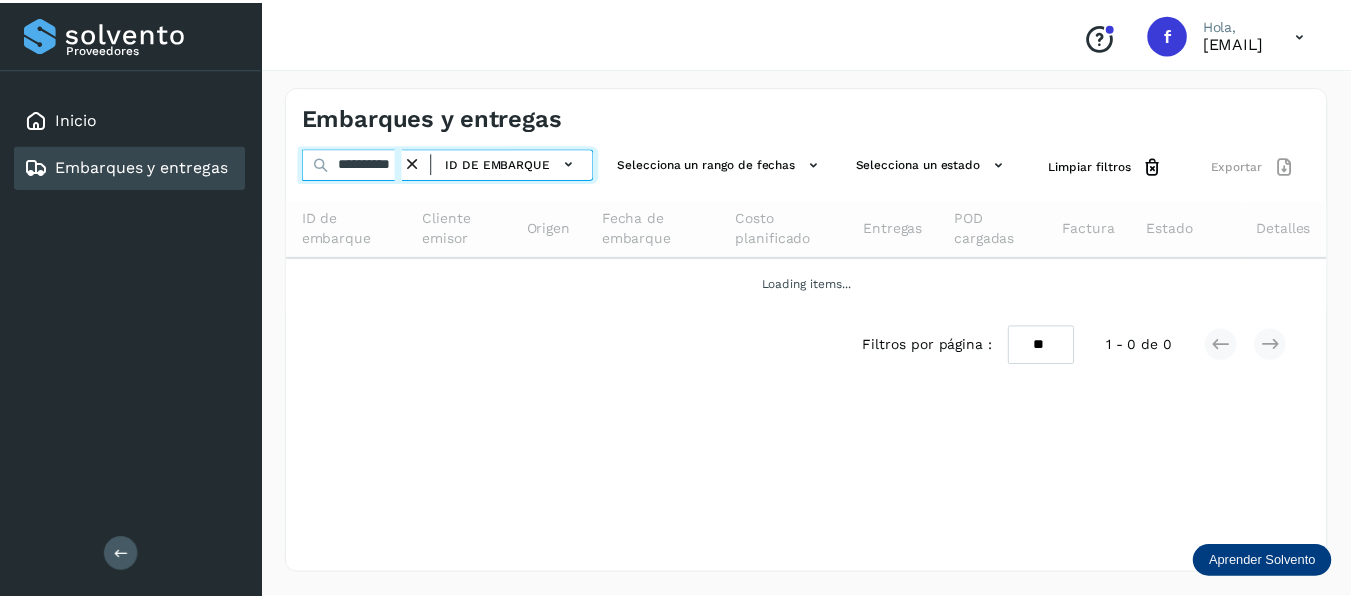 scroll, scrollTop: 0, scrollLeft: 18, axis: horizontal 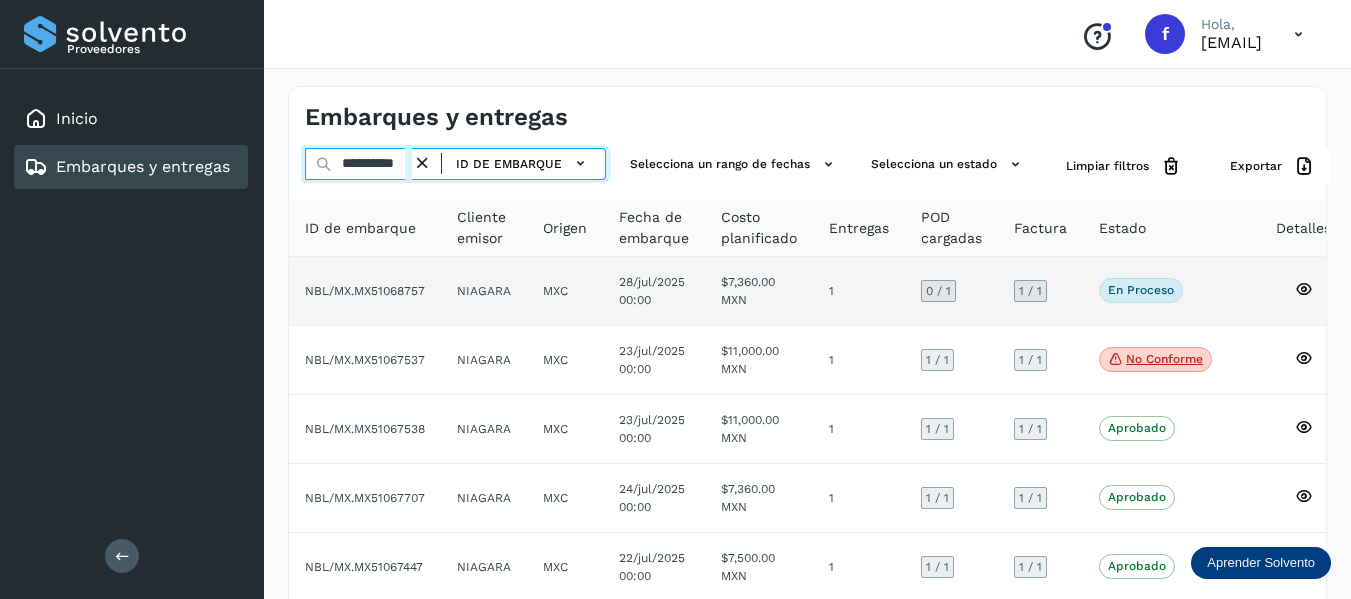 type on "**********" 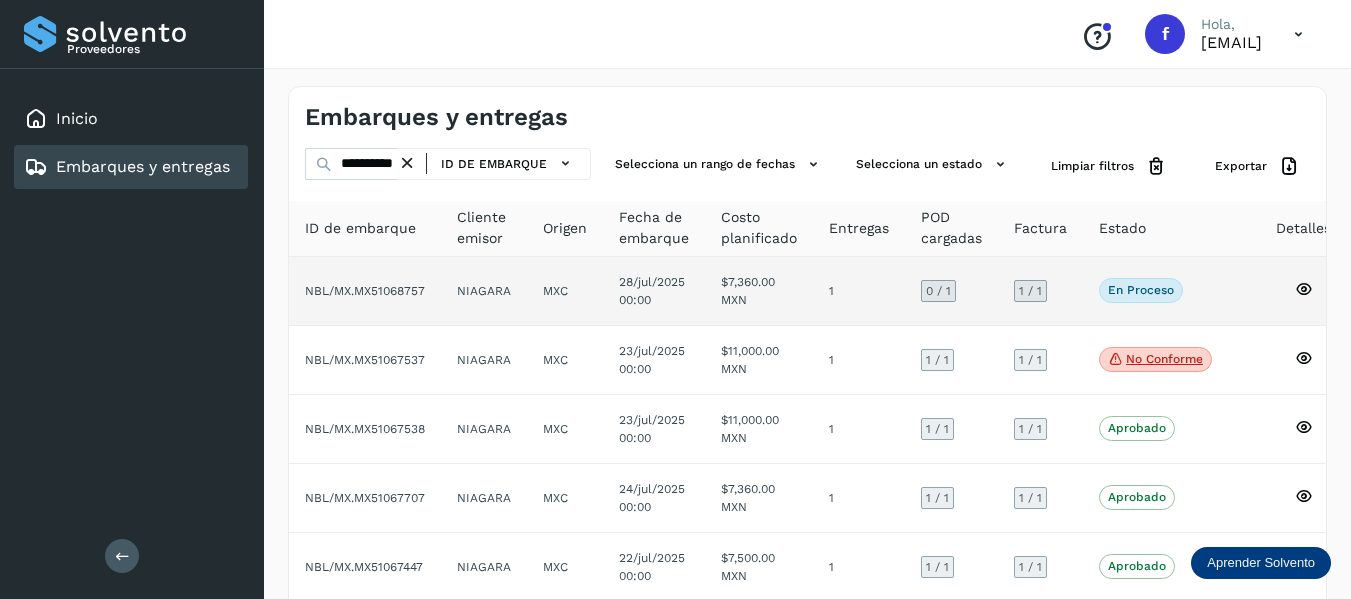 scroll, scrollTop: 0, scrollLeft: 0, axis: both 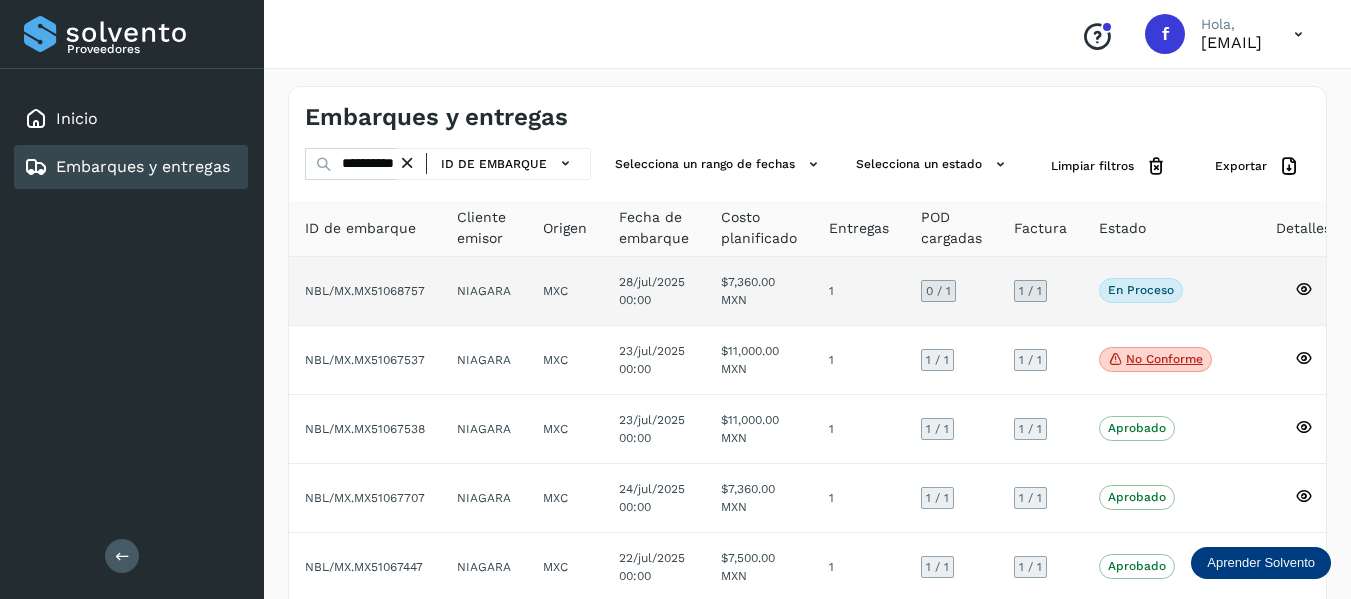 click 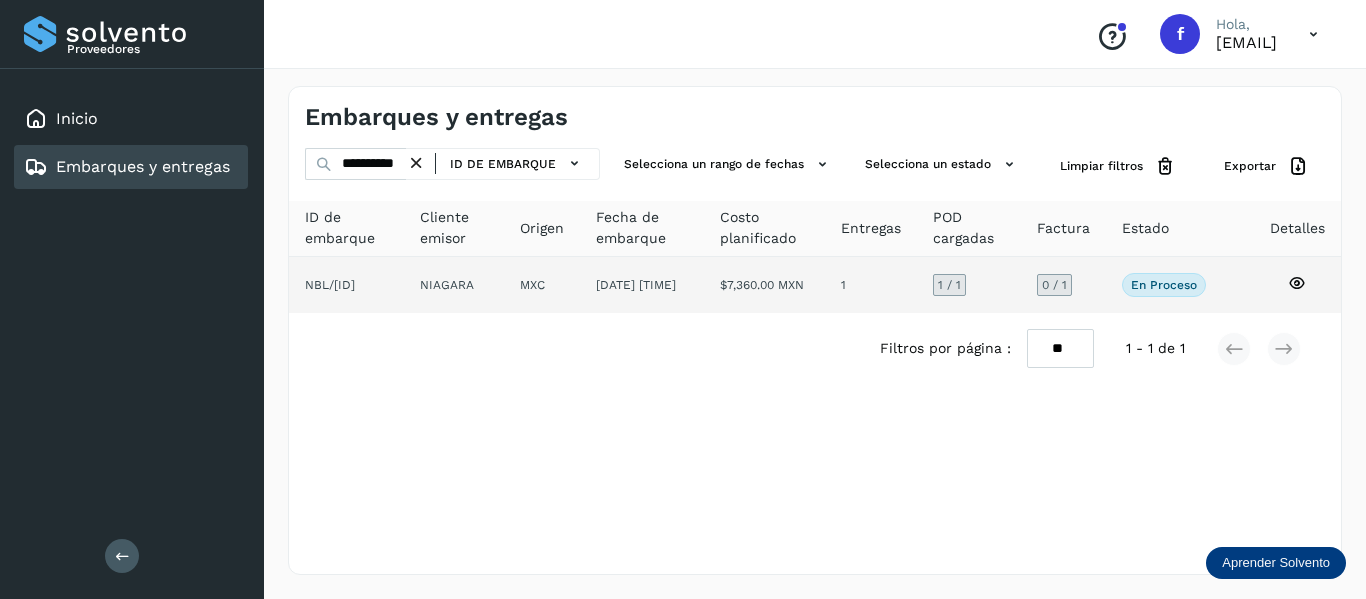 click 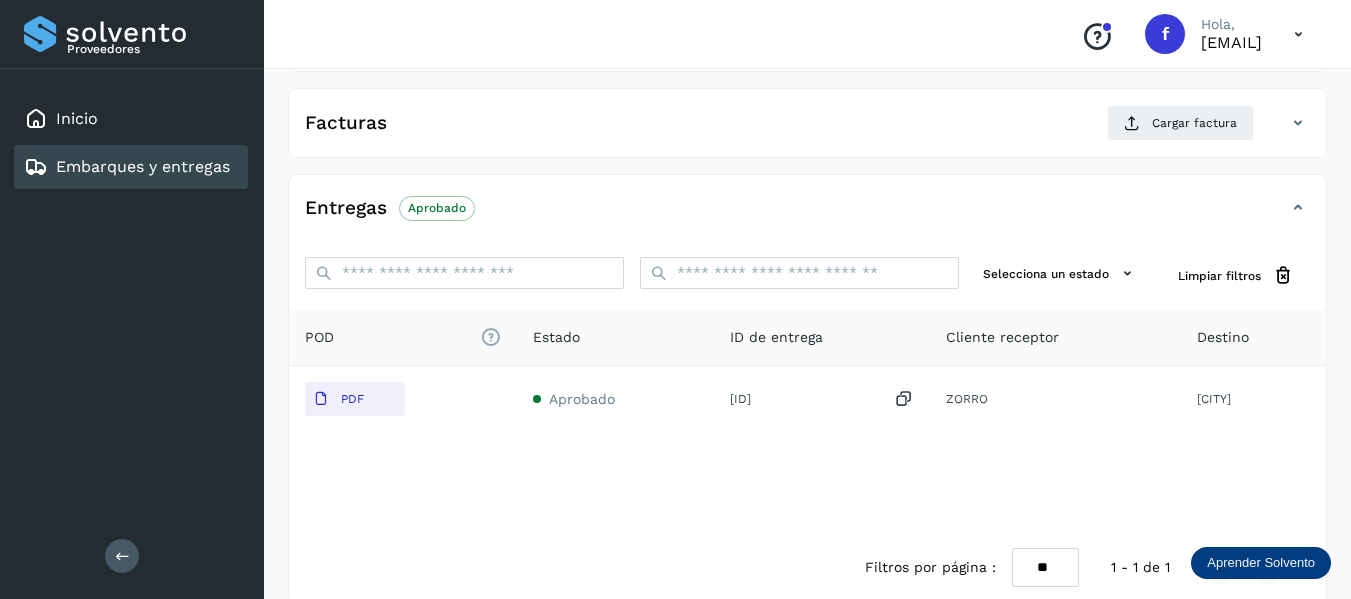 scroll, scrollTop: 350, scrollLeft: 0, axis: vertical 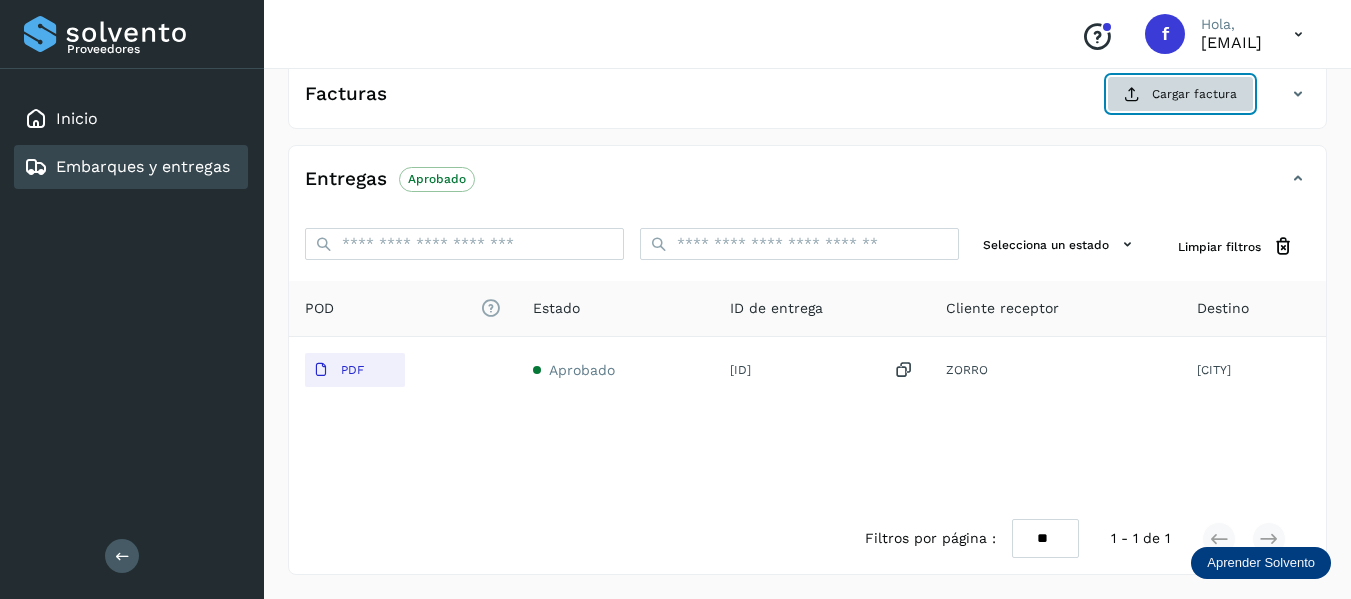 click on "Cargar factura" 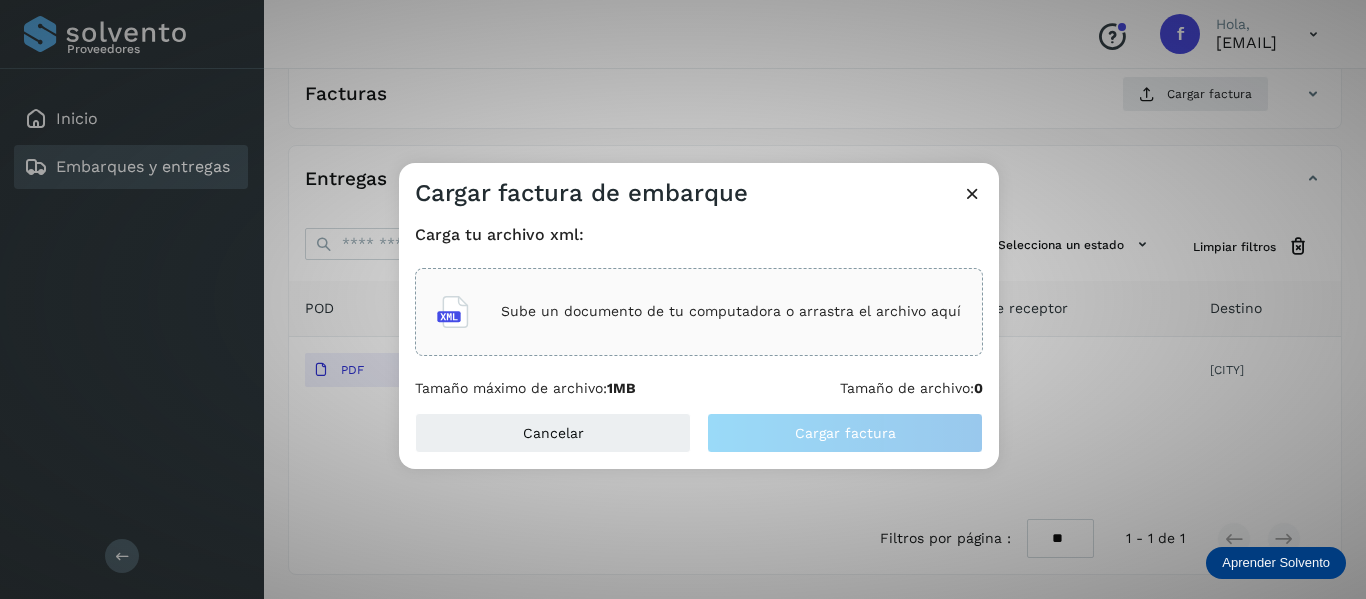 click at bounding box center [972, 193] 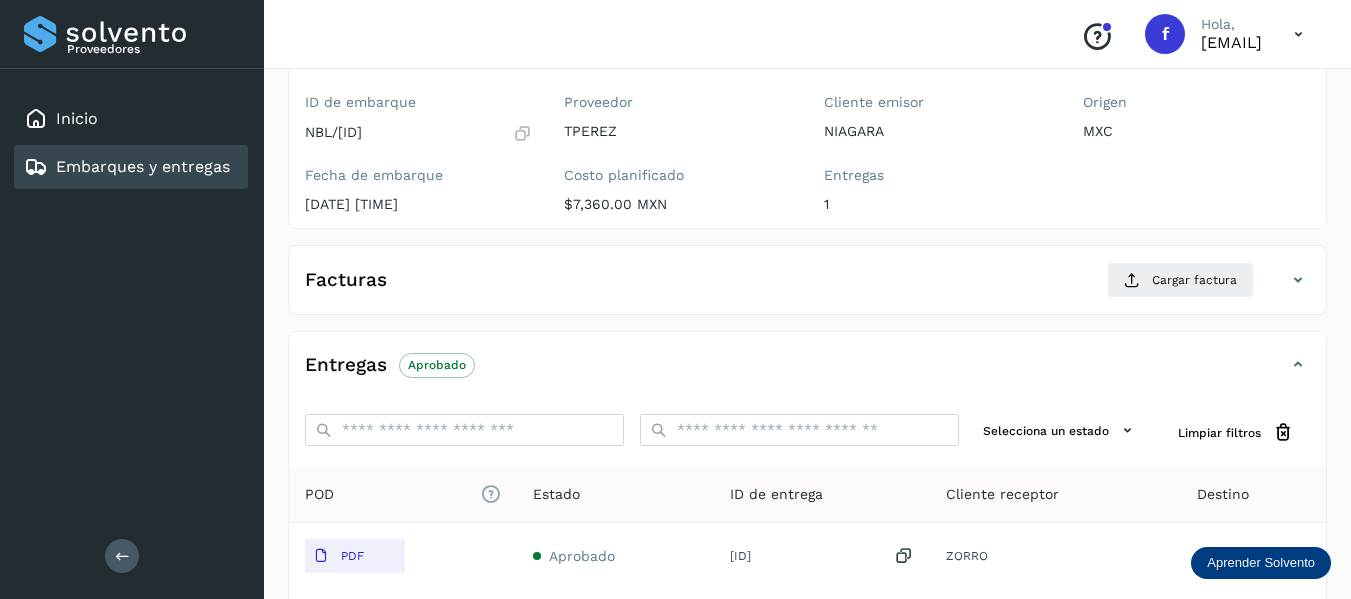 scroll, scrollTop: 200, scrollLeft: 0, axis: vertical 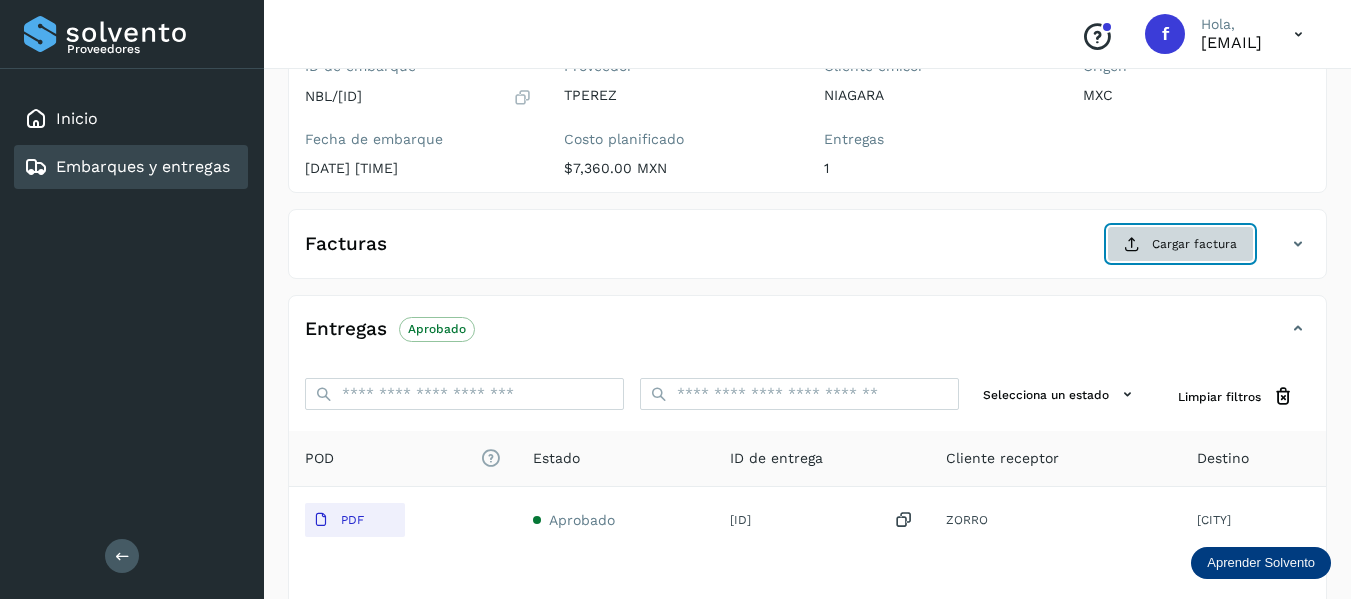 click on "Cargar factura" 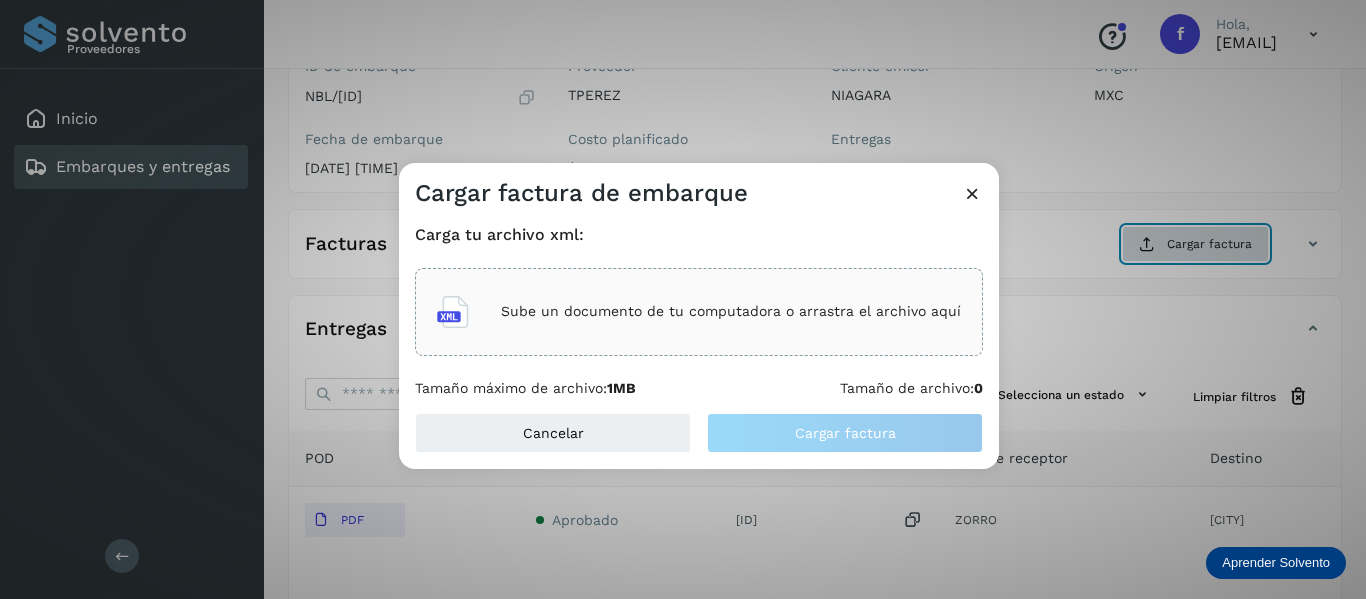 type 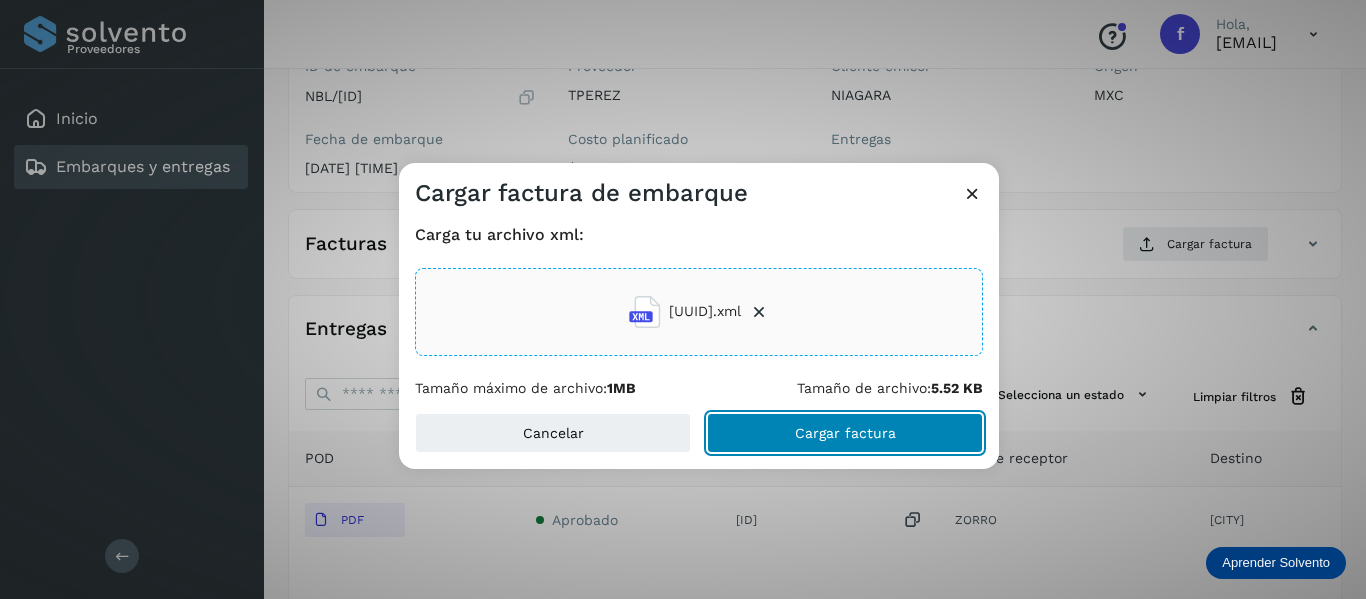 click on "Cargar factura" 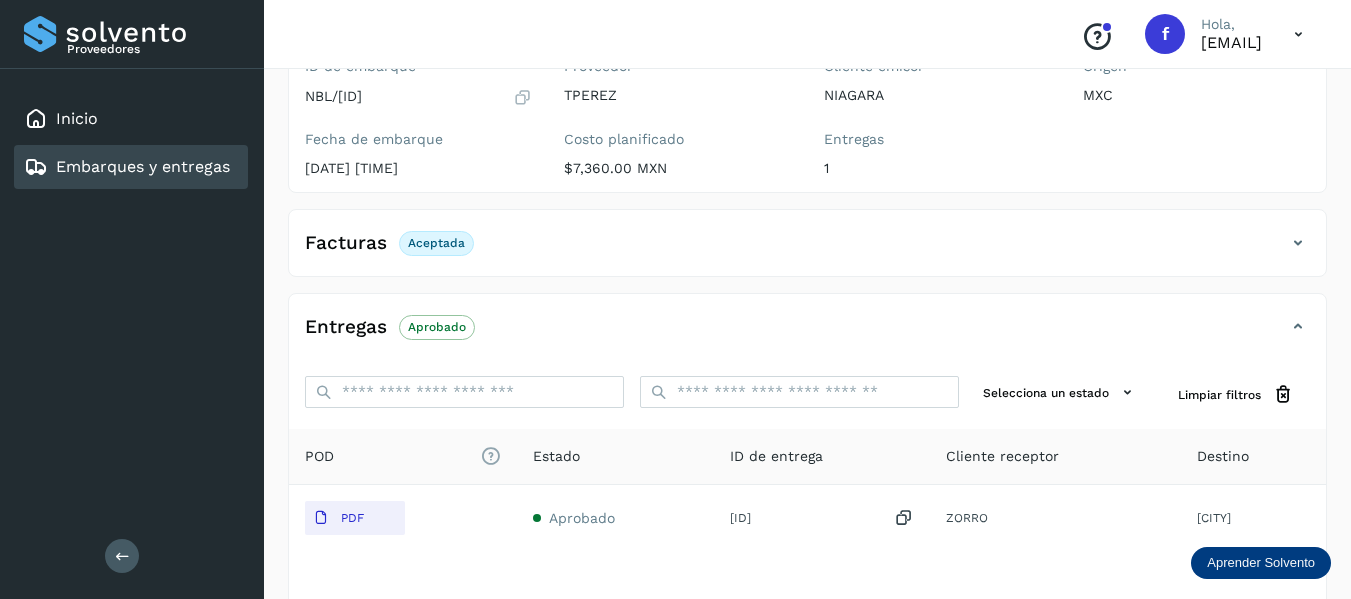 click on "NBL/[ID]" at bounding box center [333, 96] 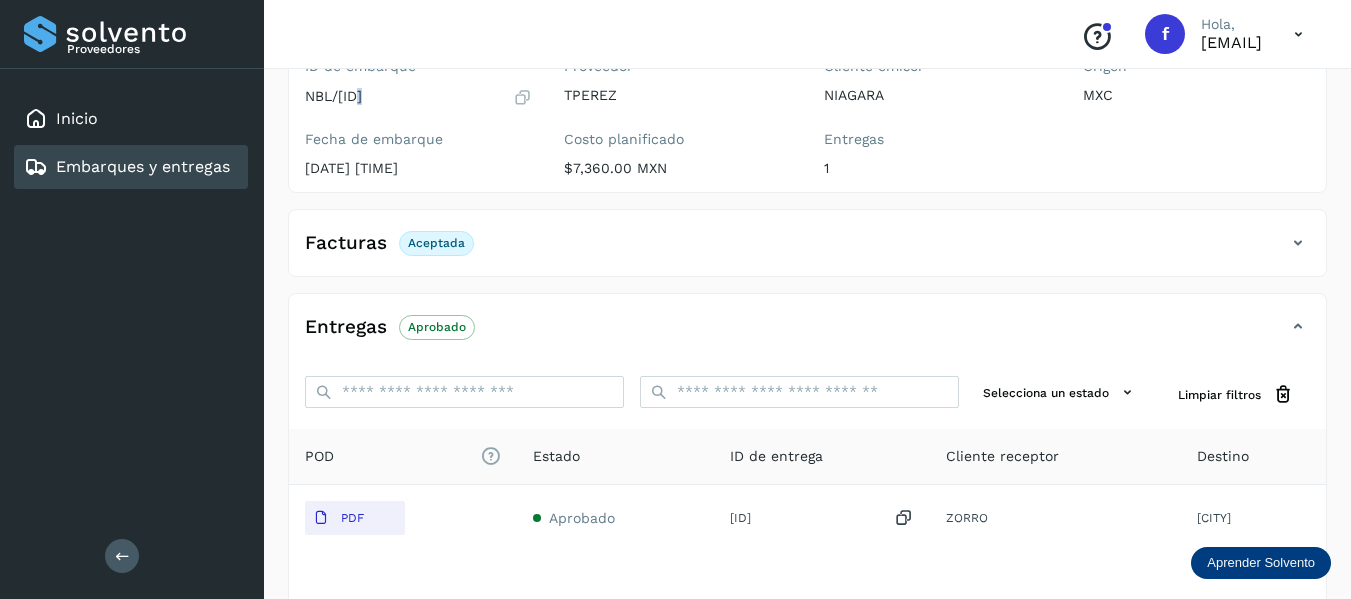 drag, startPoint x: 365, startPoint y: 94, endPoint x: 485, endPoint y: 81, distance: 120.70211 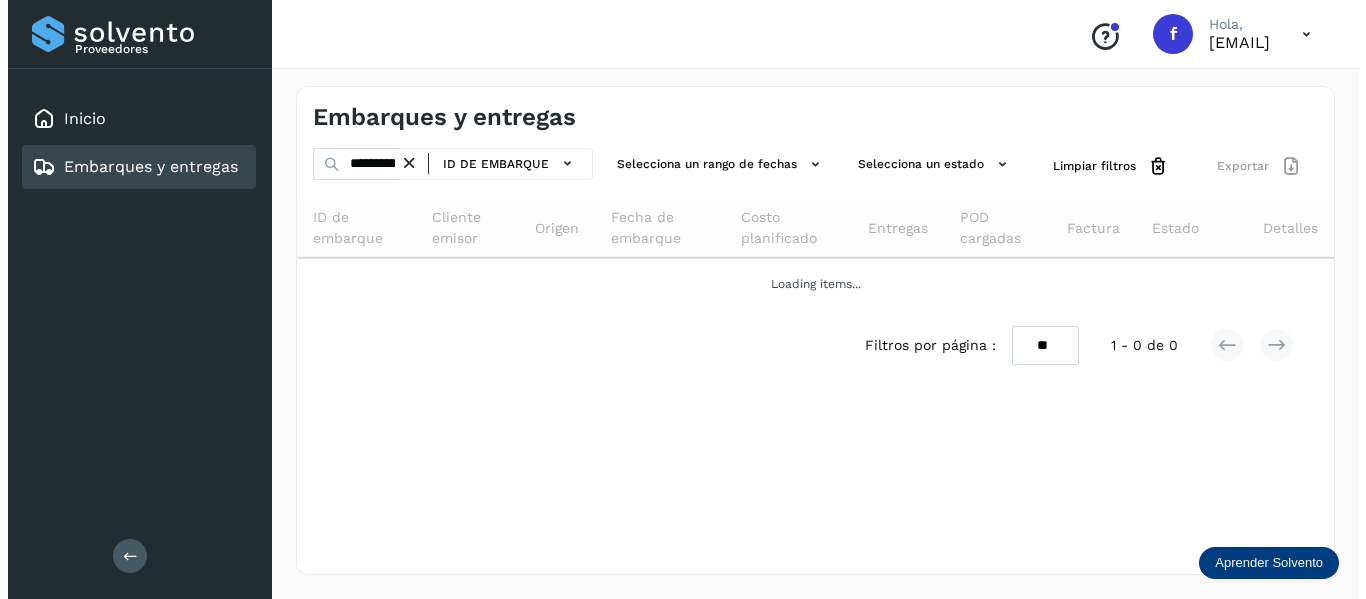 scroll, scrollTop: 0, scrollLeft: 0, axis: both 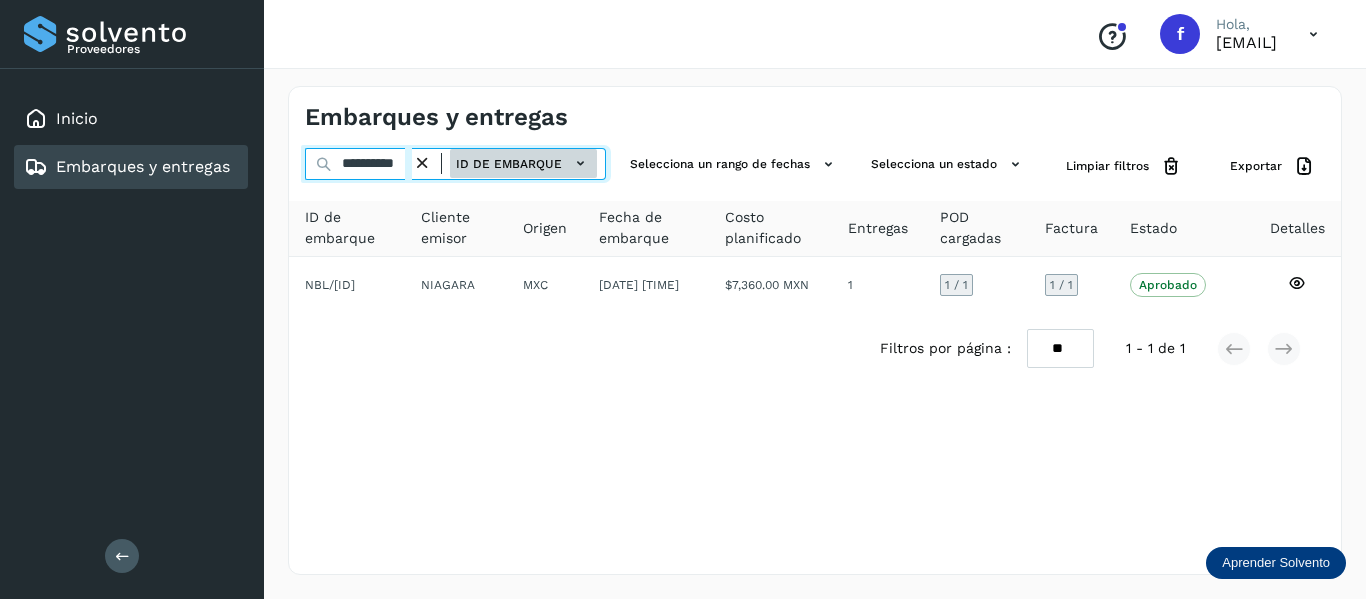 drag, startPoint x: 344, startPoint y: 160, endPoint x: 582, endPoint y: 166, distance: 238.07562 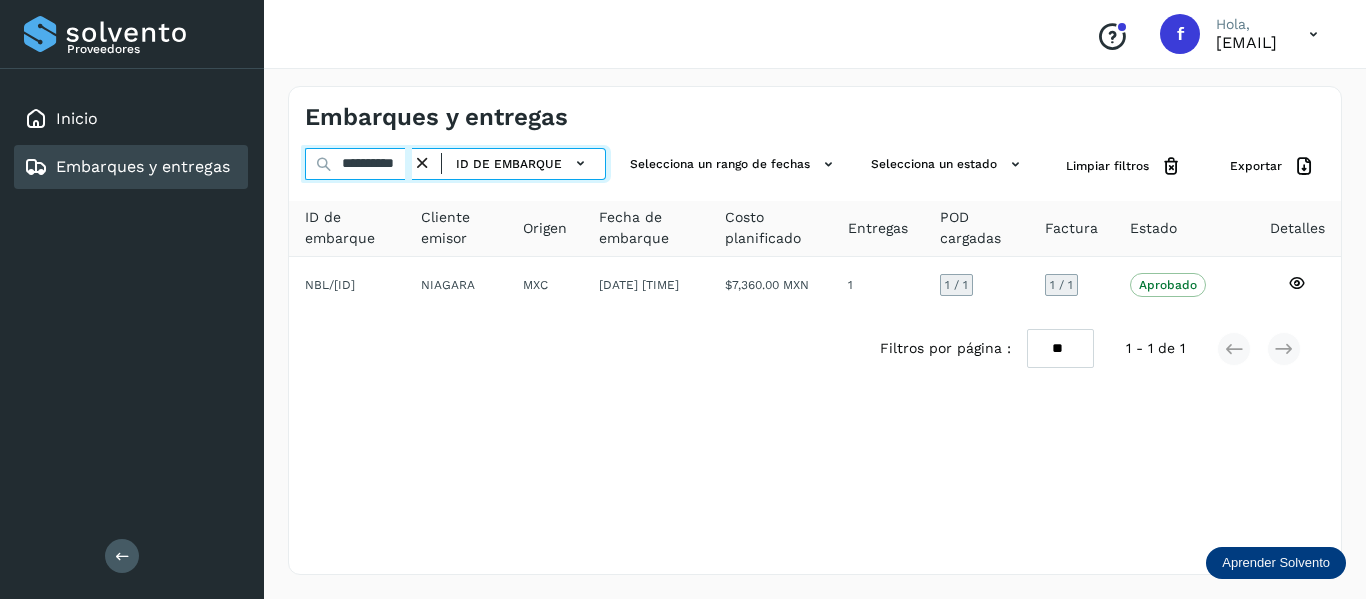 paste 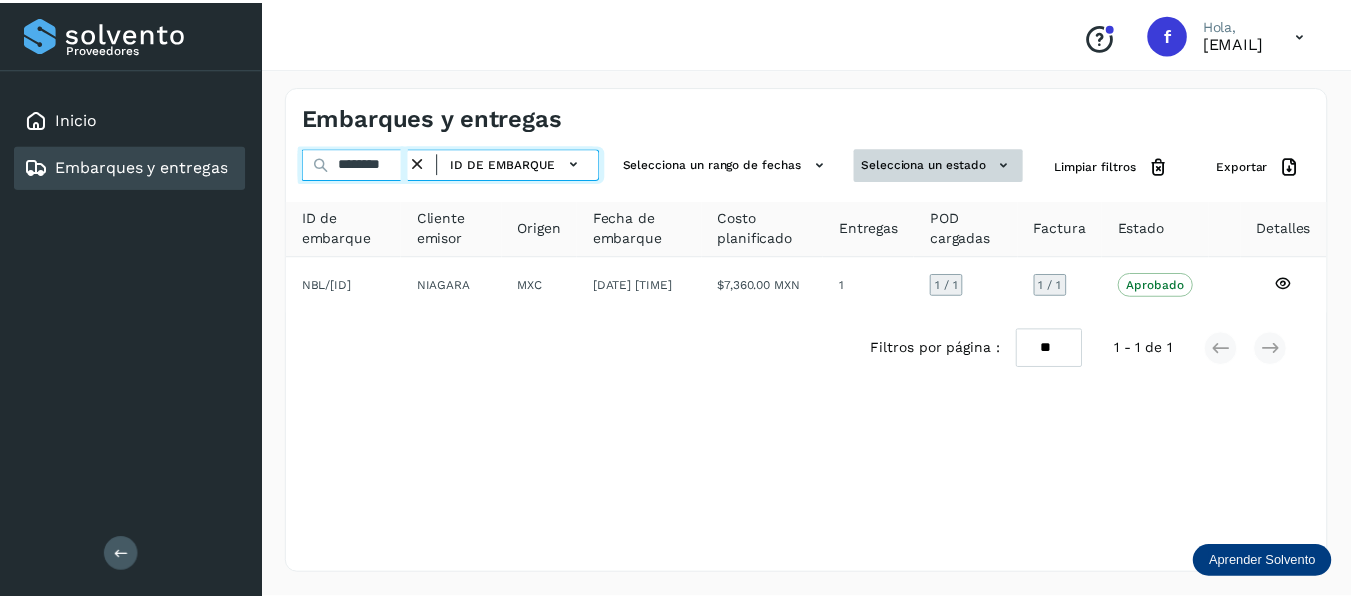 scroll, scrollTop: 0, scrollLeft: 0, axis: both 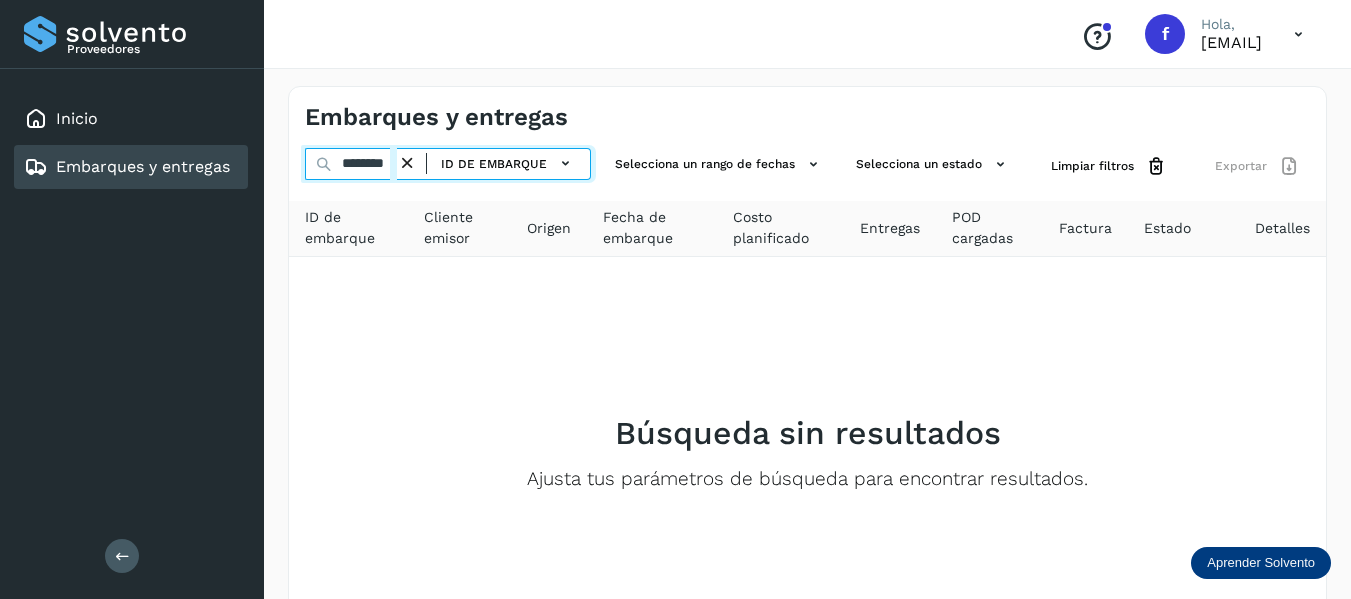 drag, startPoint x: 336, startPoint y: 161, endPoint x: 561, endPoint y: 194, distance: 227.40712 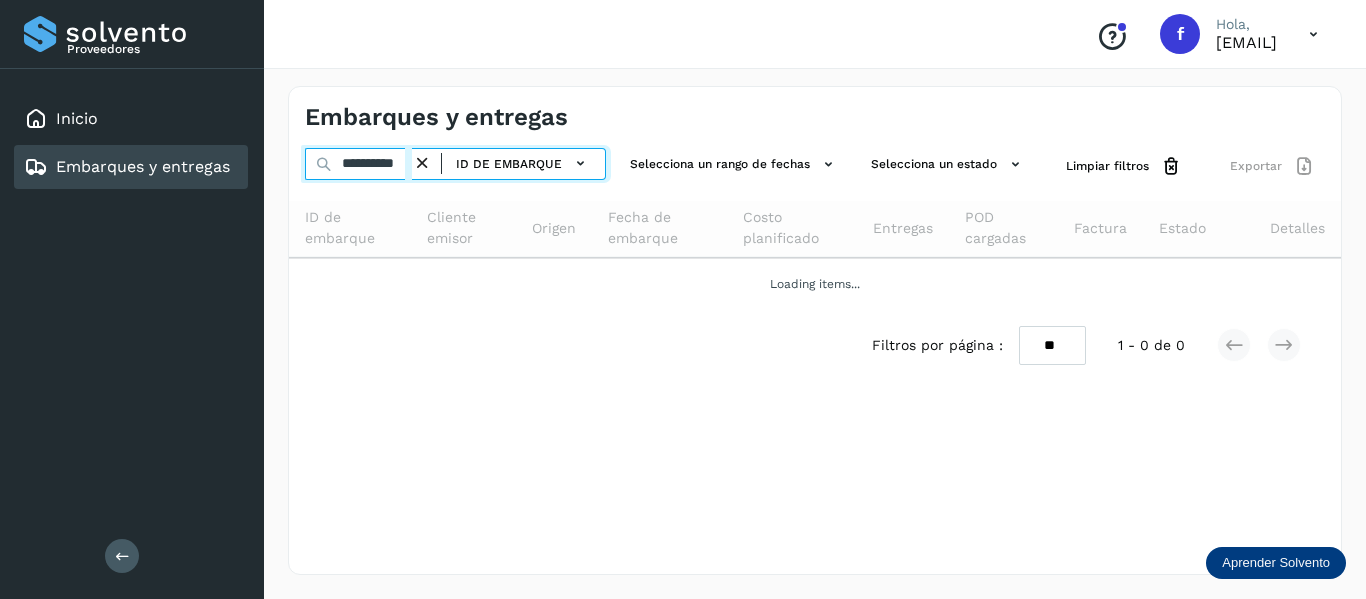 scroll, scrollTop: 0, scrollLeft: 18, axis: horizontal 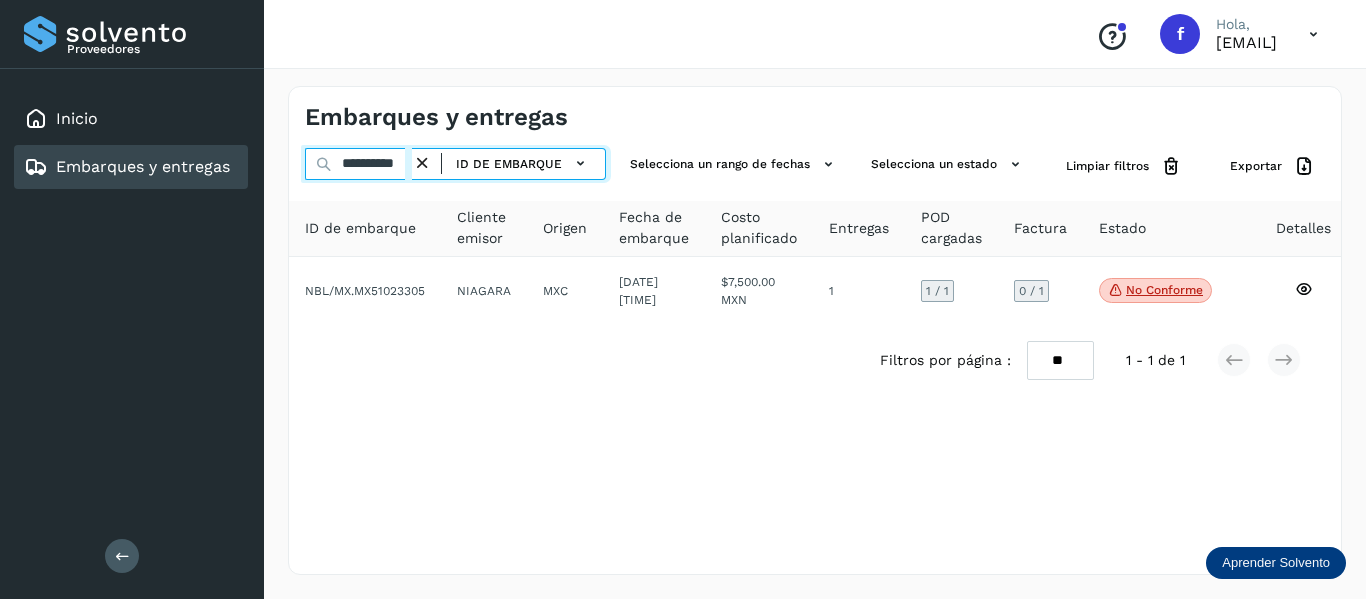 type on "**********" 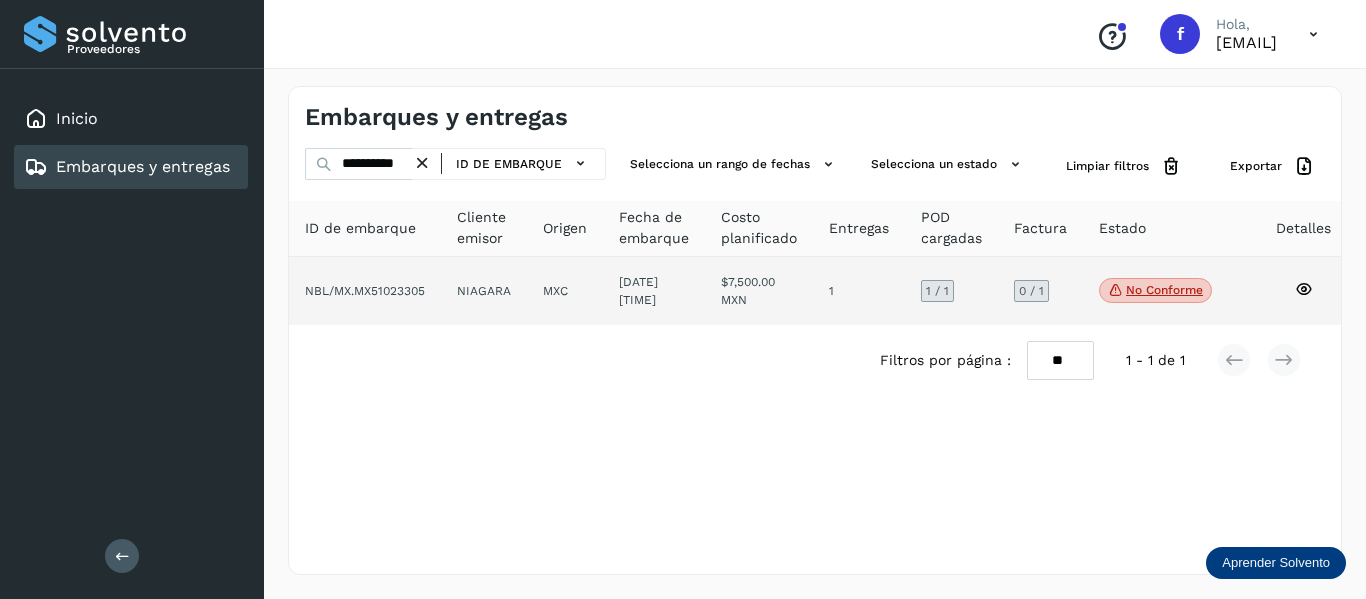 drag, startPoint x: 601, startPoint y: 247, endPoint x: 556, endPoint y: 287, distance: 60.207973 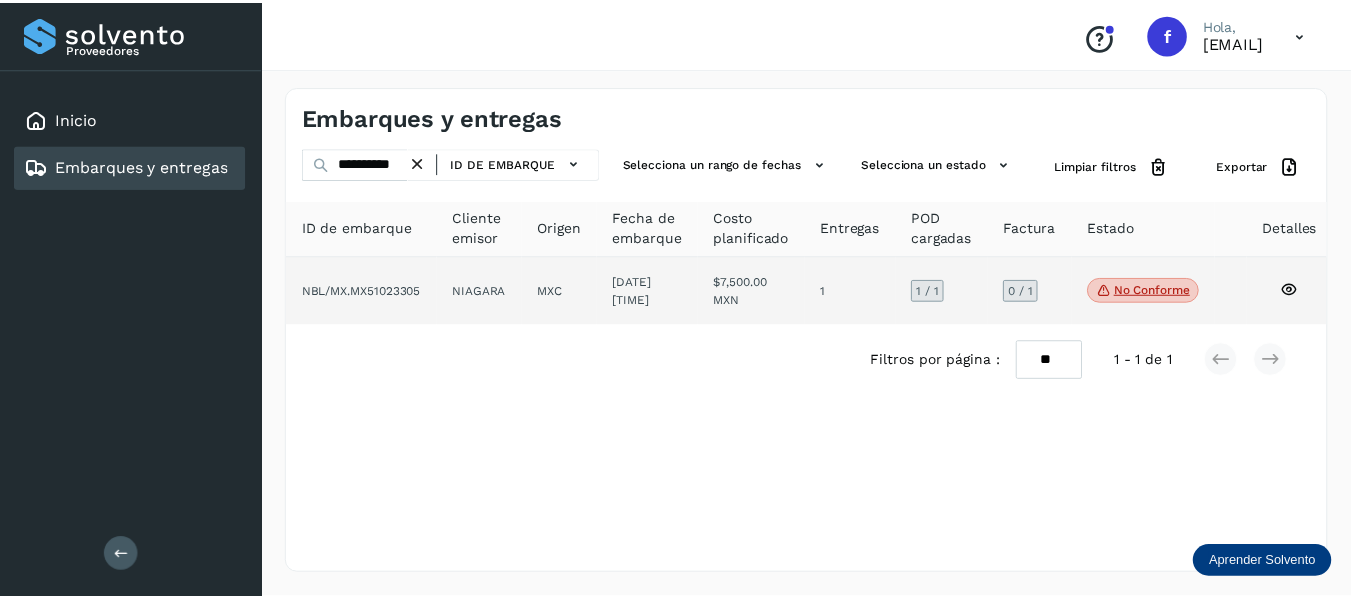 scroll, scrollTop: 0, scrollLeft: 0, axis: both 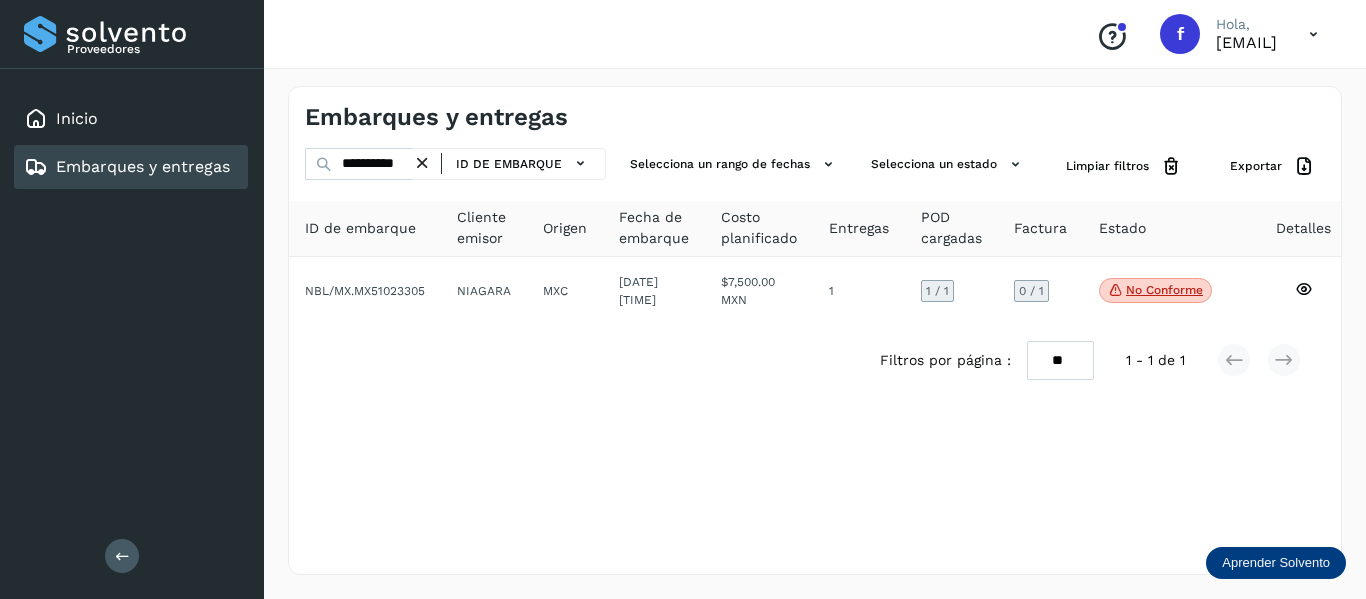 drag, startPoint x: 556, startPoint y: 287, endPoint x: 257, endPoint y: 475, distance: 353.1926 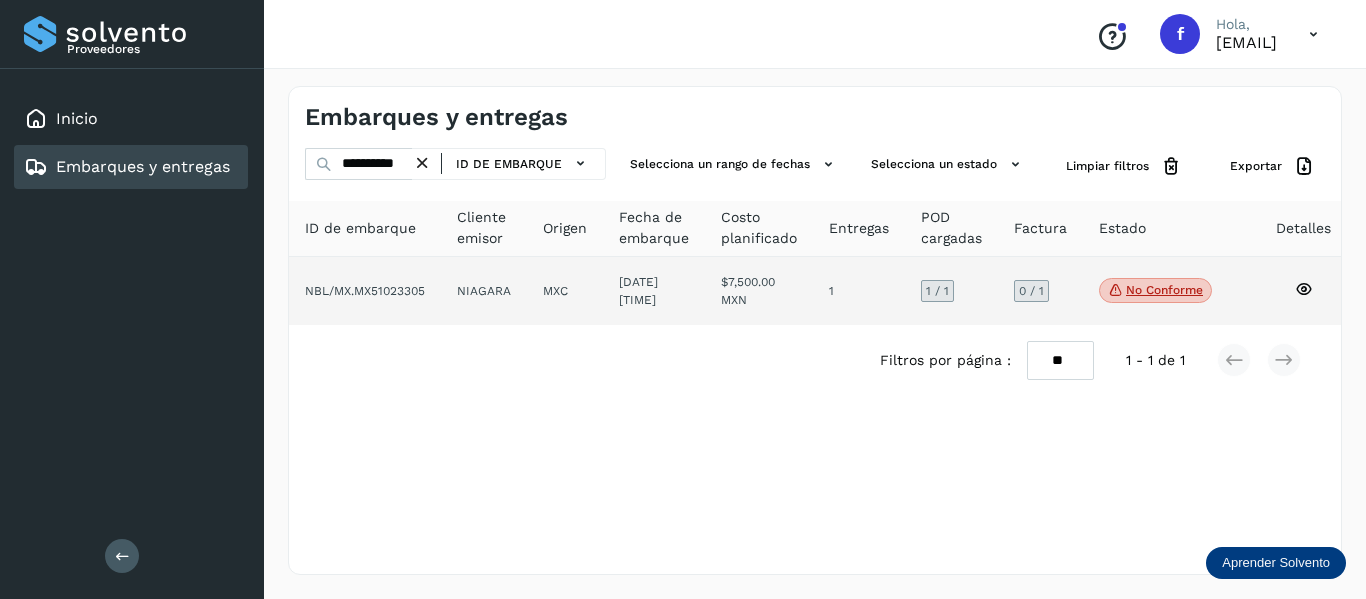click 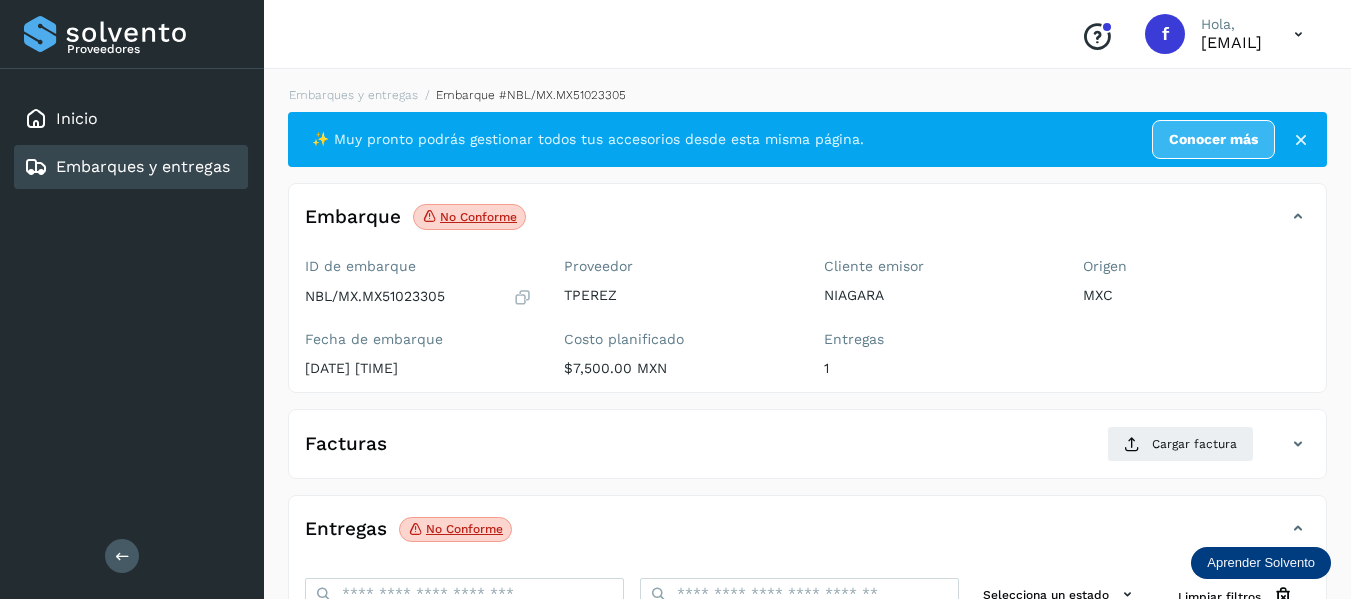 scroll, scrollTop: 200, scrollLeft: 0, axis: vertical 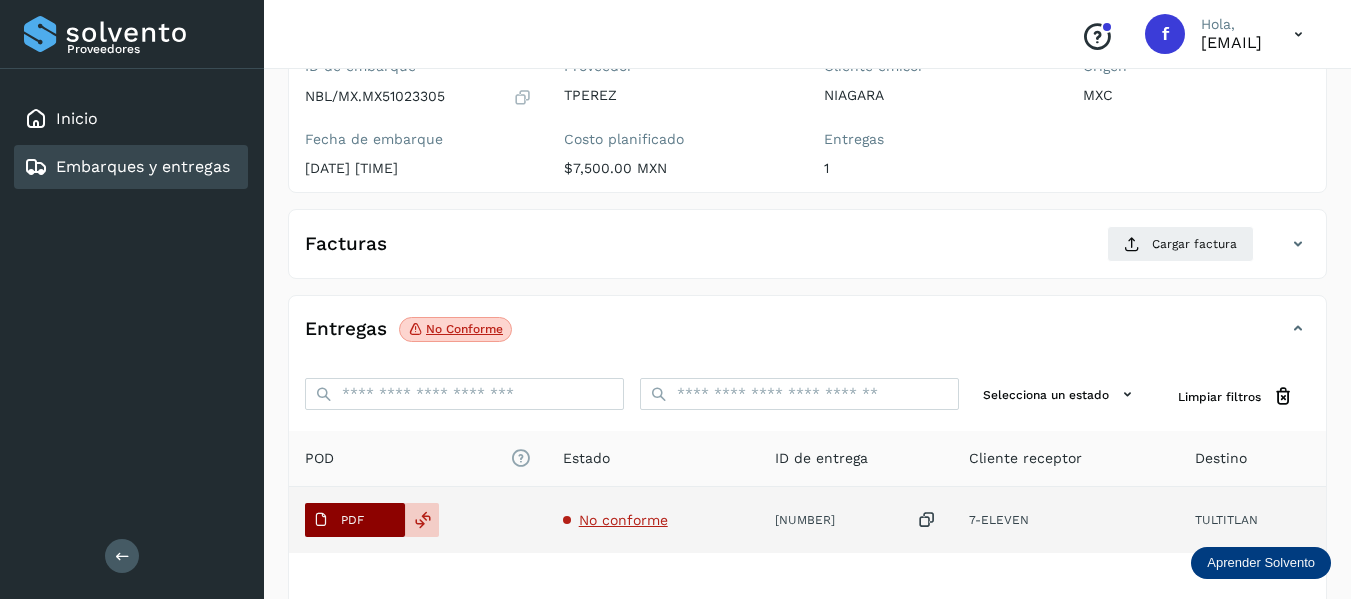 click on "PDF" at bounding box center (338, 520) 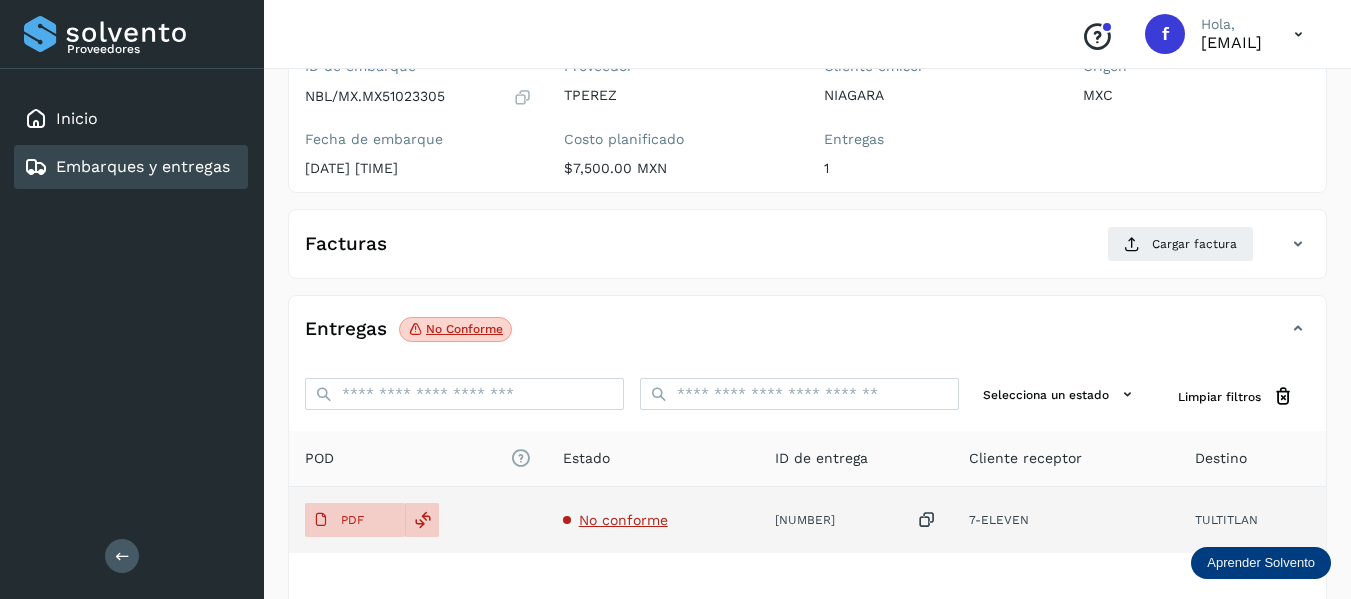 click on "No conforme" at bounding box center [623, 520] 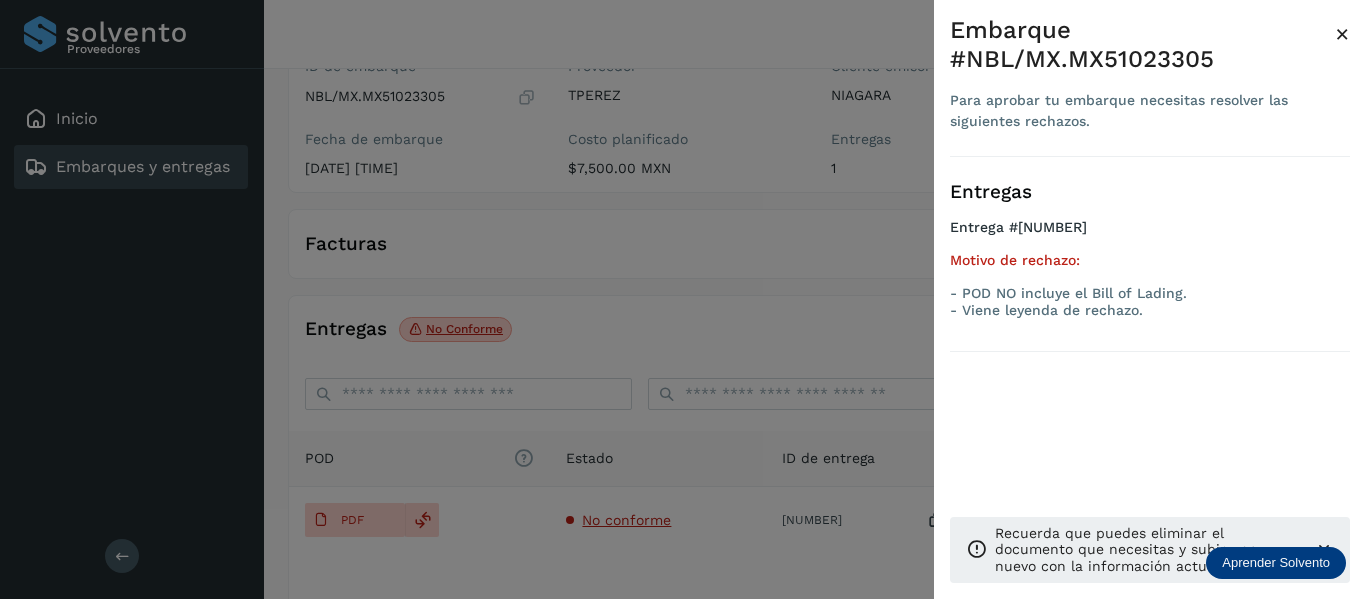 click on "×" at bounding box center (1342, 34) 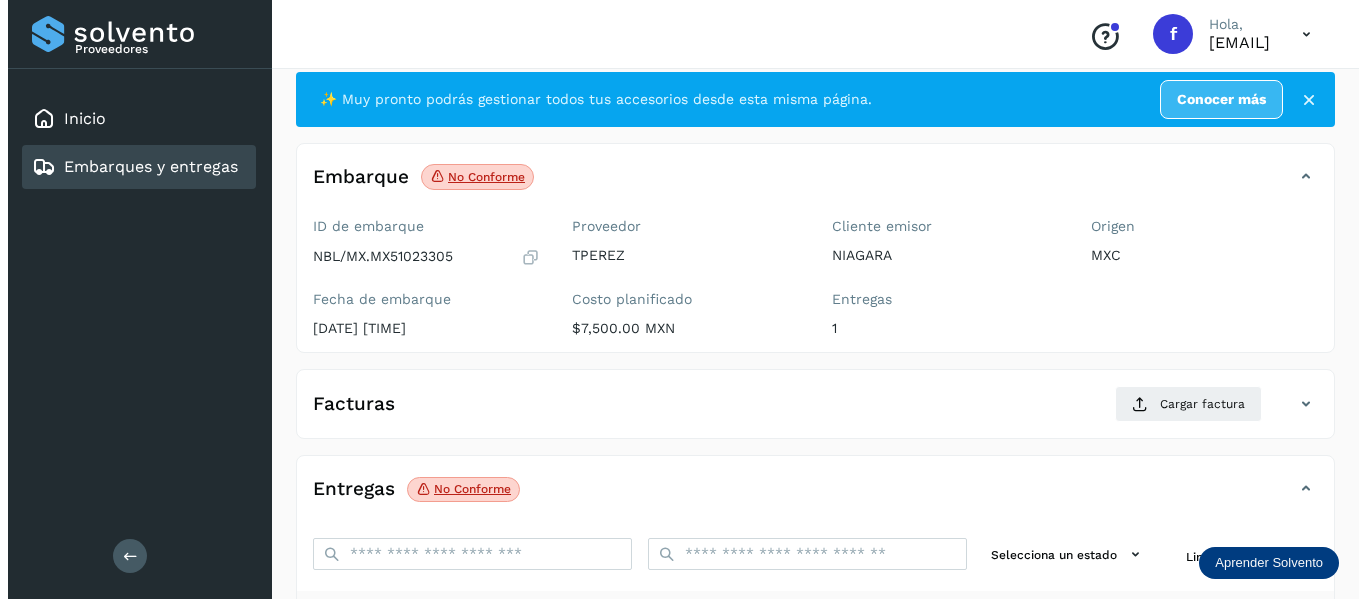 scroll, scrollTop: 0, scrollLeft: 0, axis: both 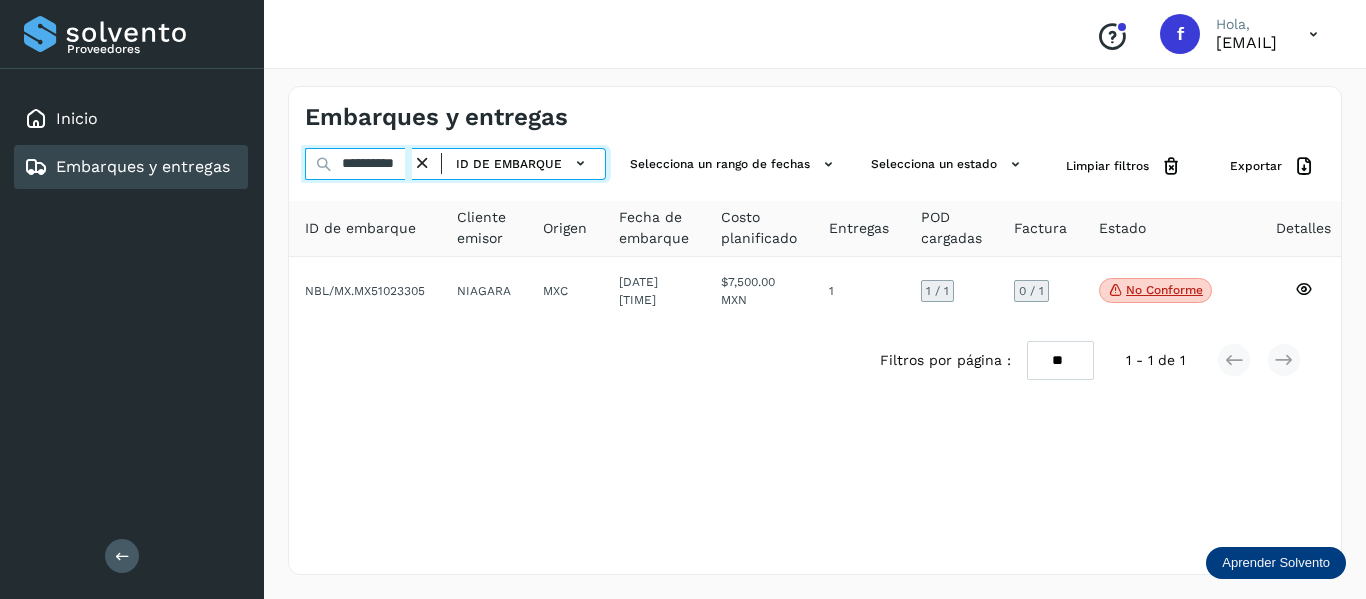 drag, startPoint x: 337, startPoint y: 167, endPoint x: 676, endPoint y: 216, distance: 342.52298 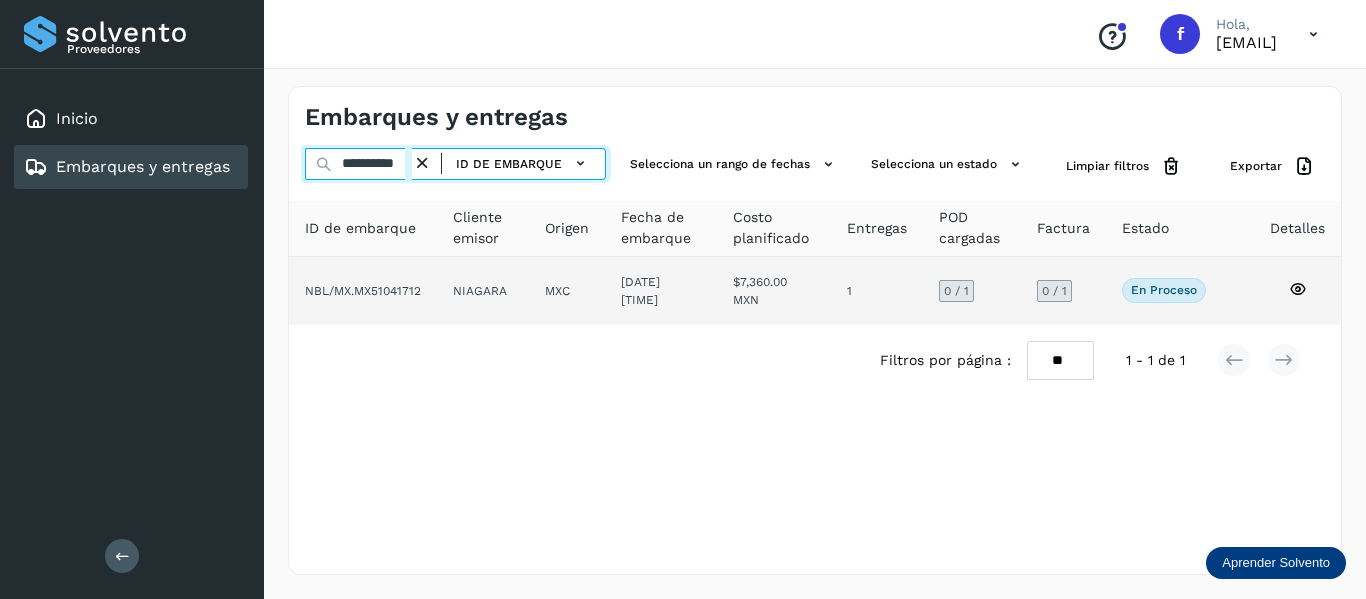 type on "**********" 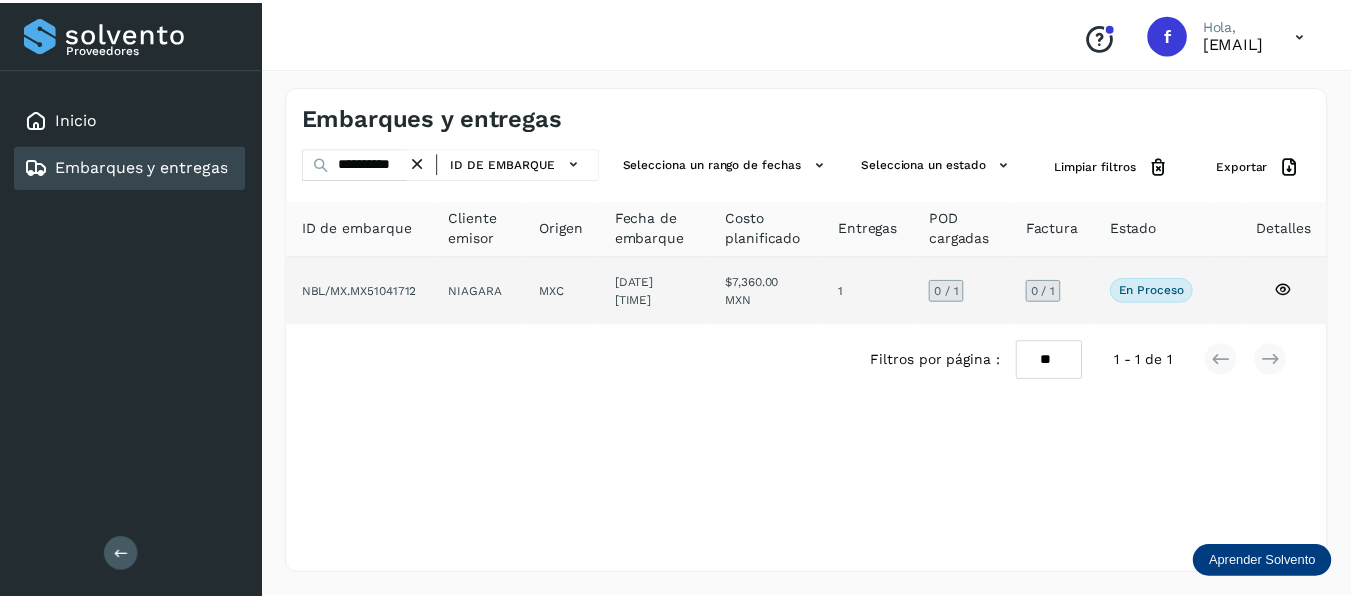 scroll, scrollTop: 0, scrollLeft: 0, axis: both 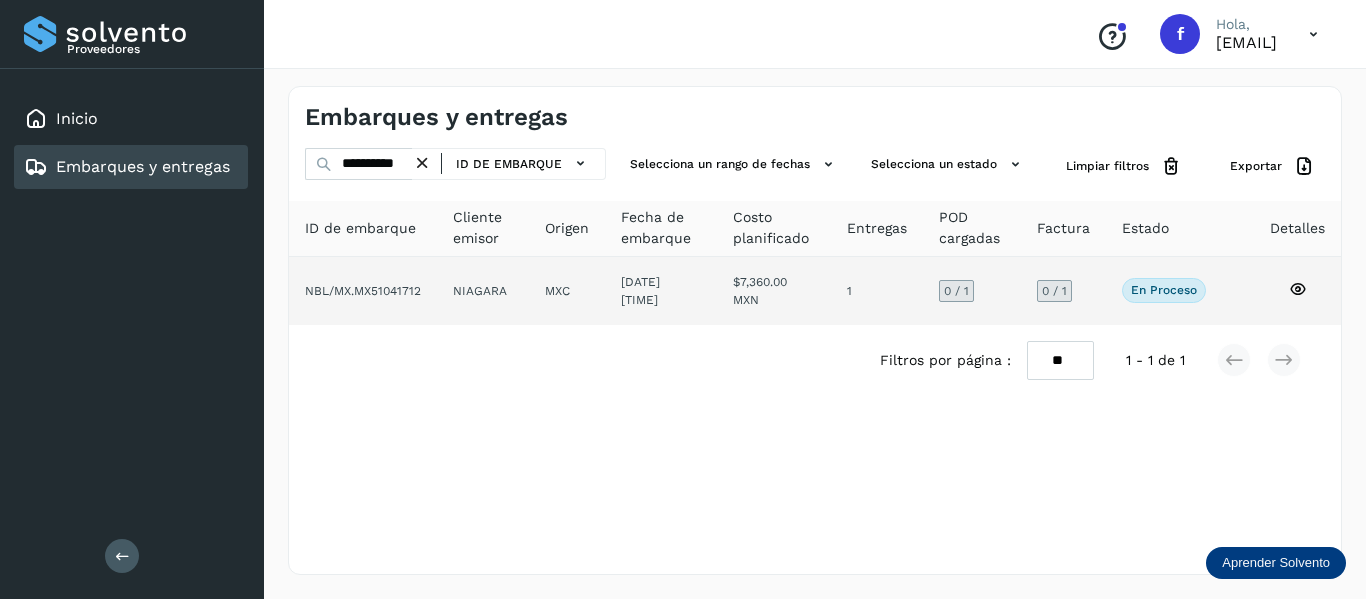 click 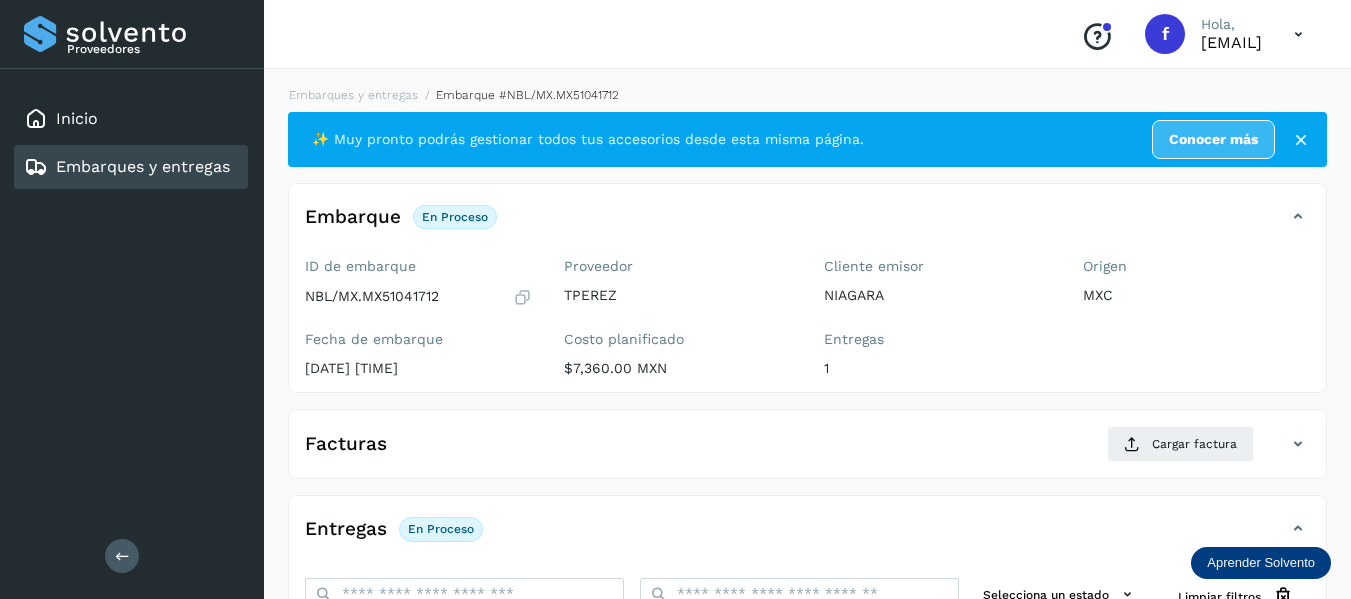 scroll, scrollTop: 300, scrollLeft: 0, axis: vertical 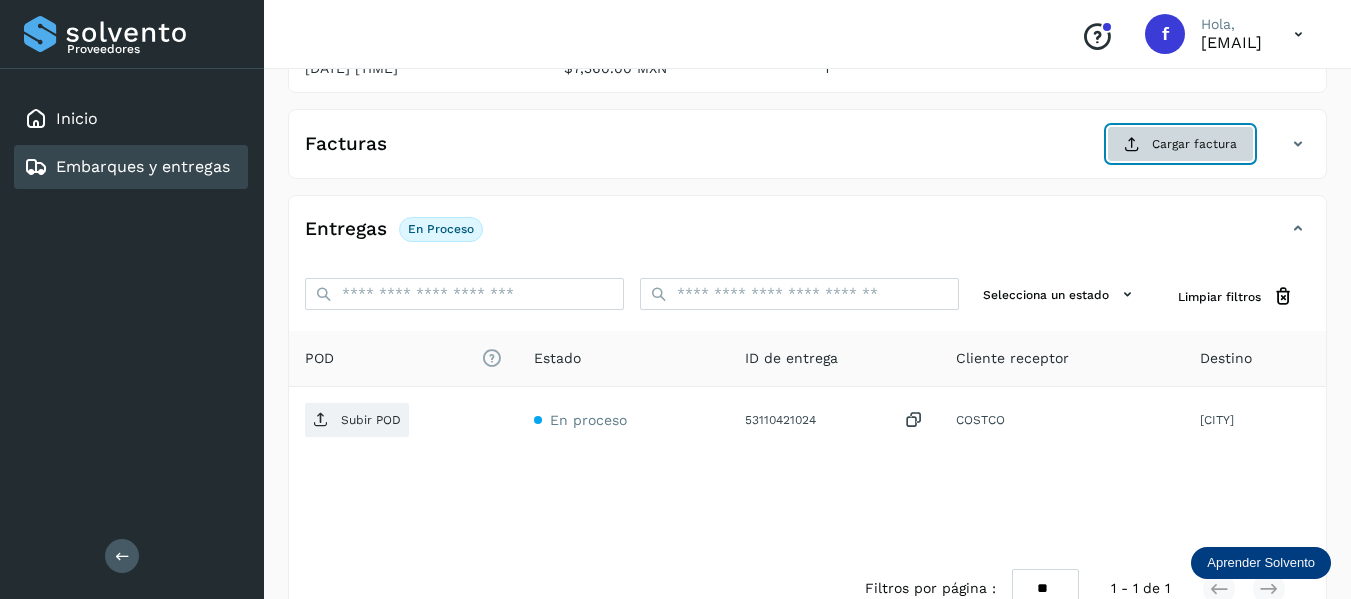 click on "Cargar factura" 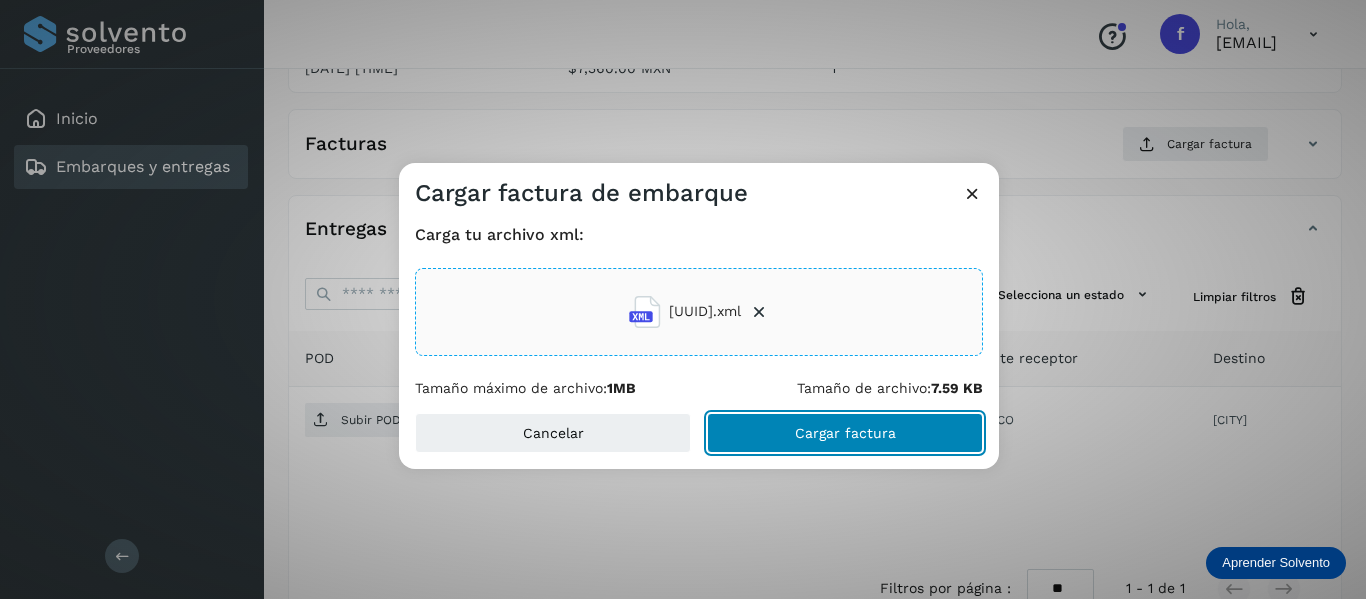 click on "Cargar factura" 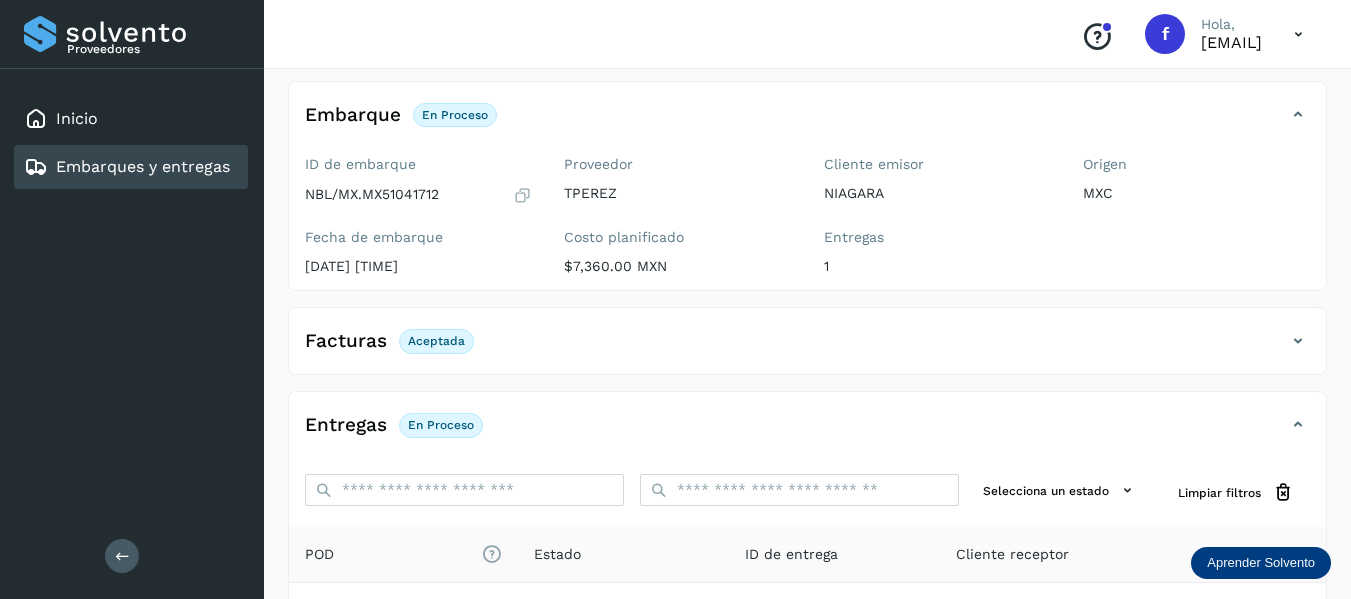 scroll, scrollTop: 100, scrollLeft: 0, axis: vertical 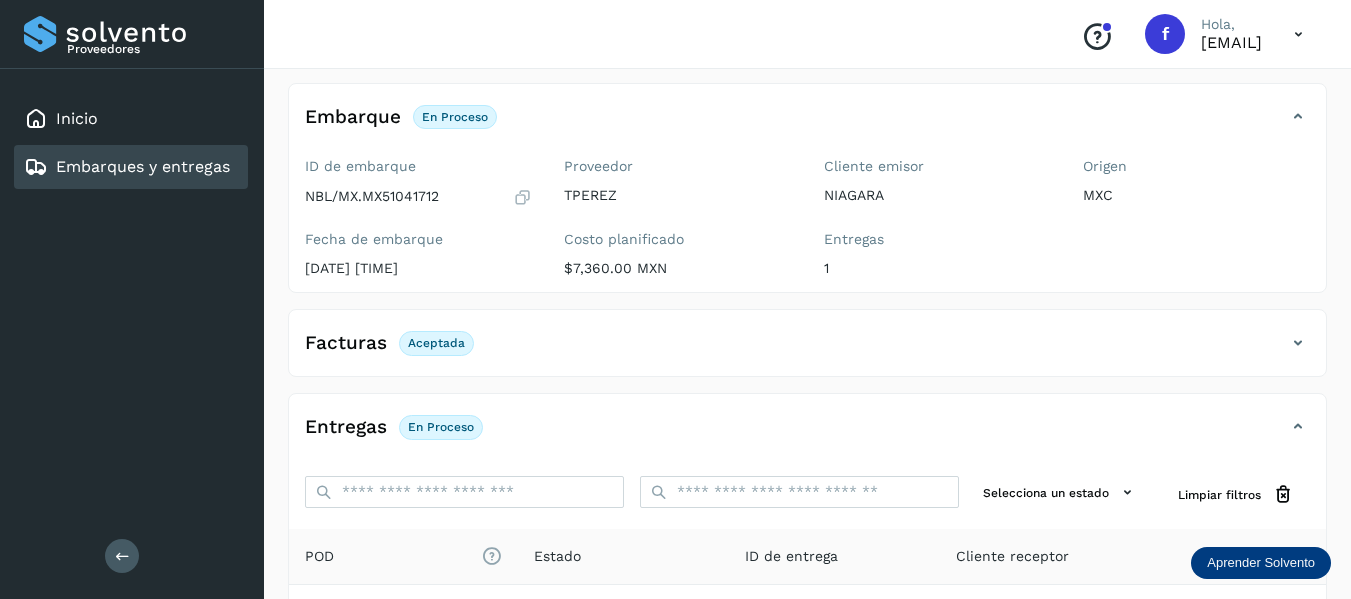 click on "Facturas Aceptada" at bounding box center [807, 351] 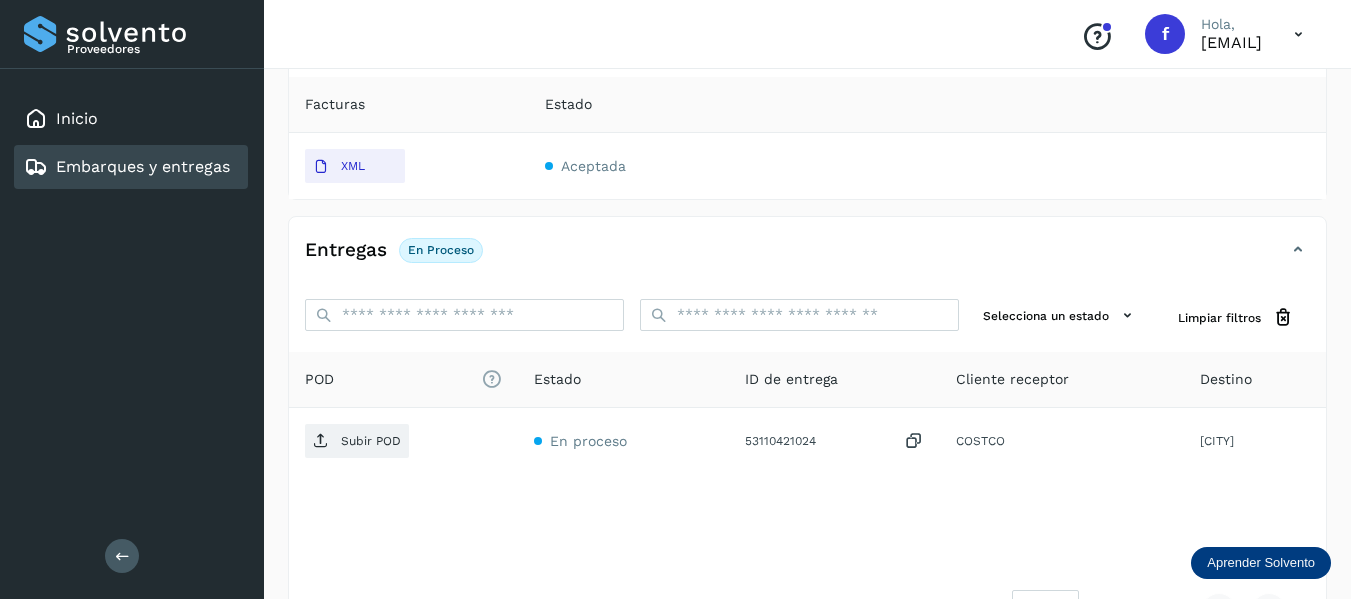 scroll, scrollTop: 400, scrollLeft: 0, axis: vertical 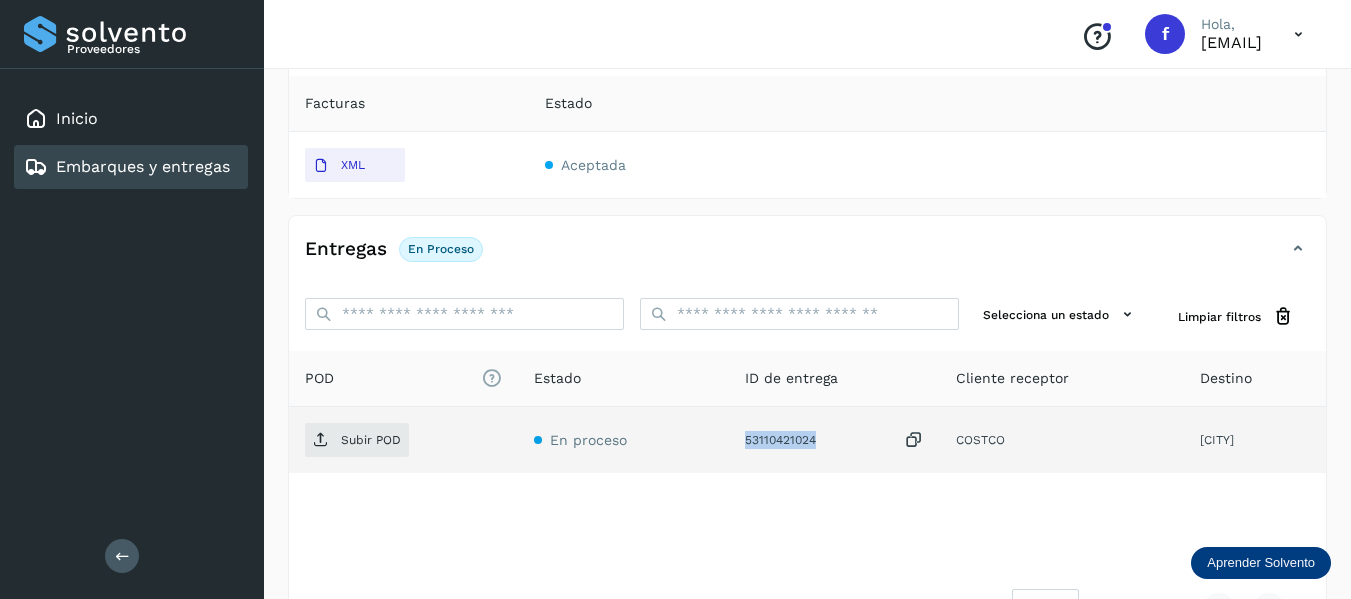 drag, startPoint x: 685, startPoint y: 444, endPoint x: 766, endPoint y: 444, distance: 81 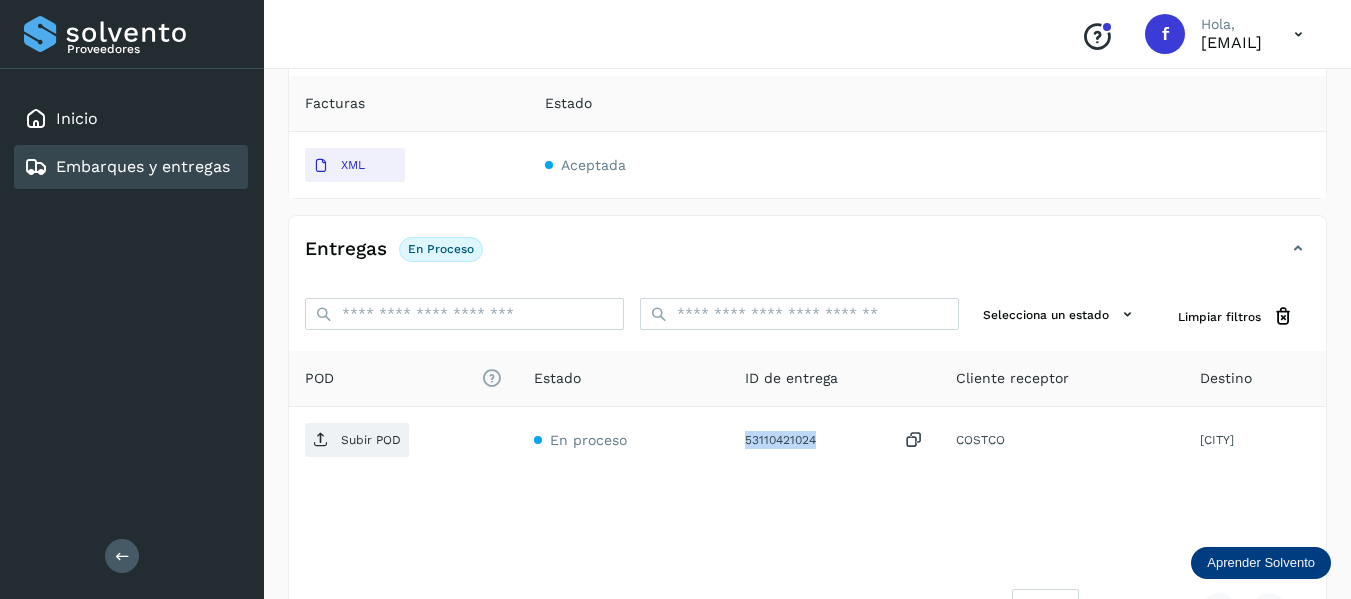 click on "Aceptada" 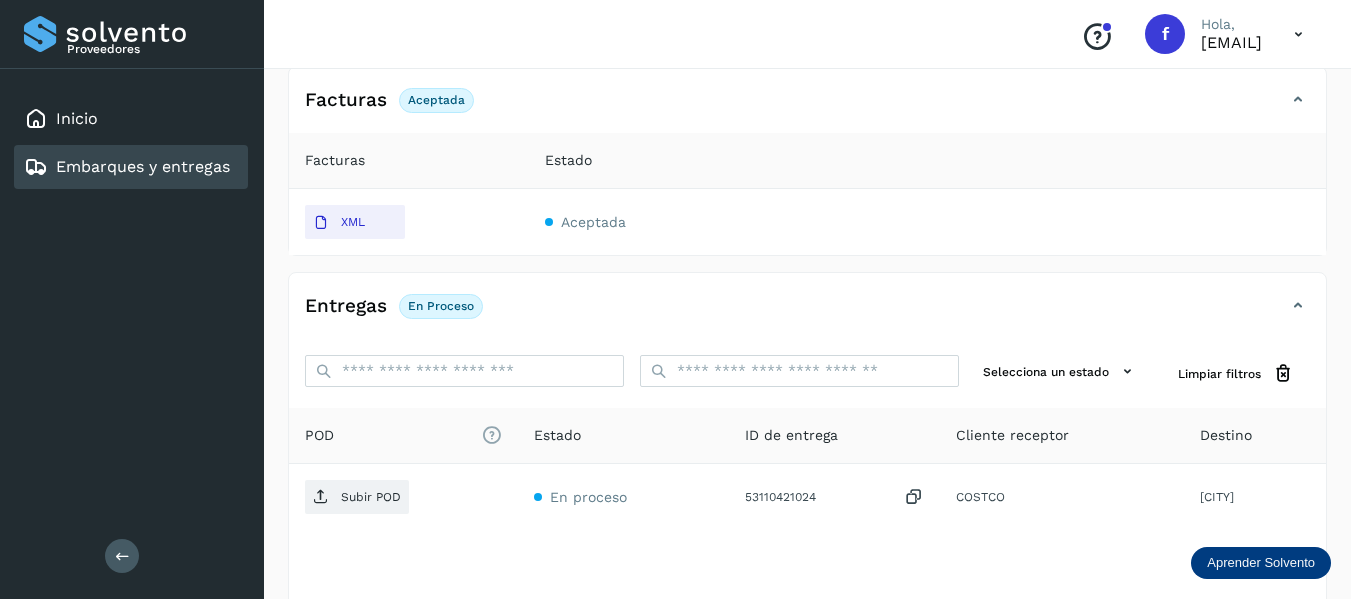 scroll, scrollTop: 200, scrollLeft: 0, axis: vertical 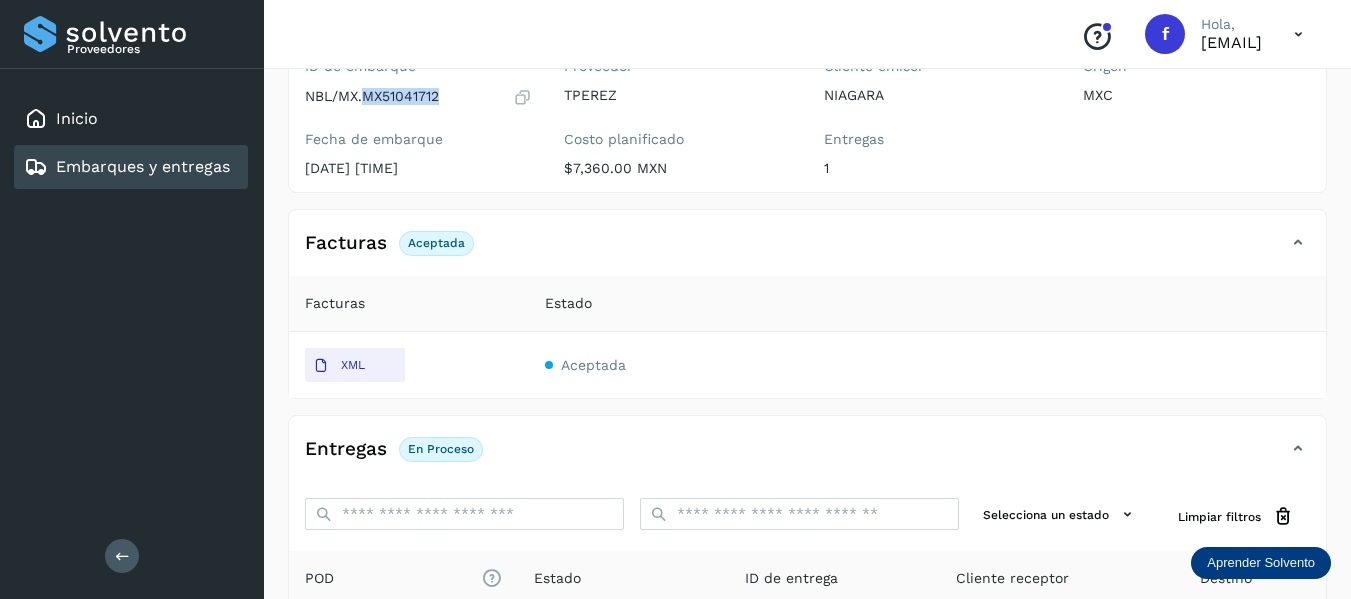drag, startPoint x: 364, startPoint y: 96, endPoint x: 441, endPoint y: 90, distance: 77.23341 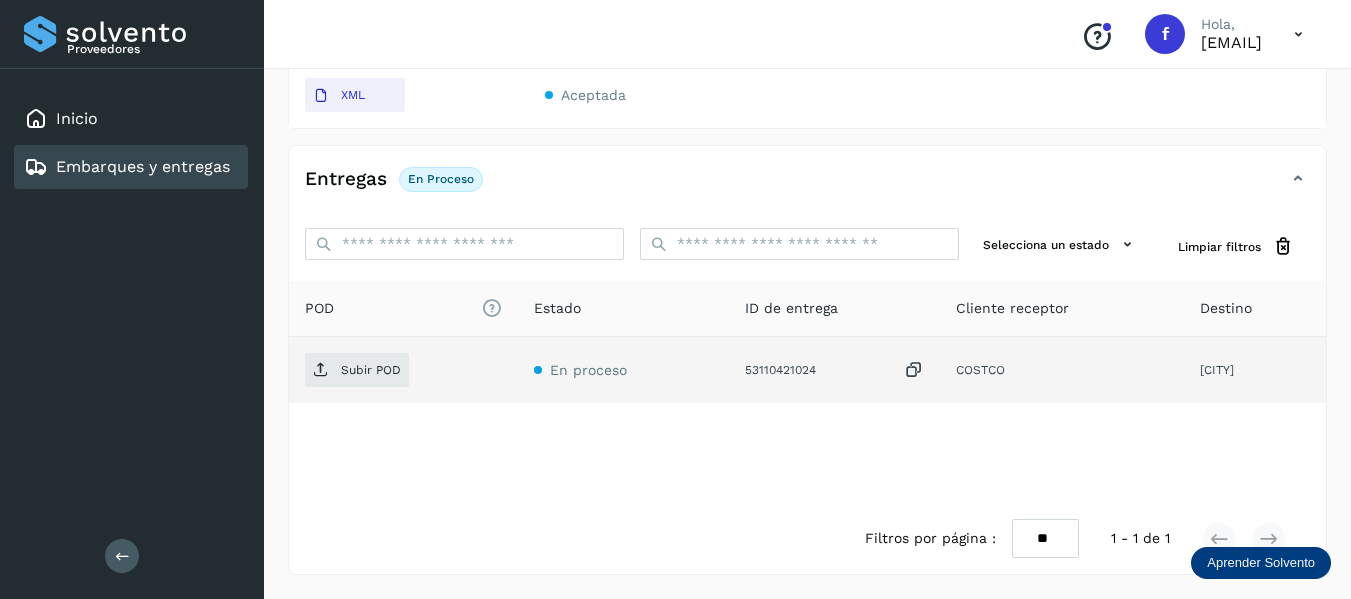 scroll, scrollTop: 370, scrollLeft: 0, axis: vertical 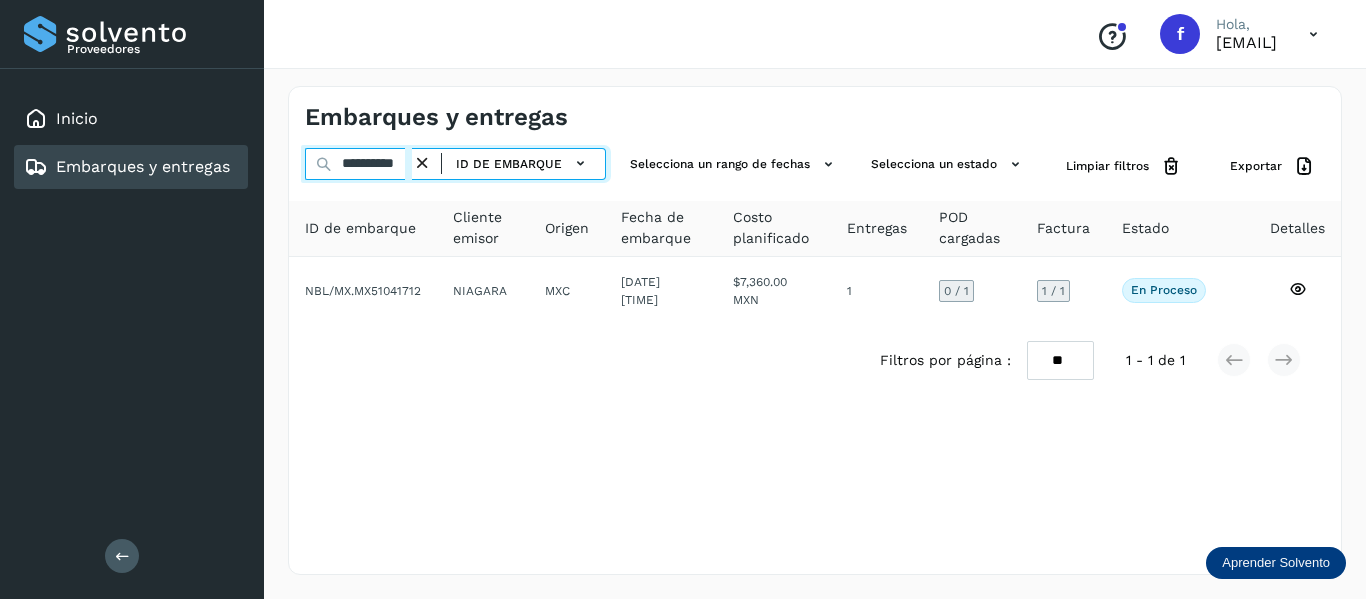drag, startPoint x: 337, startPoint y: 161, endPoint x: 546, endPoint y: 193, distance: 211.43556 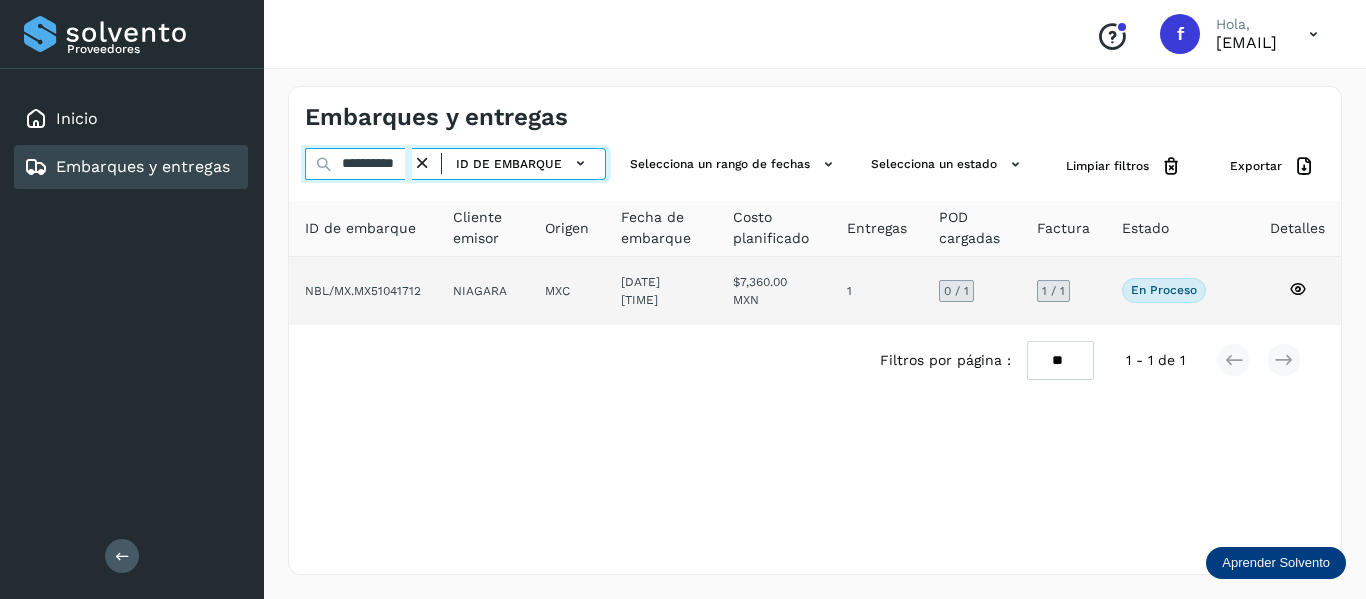 paste 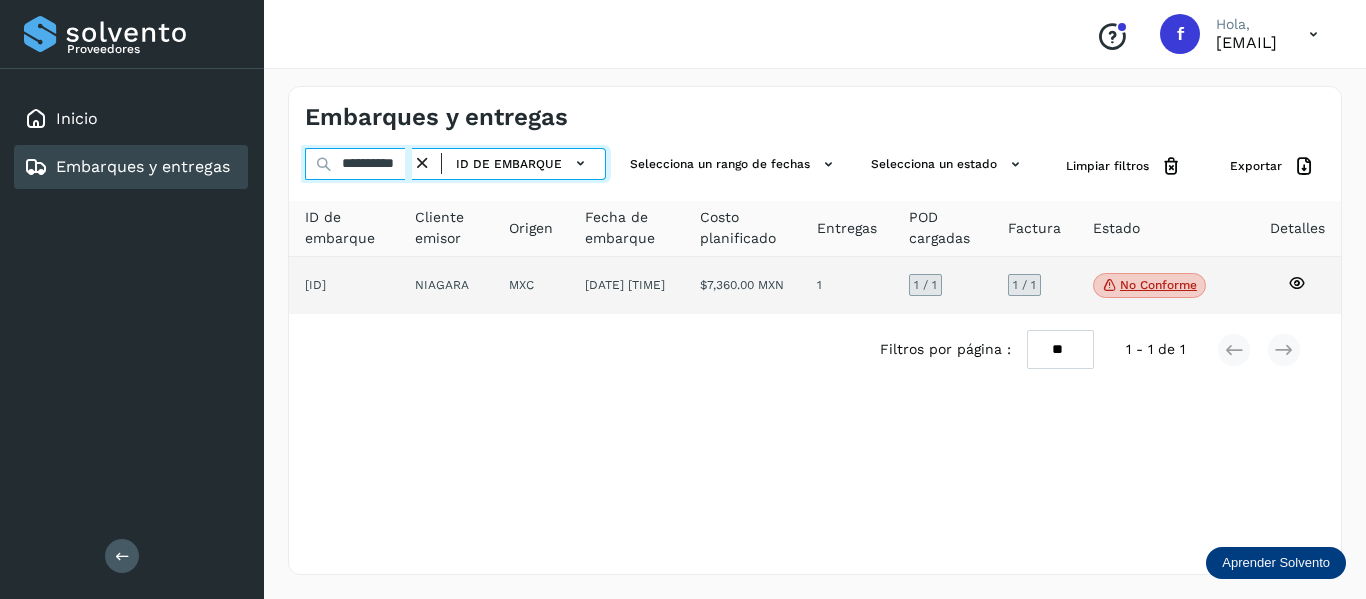 type on "**********" 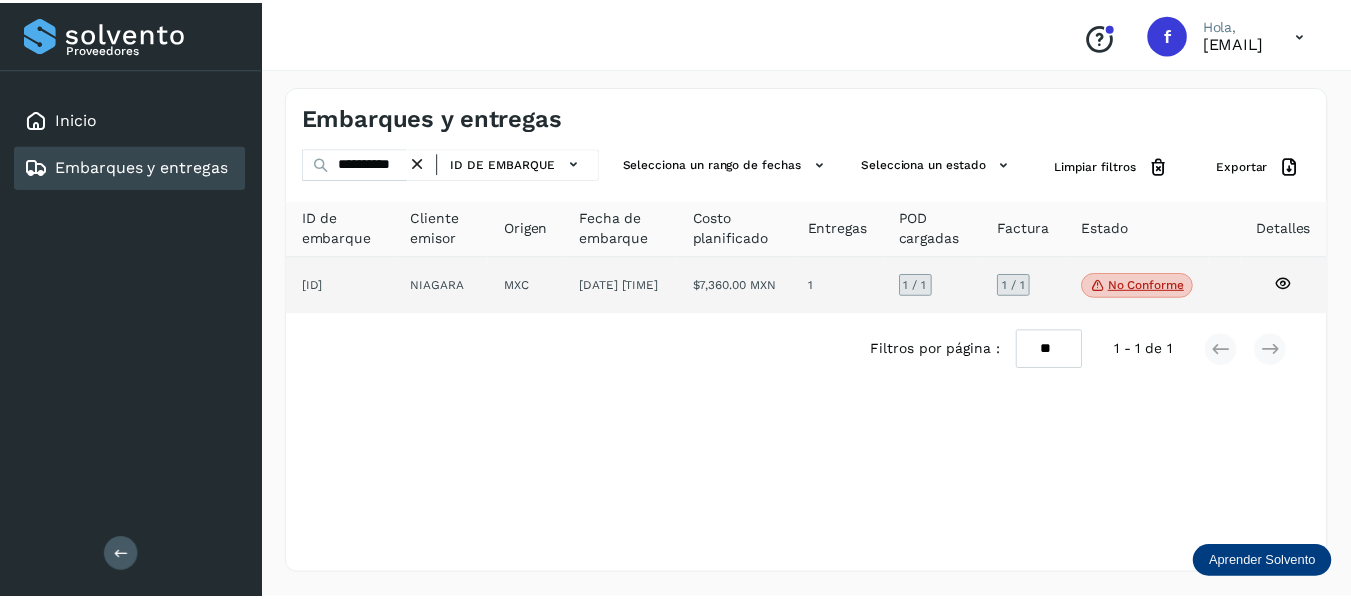 scroll, scrollTop: 0, scrollLeft: 0, axis: both 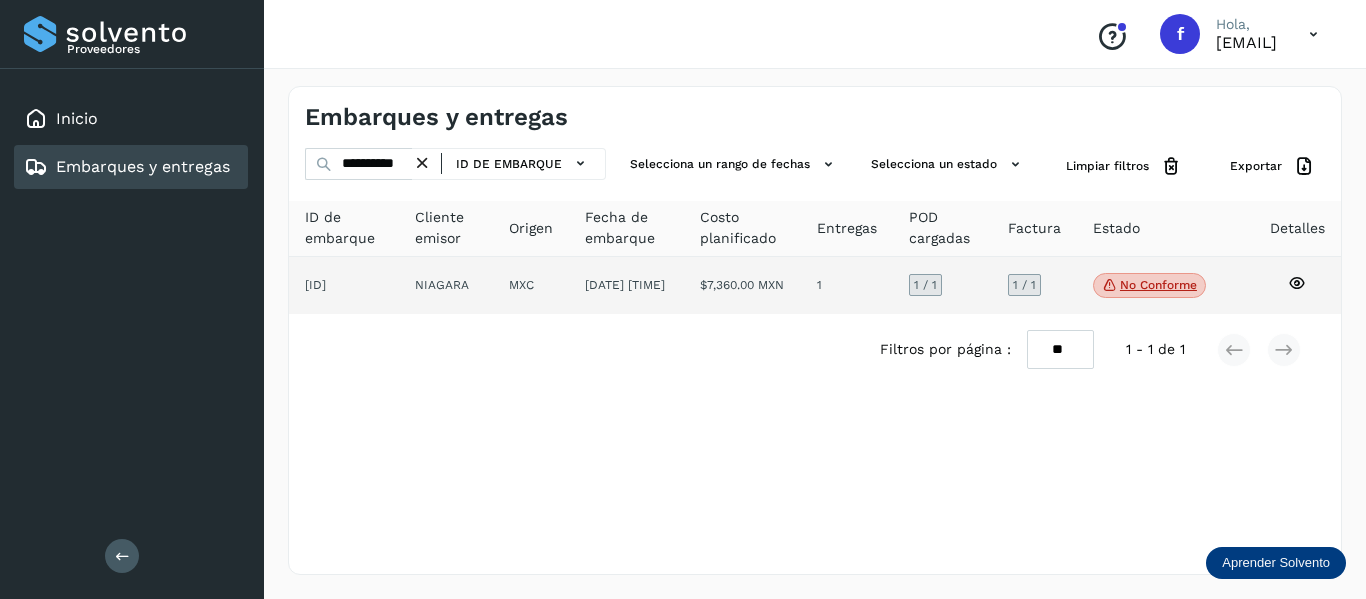 click 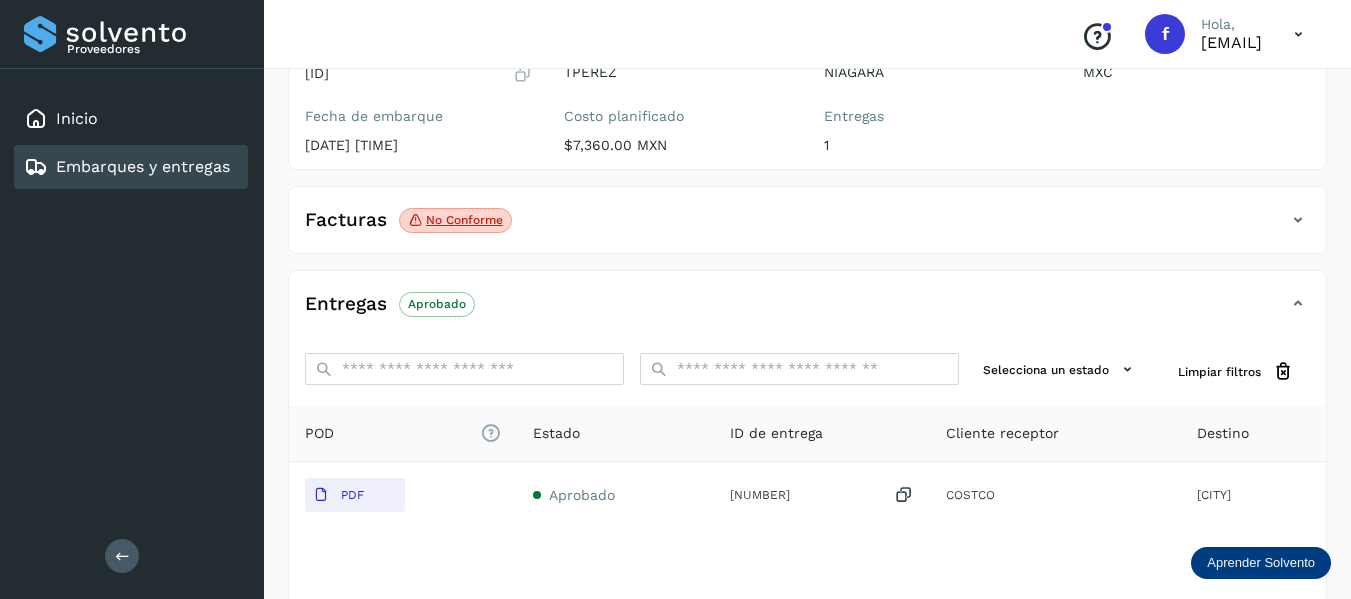 scroll, scrollTop: 300, scrollLeft: 0, axis: vertical 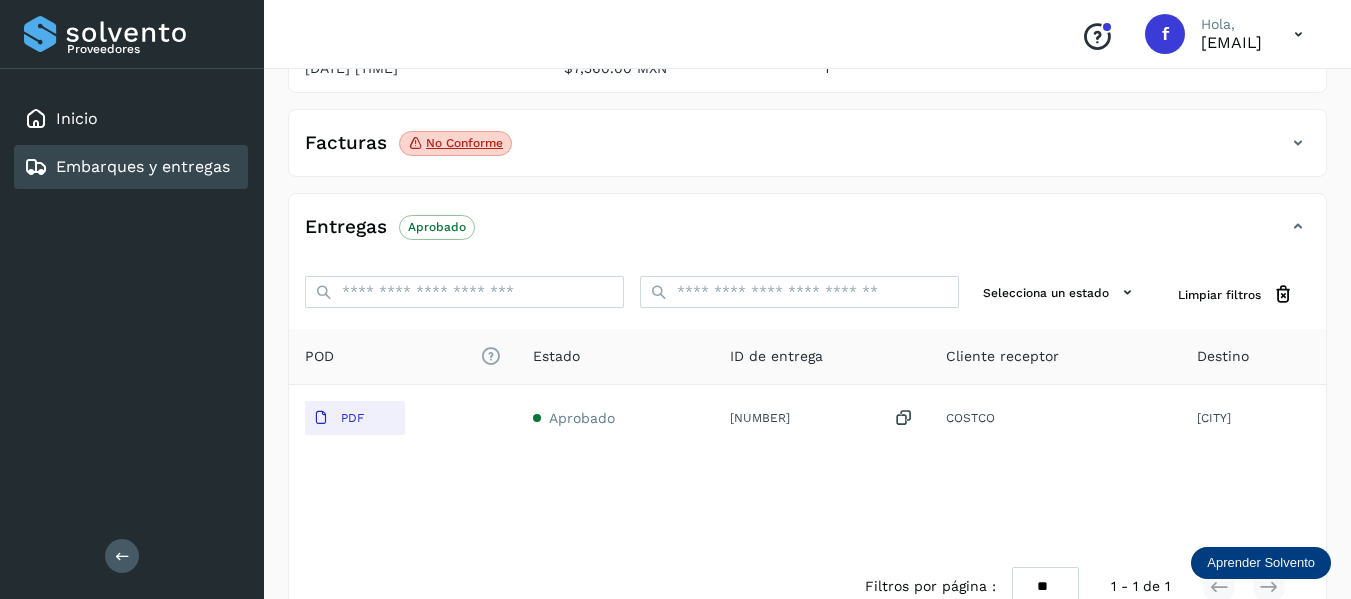 click on "No conforme" 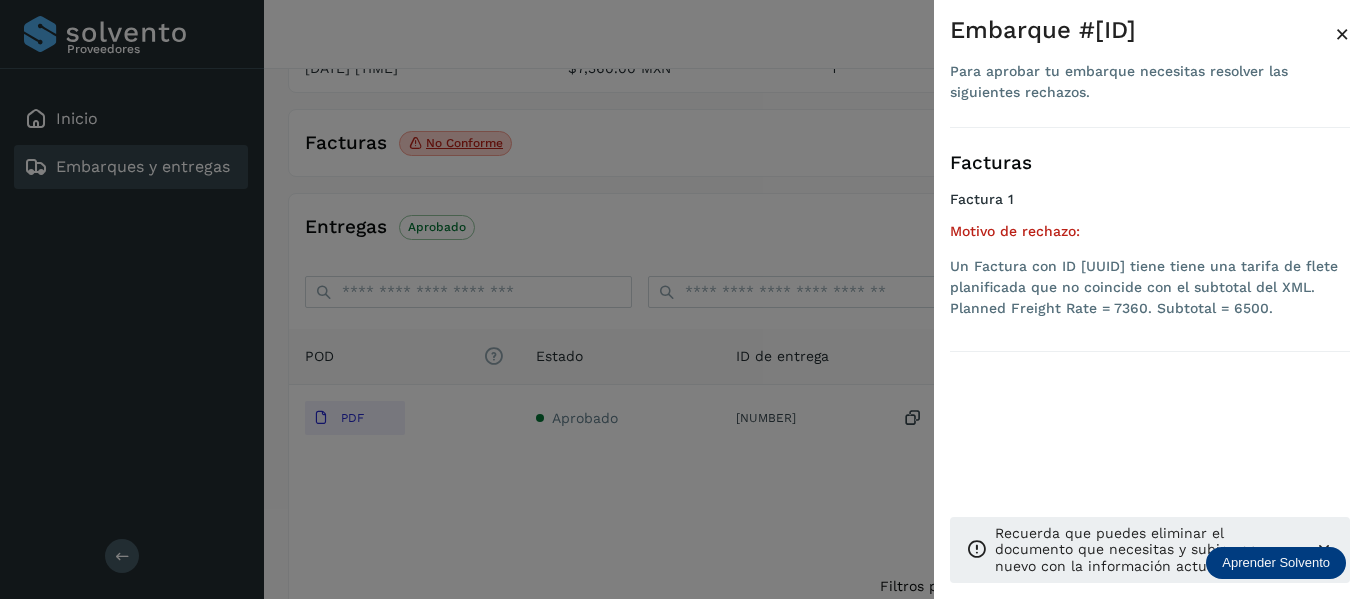 click at bounding box center [683, 299] 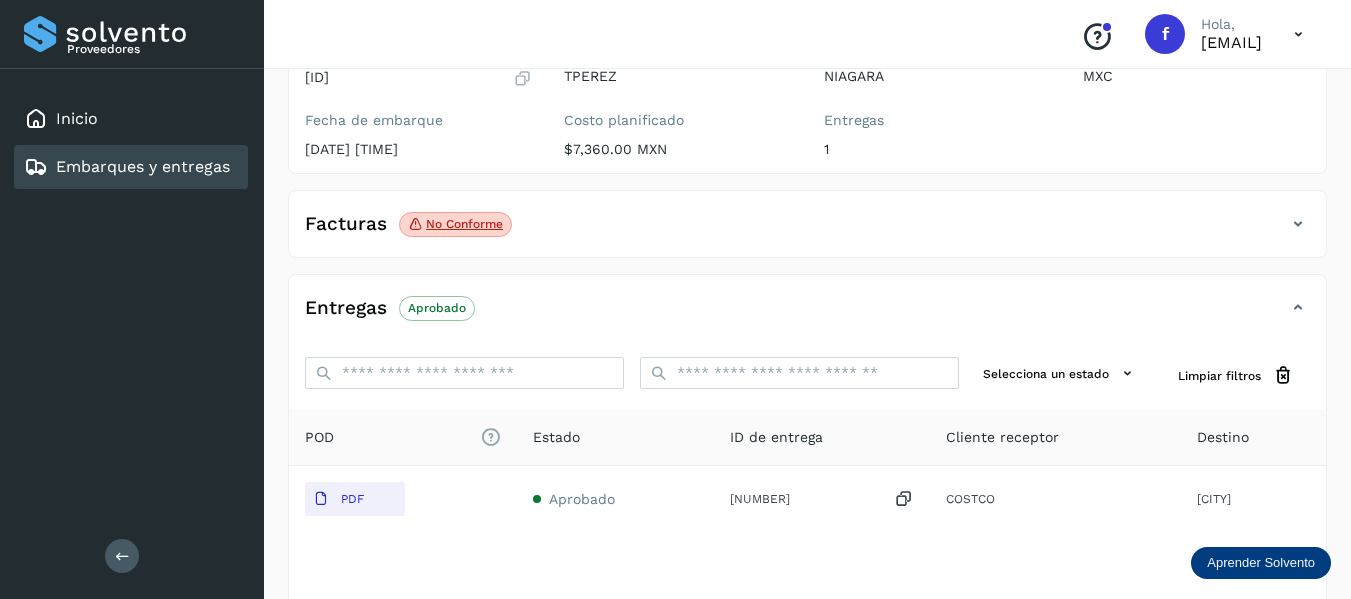 scroll, scrollTop: 300, scrollLeft: 0, axis: vertical 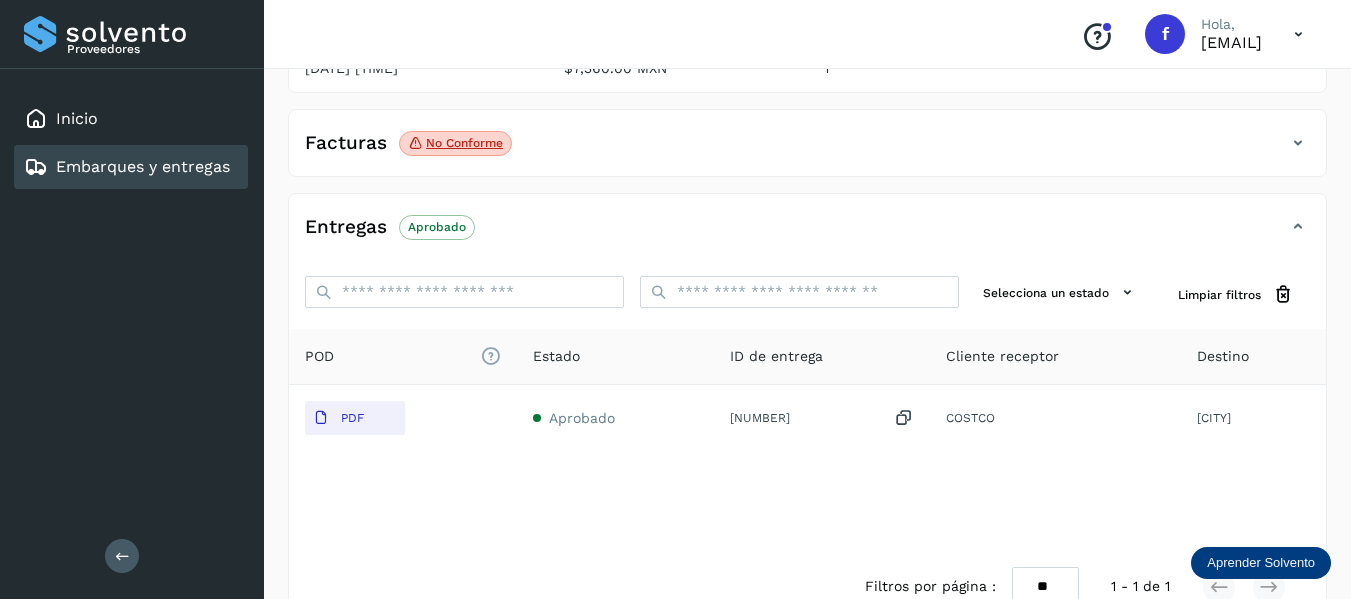 click on "Facturas No conforme" 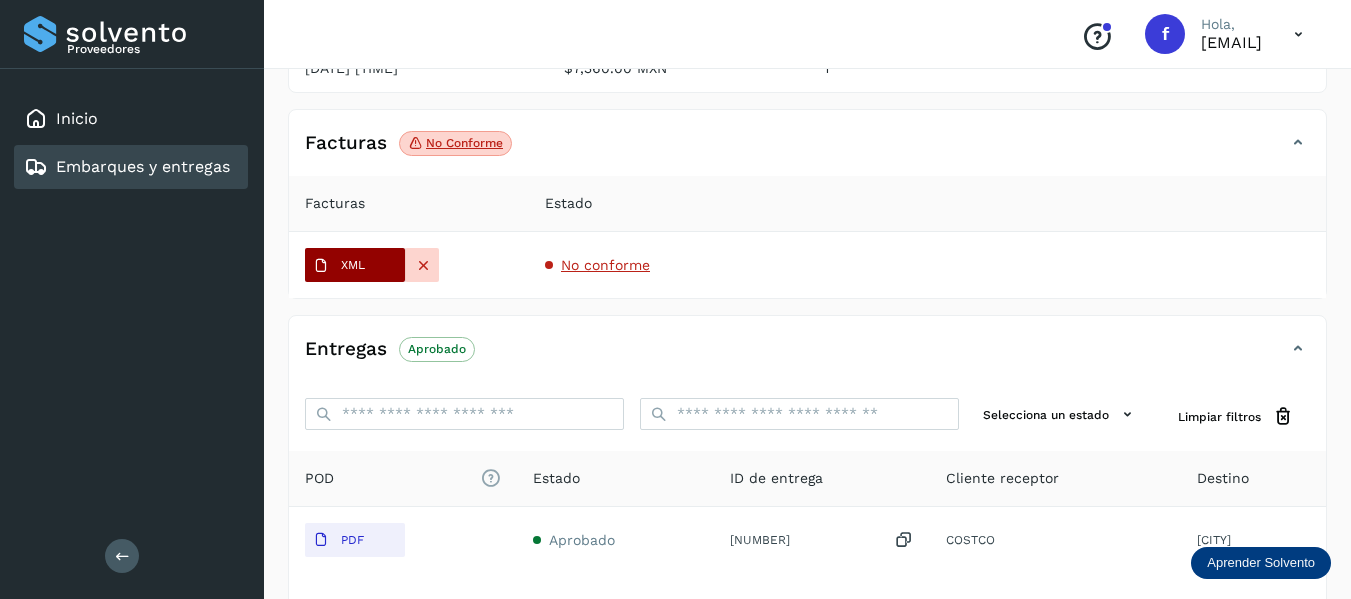 click on "XML" at bounding box center (353, 265) 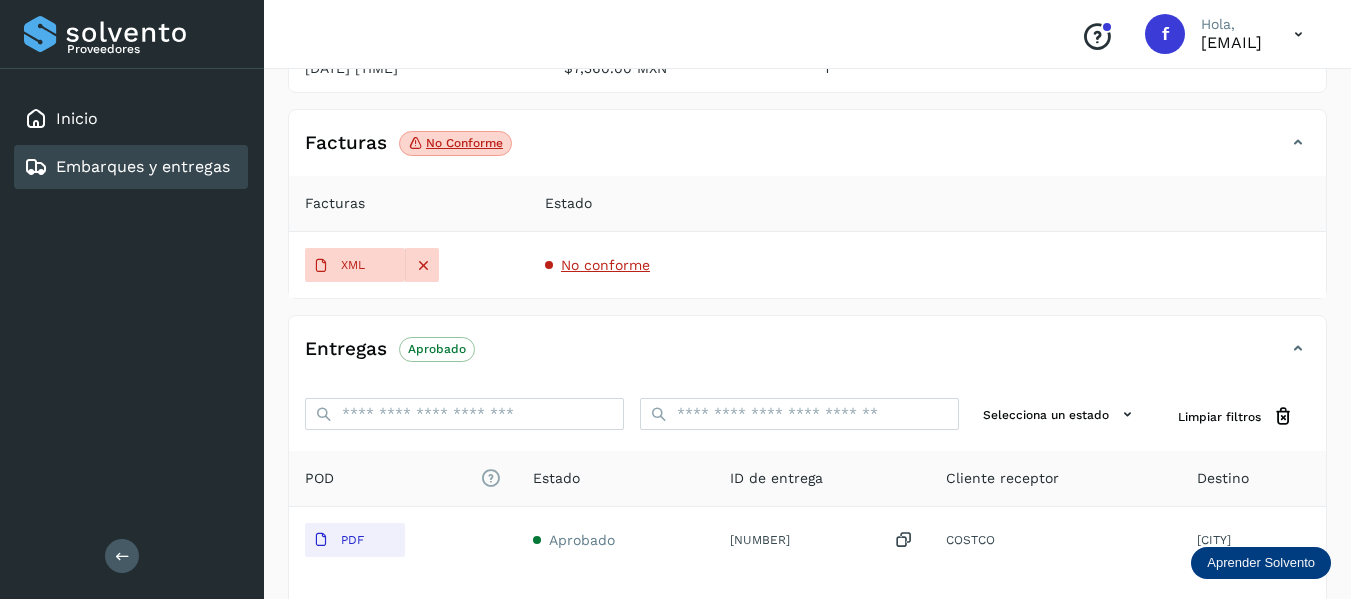 scroll, scrollTop: 100, scrollLeft: 0, axis: vertical 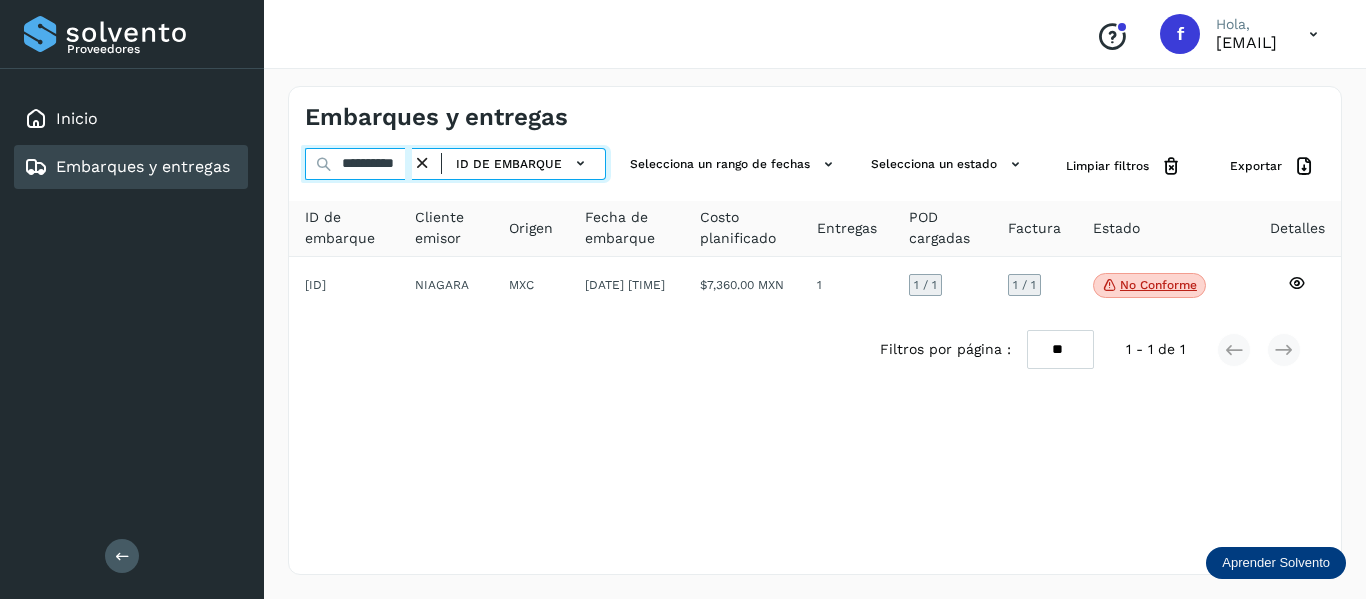 drag, startPoint x: 344, startPoint y: 163, endPoint x: 516, endPoint y: 202, distance: 176.3661 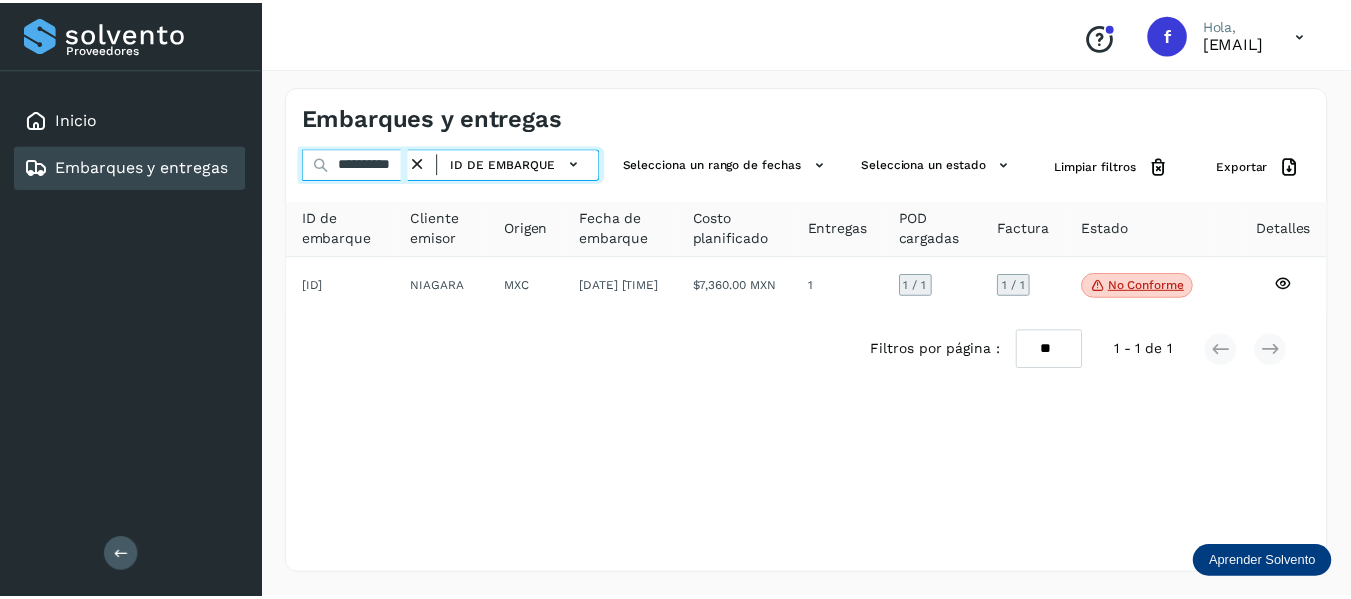 scroll, scrollTop: 0, scrollLeft: 0, axis: both 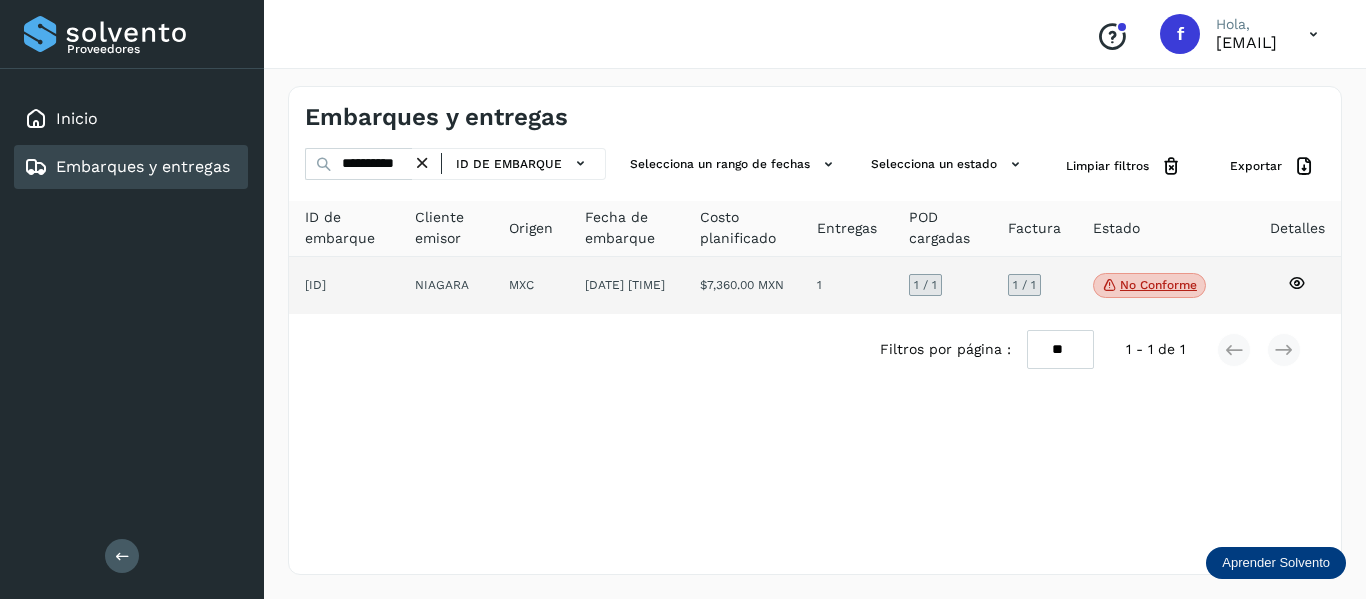 click 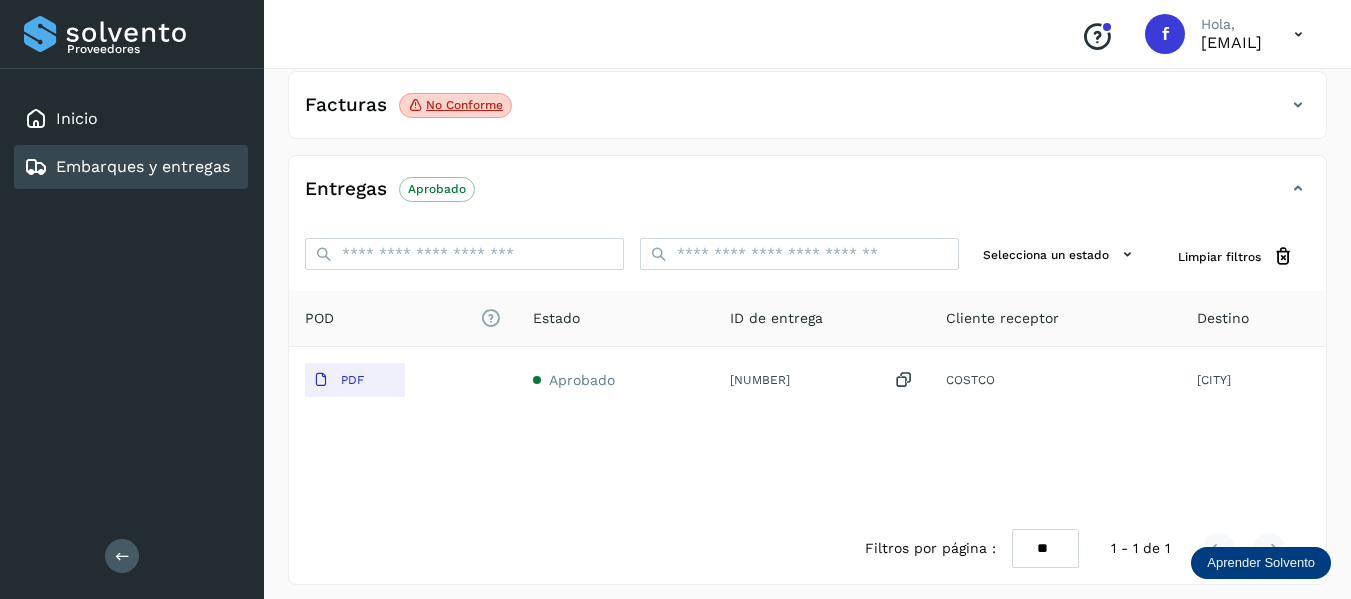 scroll, scrollTop: 348, scrollLeft: 0, axis: vertical 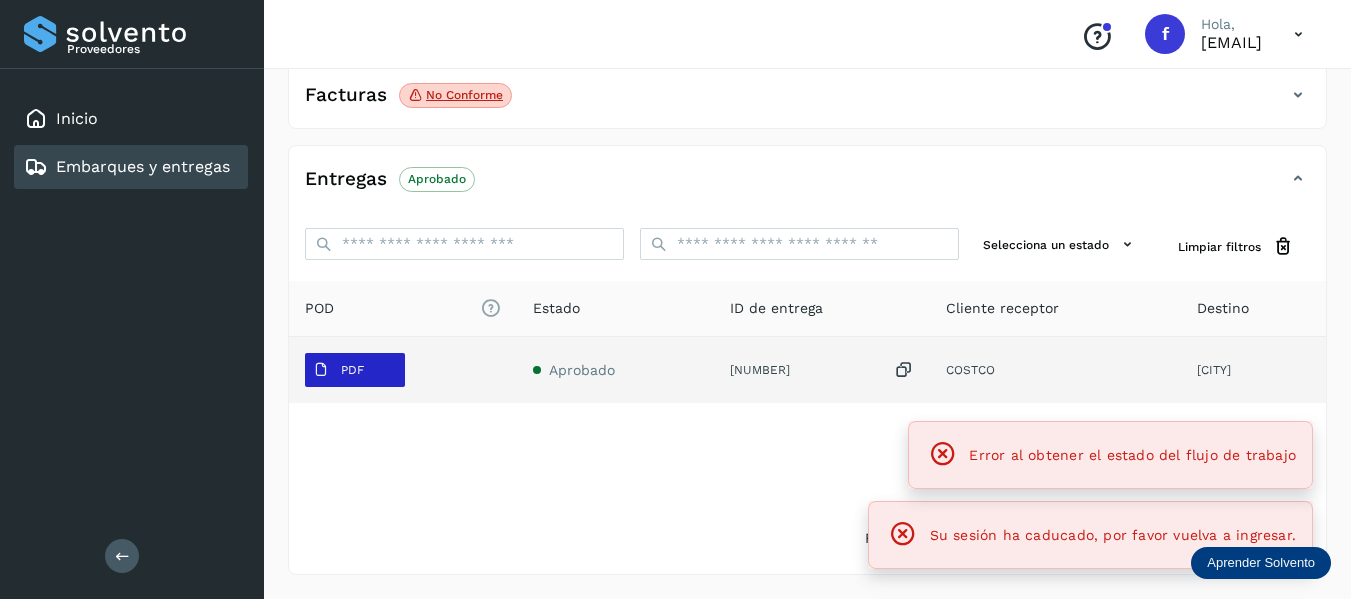 click at bounding box center [321, 370] 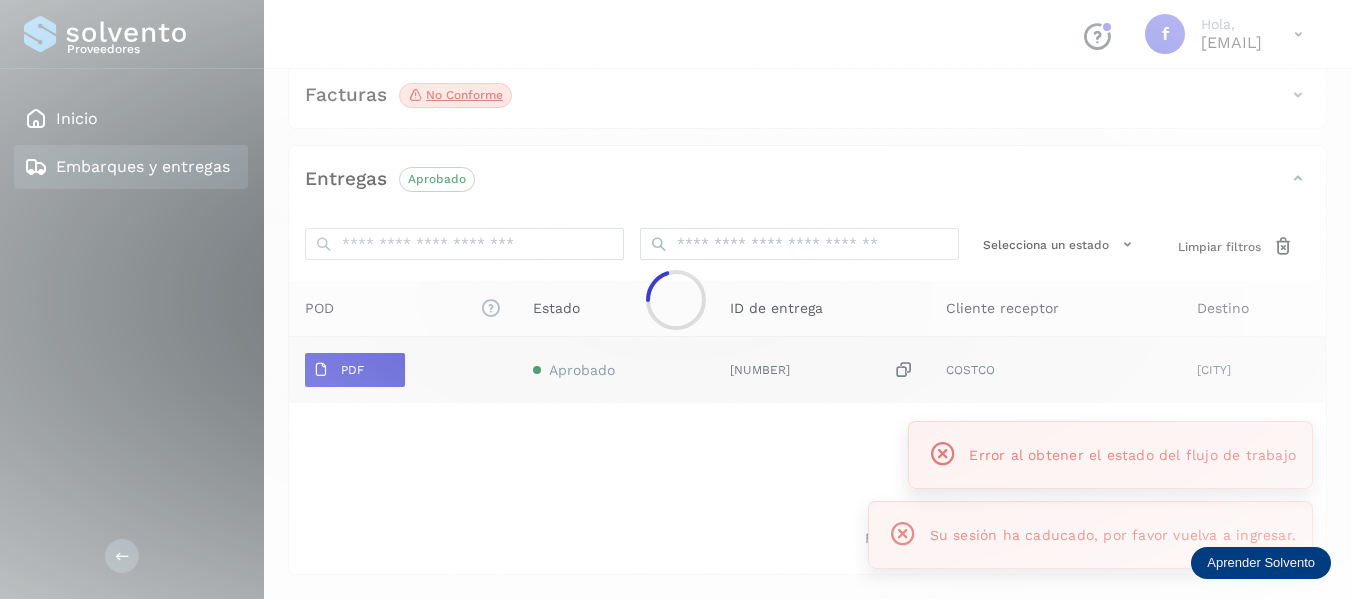 scroll, scrollTop: 0, scrollLeft: 0, axis: both 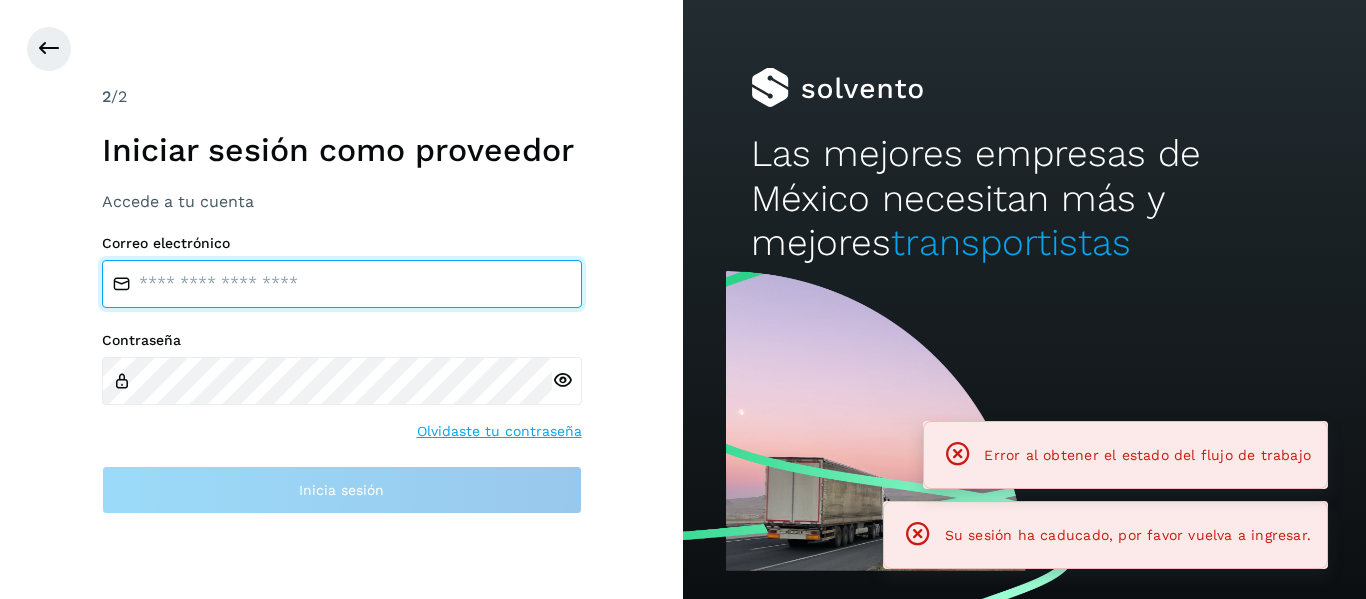 type on "**********" 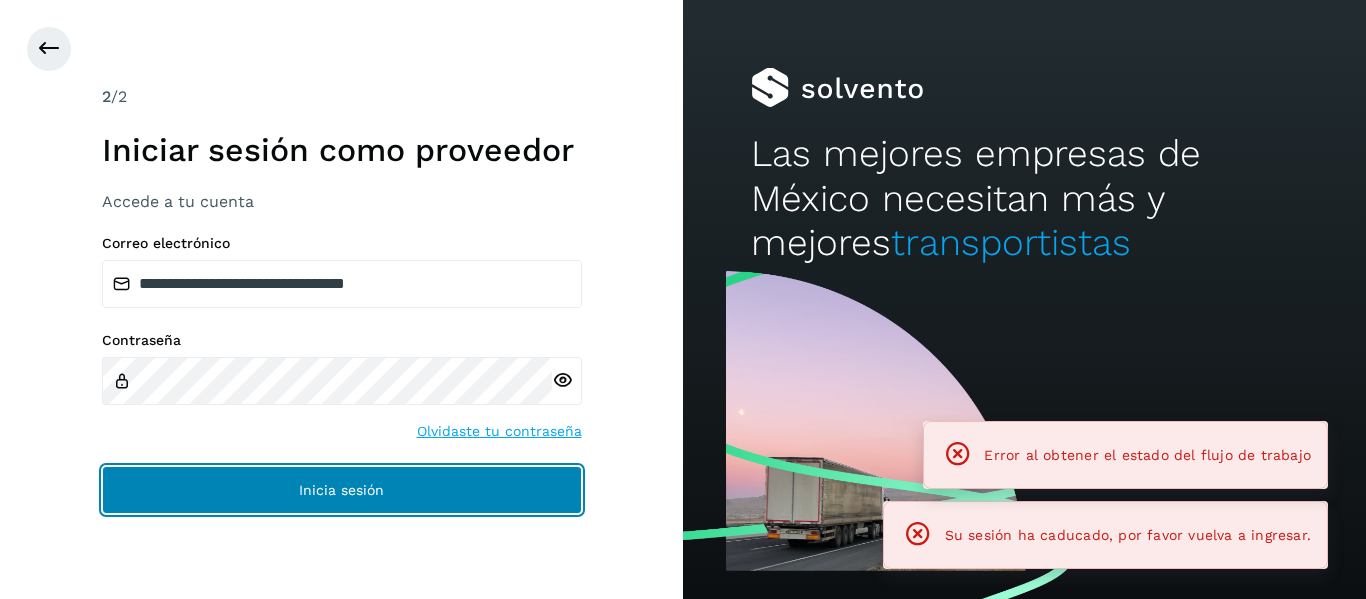 click on "Inicia sesión" 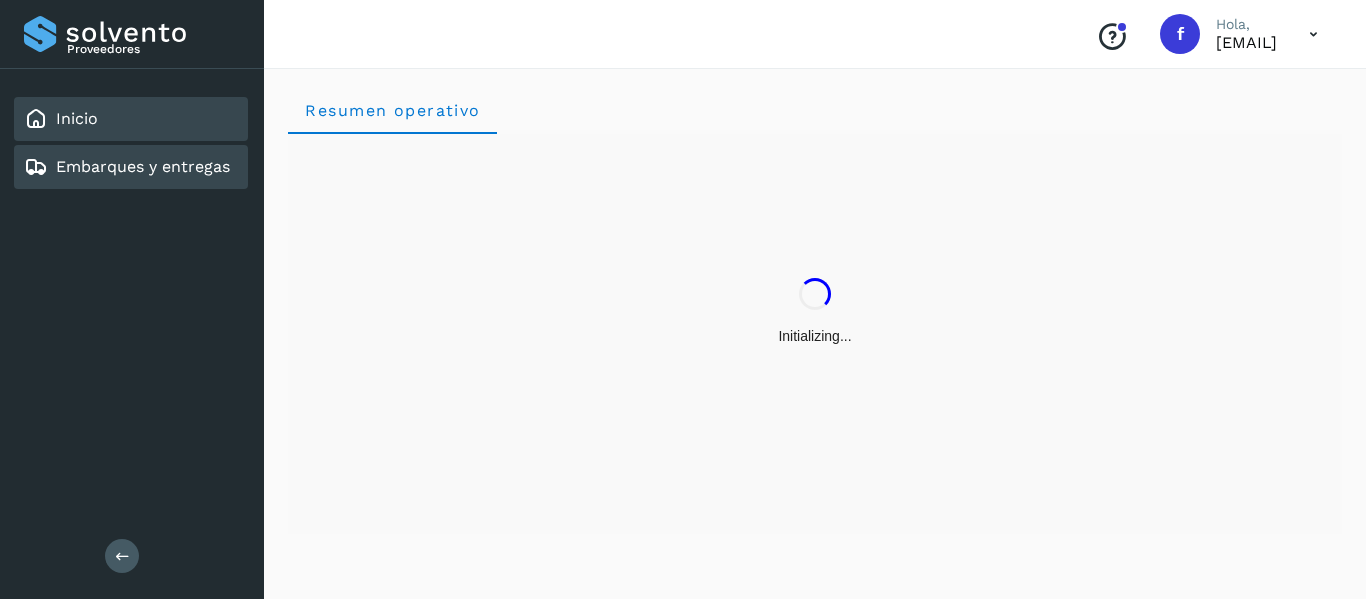 click on "Embarques y entregas" at bounding box center (143, 166) 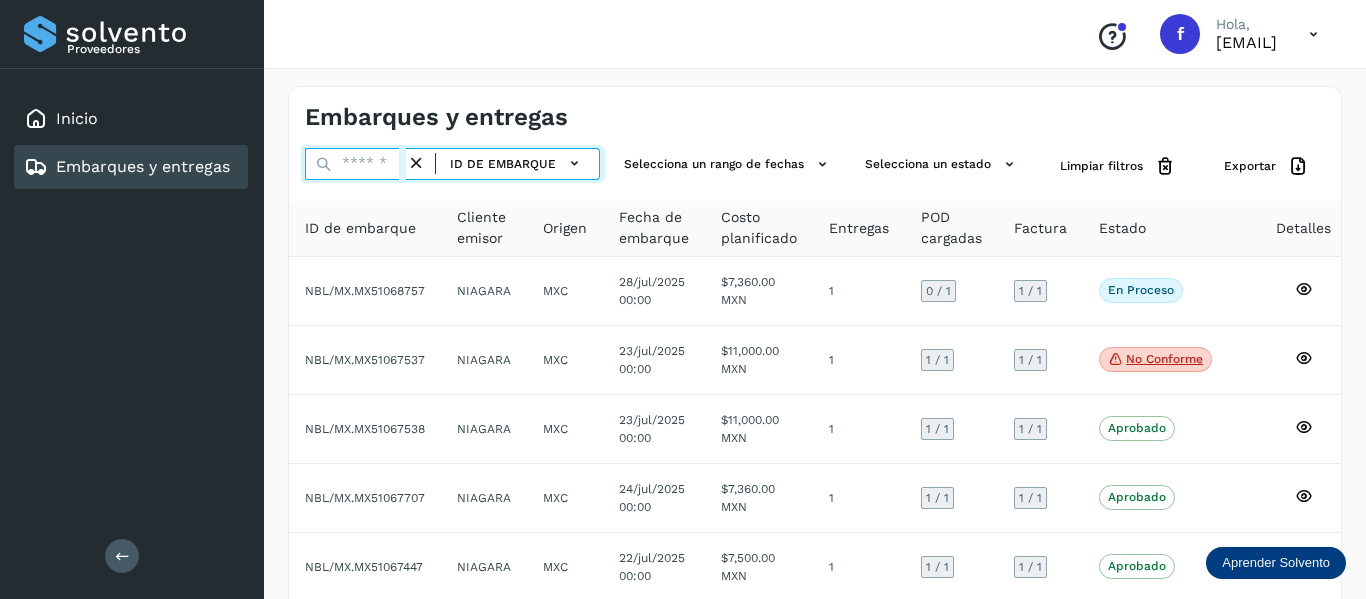 click at bounding box center [355, 164] 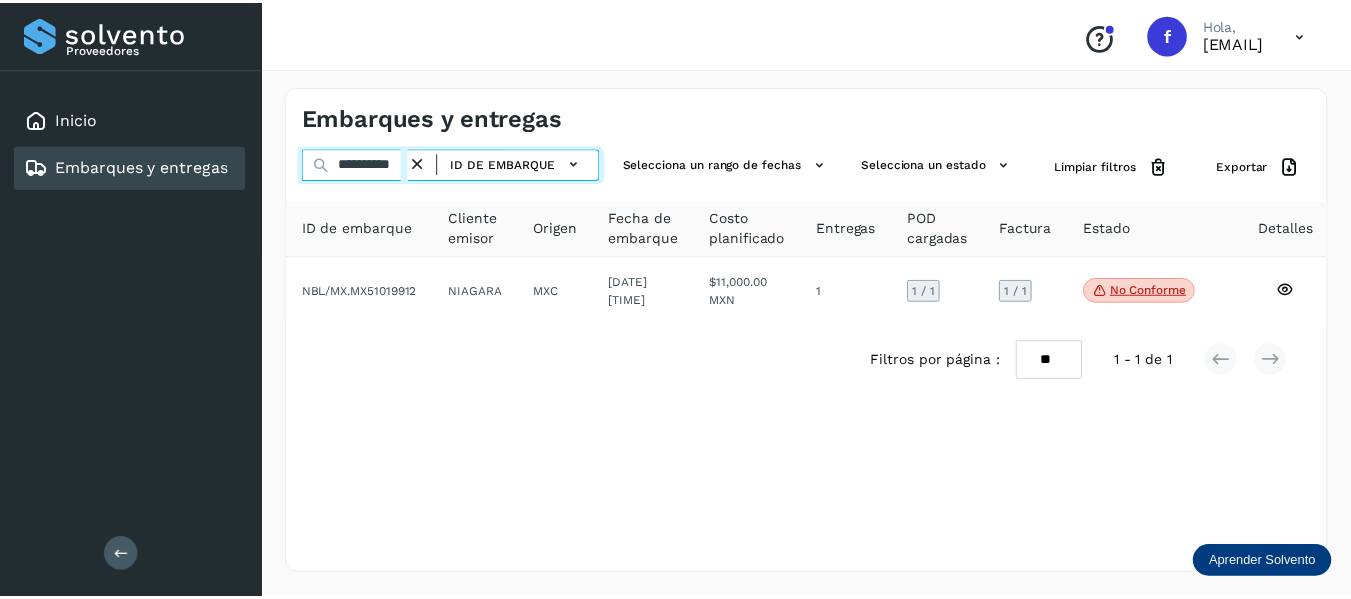 scroll, scrollTop: 0, scrollLeft: 13, axis: horizontal 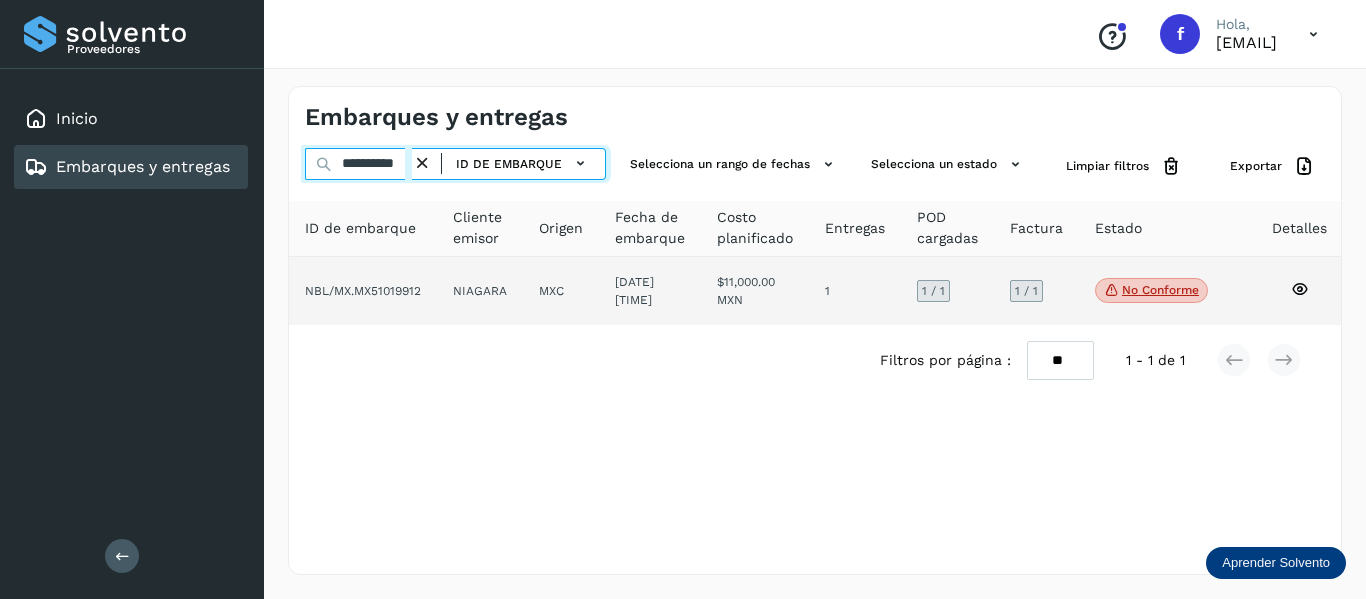 type on "**********" 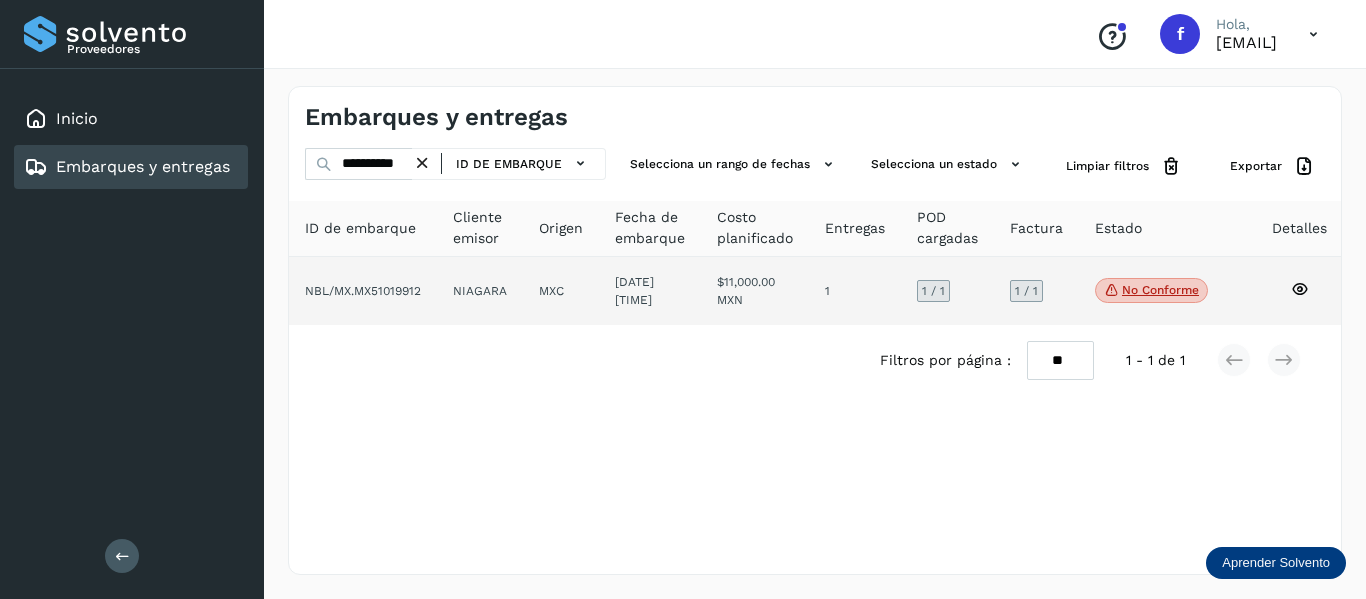 click 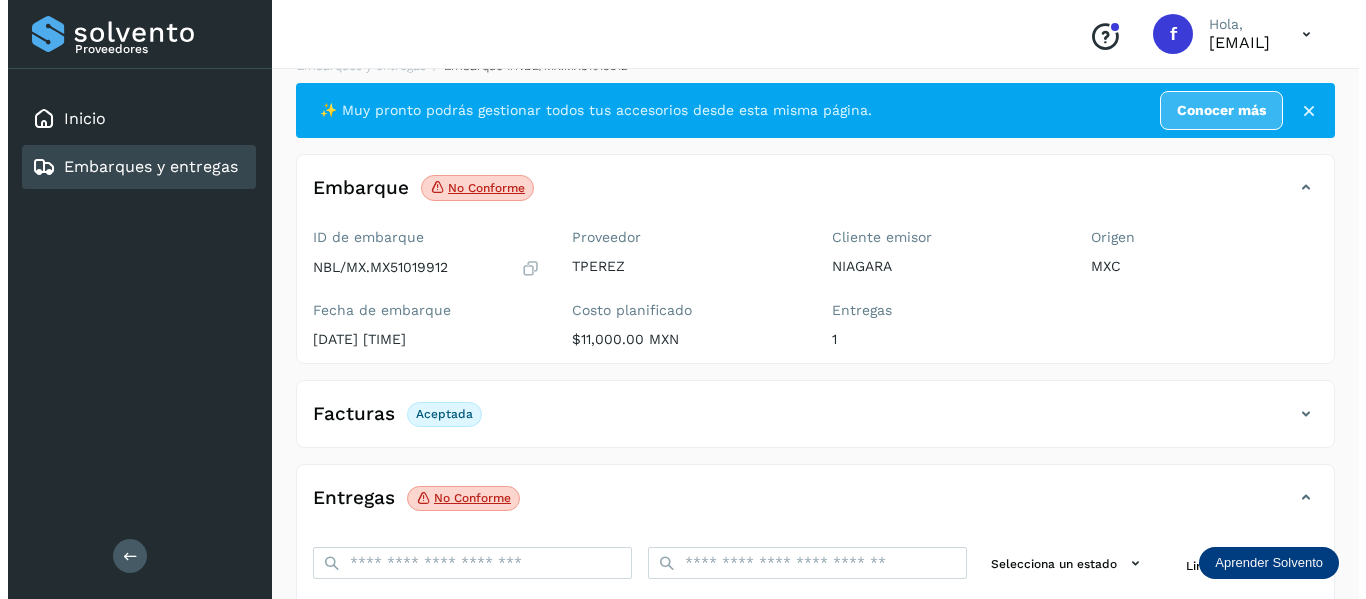 scroll, scrollTop: 0, scrollLeft: 0, axis: both 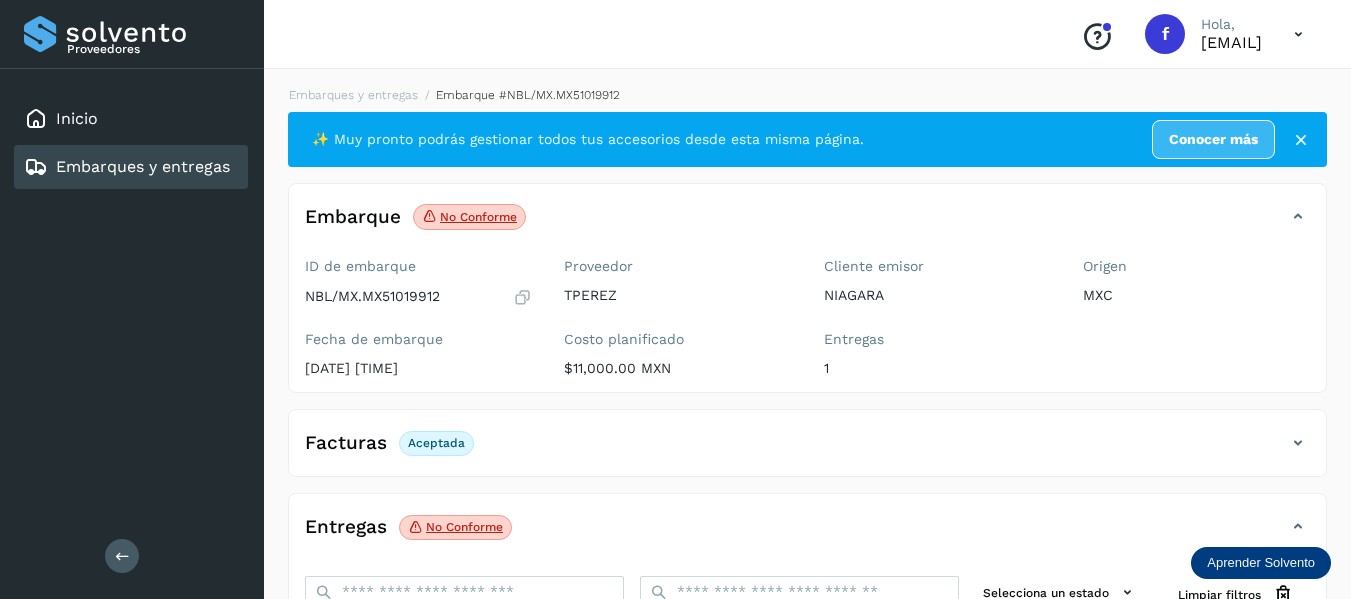 click on "Embarques y entregas" at bounding box center [143, 166] 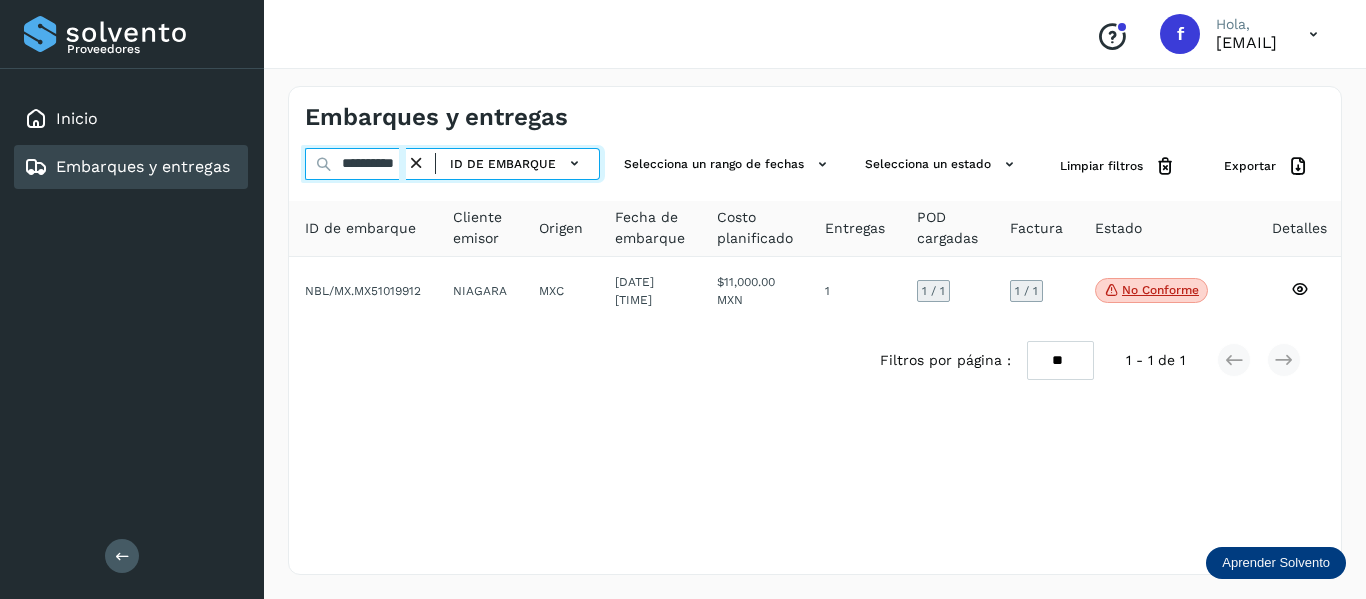 scroll, scrollTop: 0, scrollLeft: 13, axis: horizontal 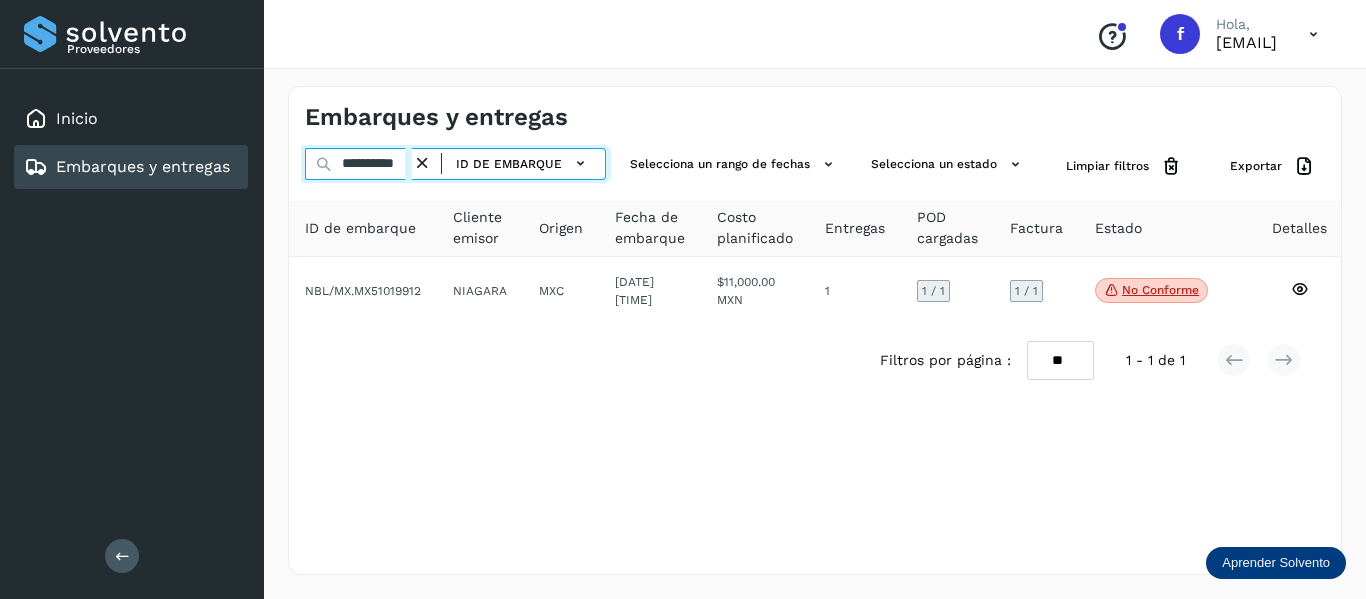 drag, startPoint x: 341, startPoint y: 160, endPoint x: 640, endPoint y: 189, distance: 300.40308 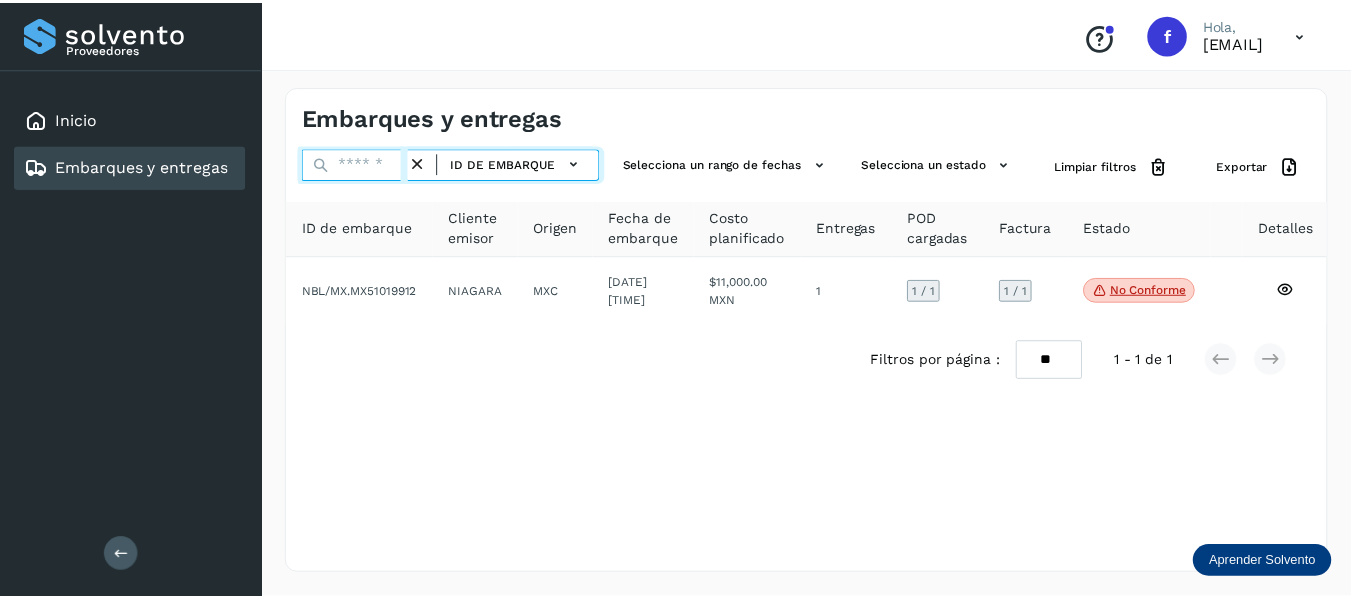 scroll, scrollTop: 0, scrollLeft: 0, axis: both 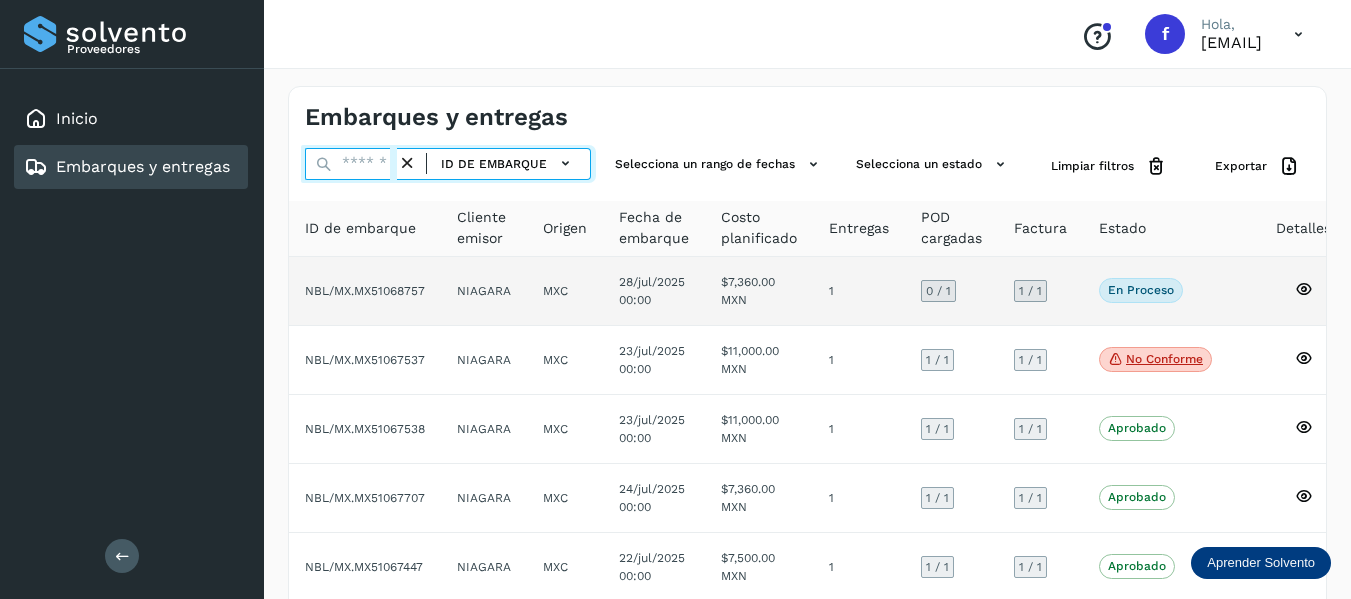 type 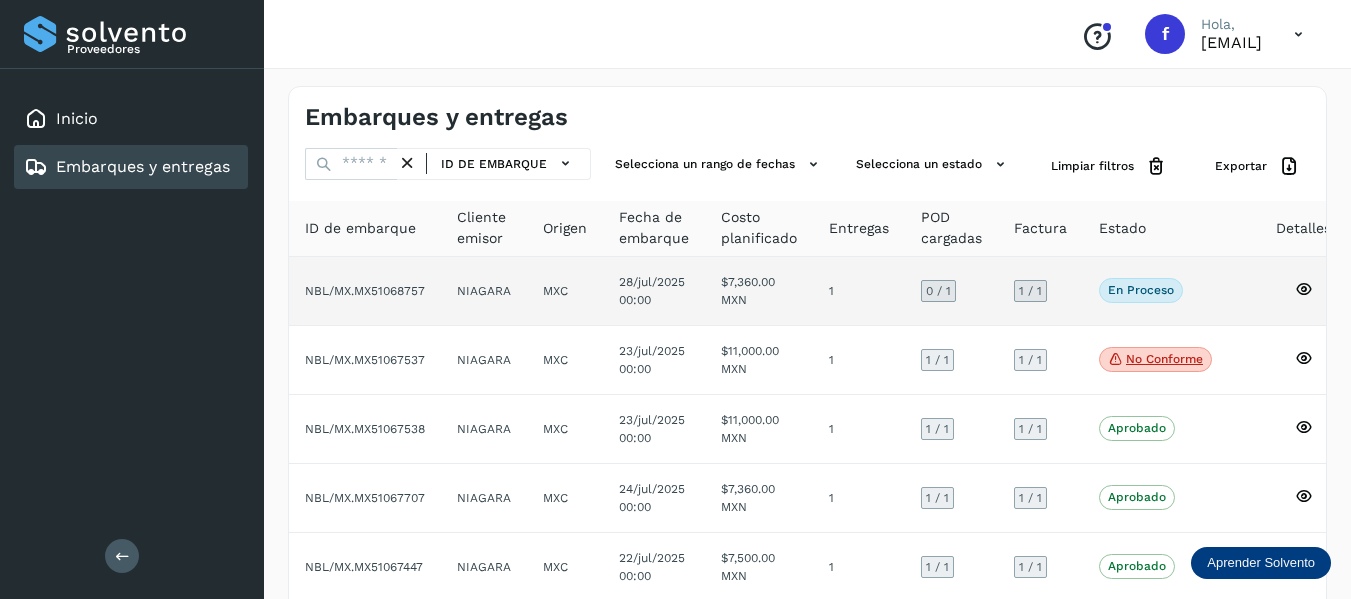 click on "En proceso
Verifica el estado de la factura o entregas asociadas a este embarque" 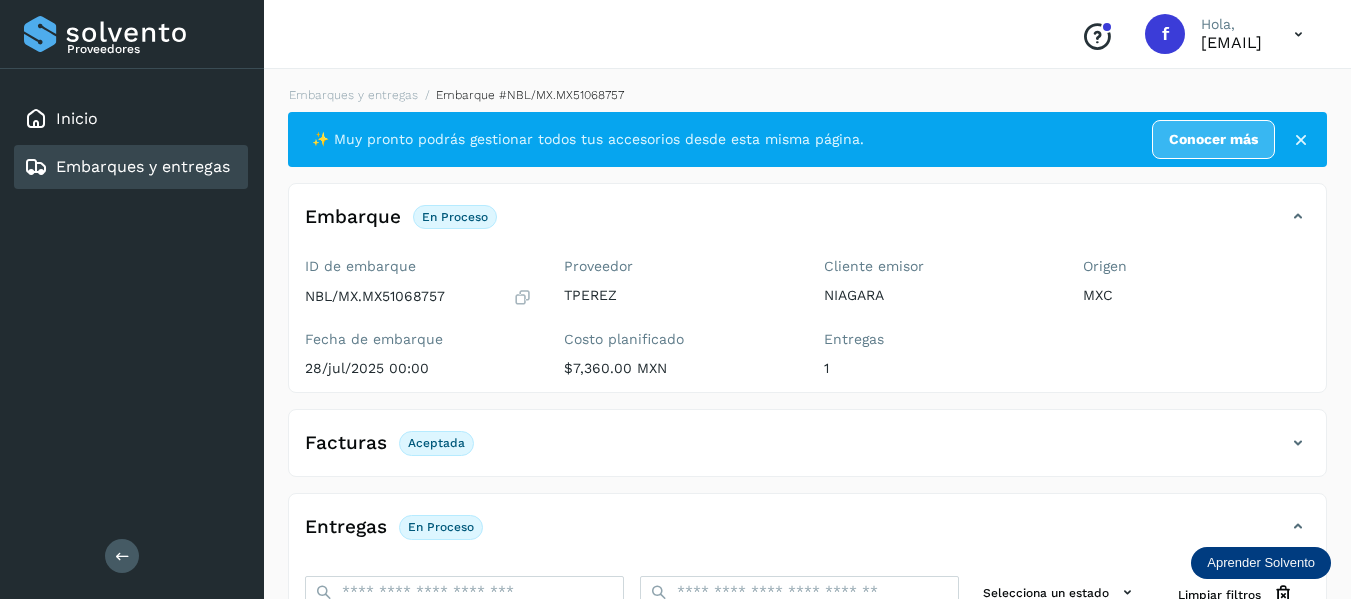 click at bounding box center (522, 297) 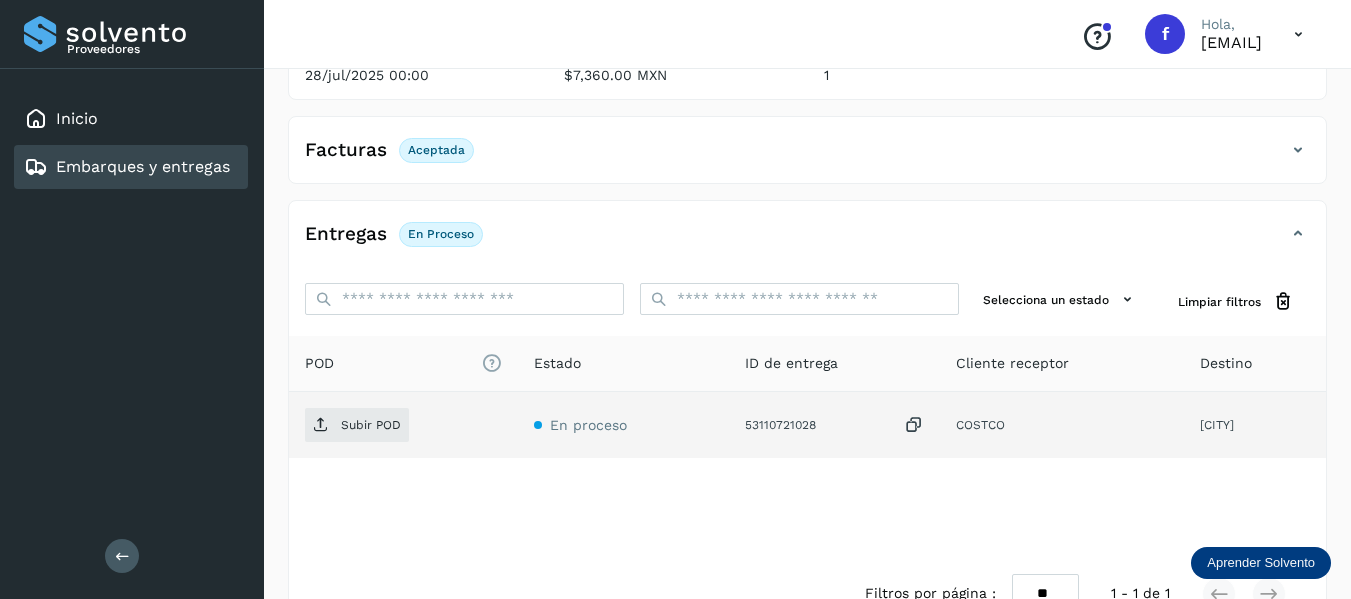 scroll, scrollTop: 300, scrollLeft: 0, axis: vertical 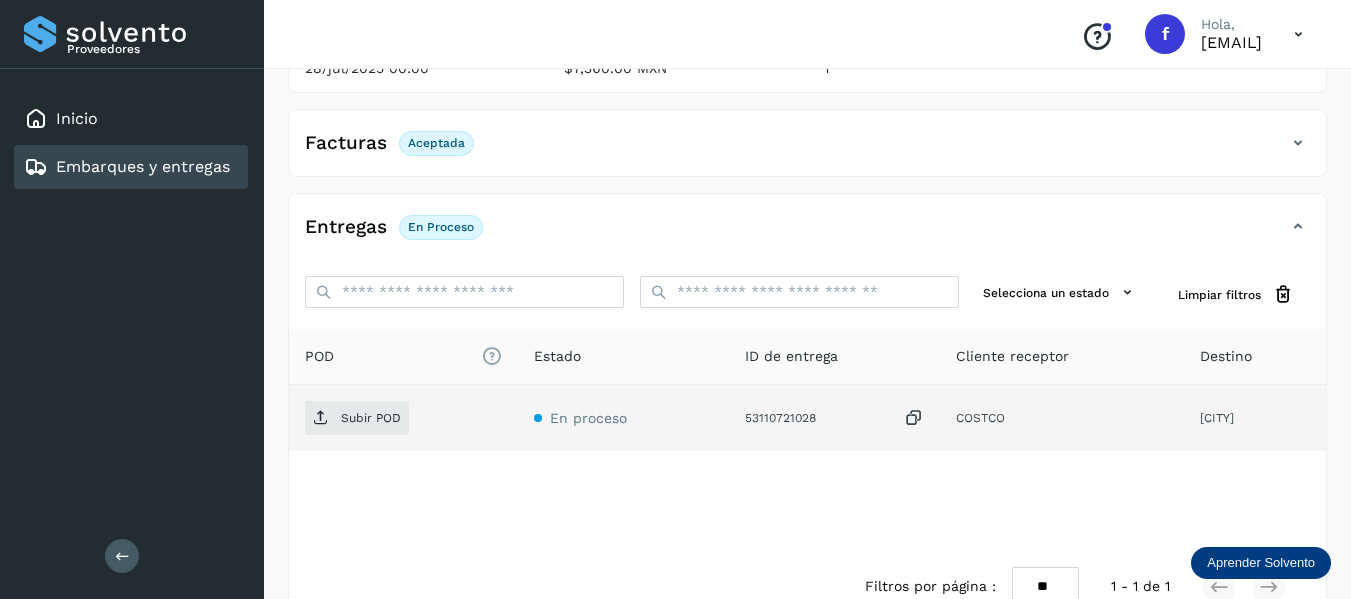click at bounding box center (914, 418) 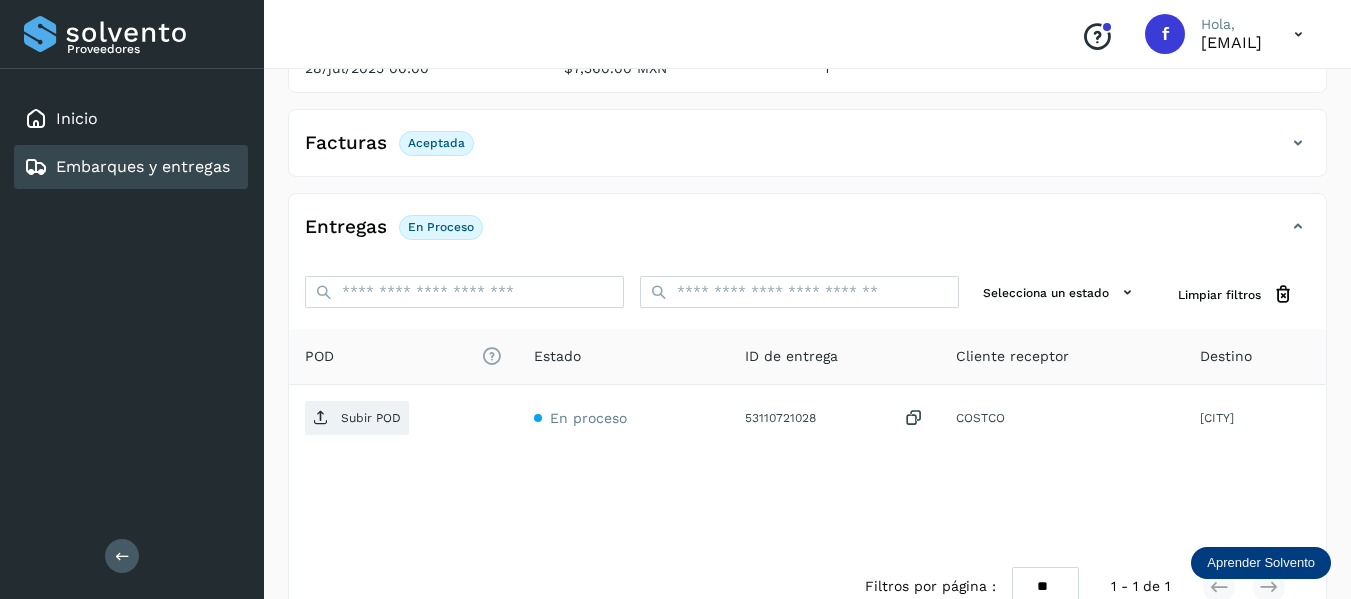 scroll, scrollTop: 0, scrollLeft: 0, axis: both 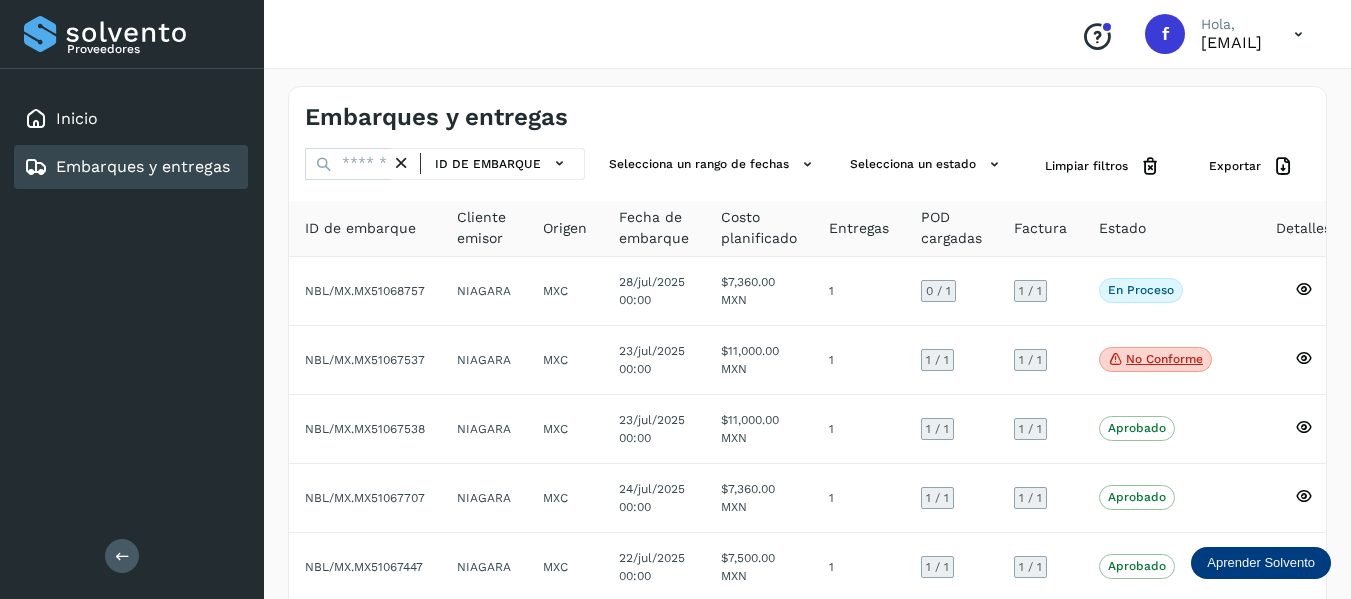 click on "Embarques y entregas ID de embarque Selecciona un rango de fechas  Selecciona un estado Limpiar filtros Exportar ID de embarque Cliente emisor Origen Fecha de embarque Costo planificado Entregas POD cargadas Factura Estado Detalles [ID] NIAGARA MXC [DATE] [TIME]  $7,360.00 MXN  1 0  / 1 1 / 1 En proceso
Verifica el estado de la factura o entregas asociadas a este embarque
[ID] NIAGARA MXC [DATE] [TIME]  $11,000.00 MXN  1 1  / 1 1 / 1 No conforme
Verifica el estado de la factura o entregas asociadas a este embarque
[ID] NIAGARA MXC [DATE] [TIME]  $11,000.00 MXN  1 1  / 1 1 / 1 Aprobado
Verifica el estado de la factura o entregas asociadas a este embarque
[ID] NIAGARA MXC [DATE] [TIME]  $7,360.00 MXN  1 1  / 1 1 / 1 Aprobado
NIAGARA MXC 1 1" at bounding box center [807, 552] 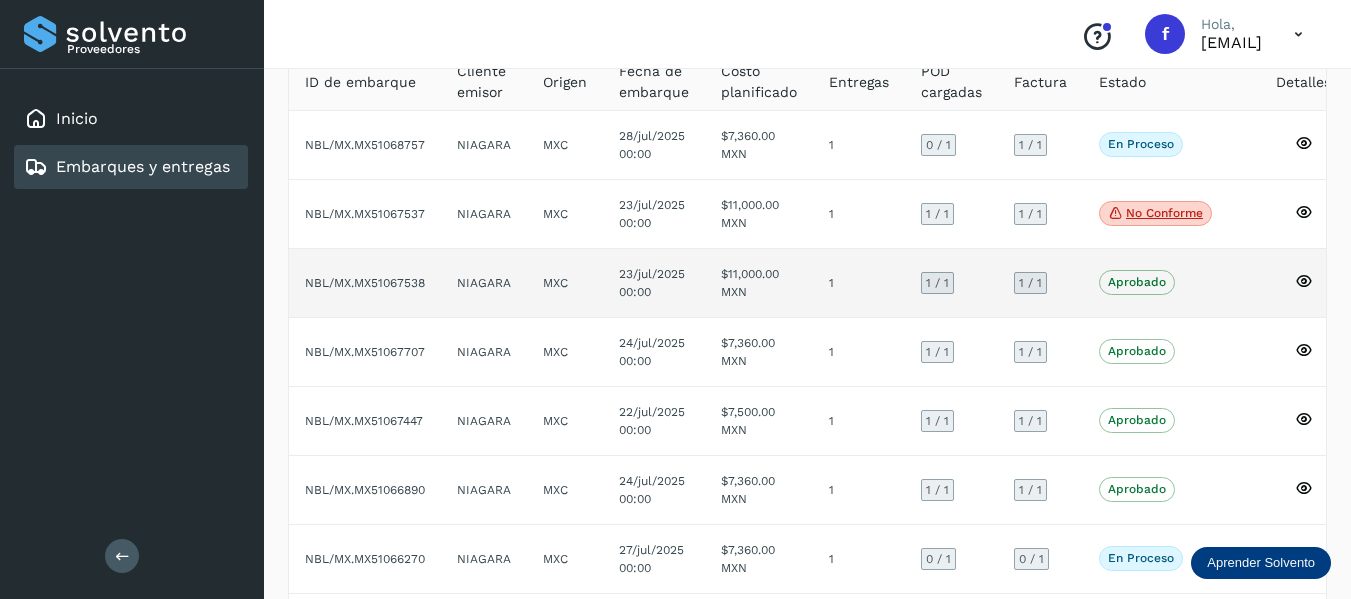 scroll, scrollTop: 58, scrollLeft: 0, axis: vertical 